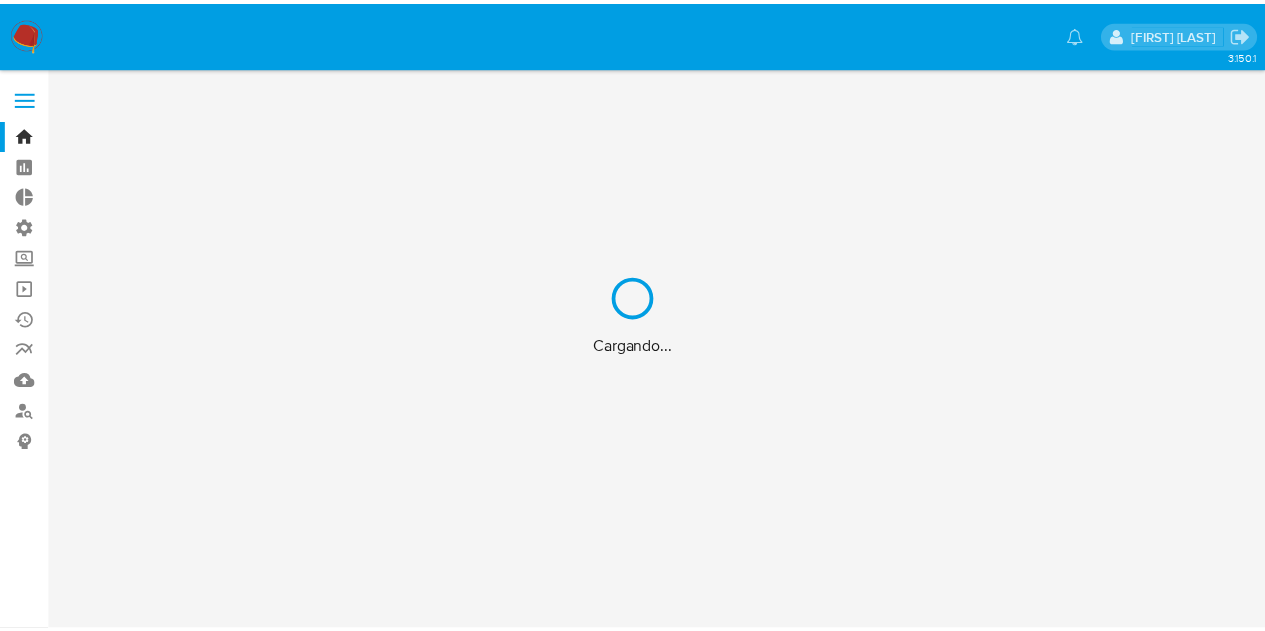 scroll, scrollTop: 0, scrollLeft: 0, axis: both 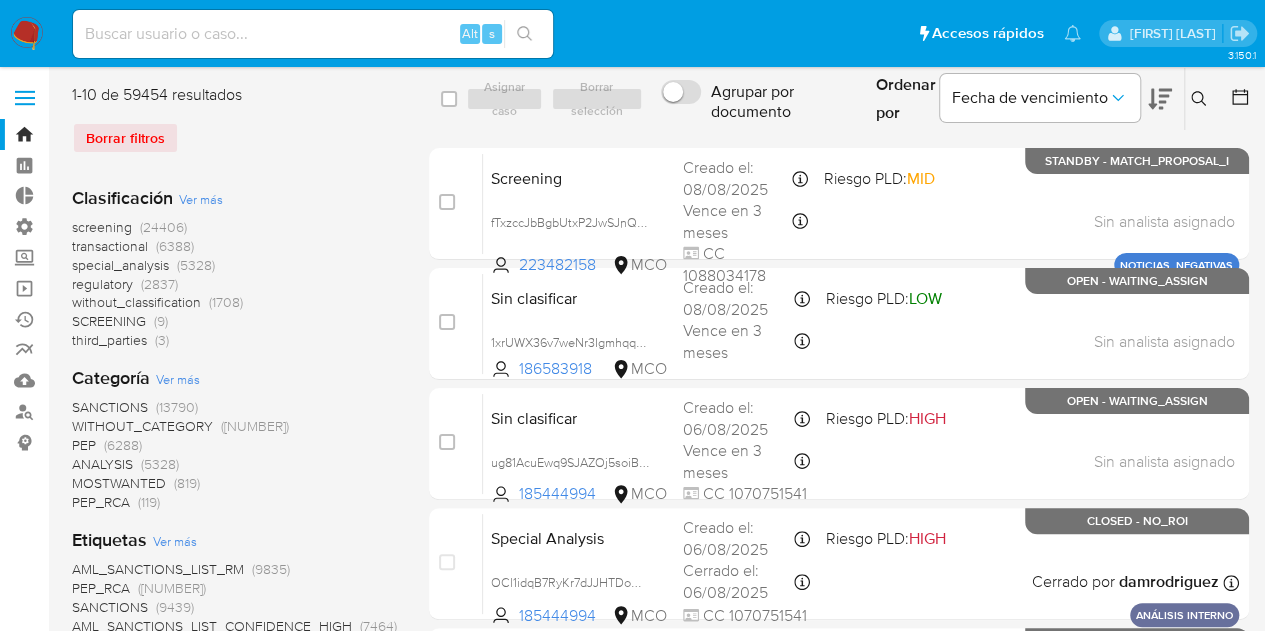 click at bounding box center (313, 34) 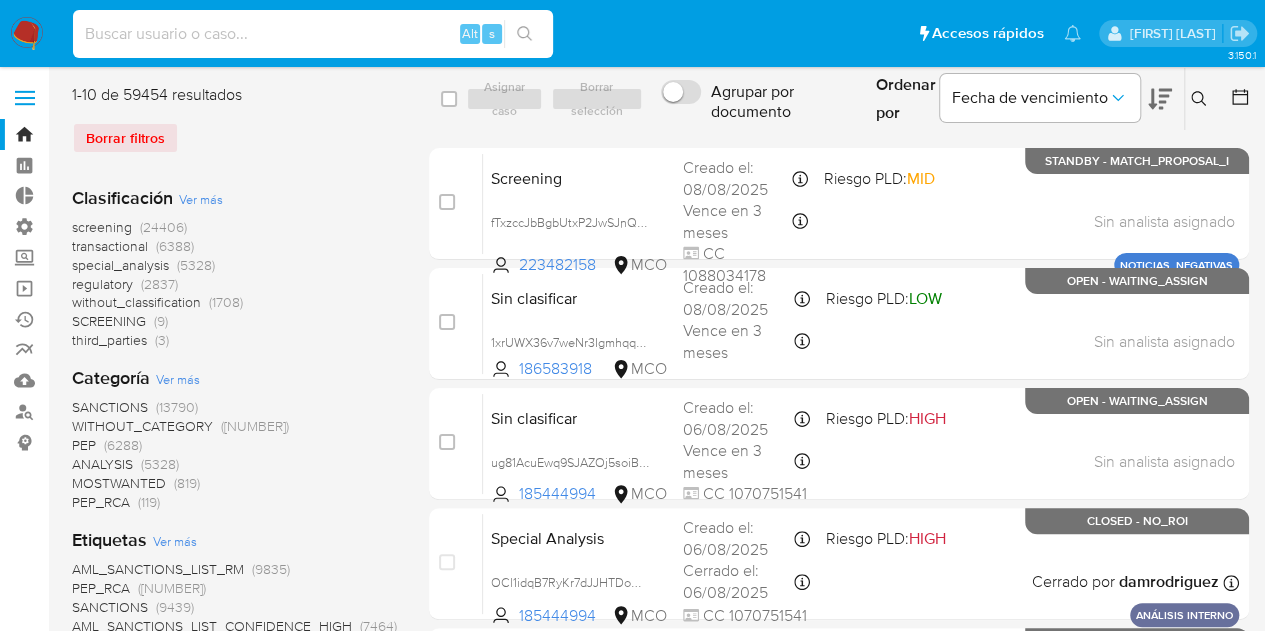 paste on "https://aladdin.adminml.com/case/2UBhIRdXlVqT5ZKKJzT1RzyT" 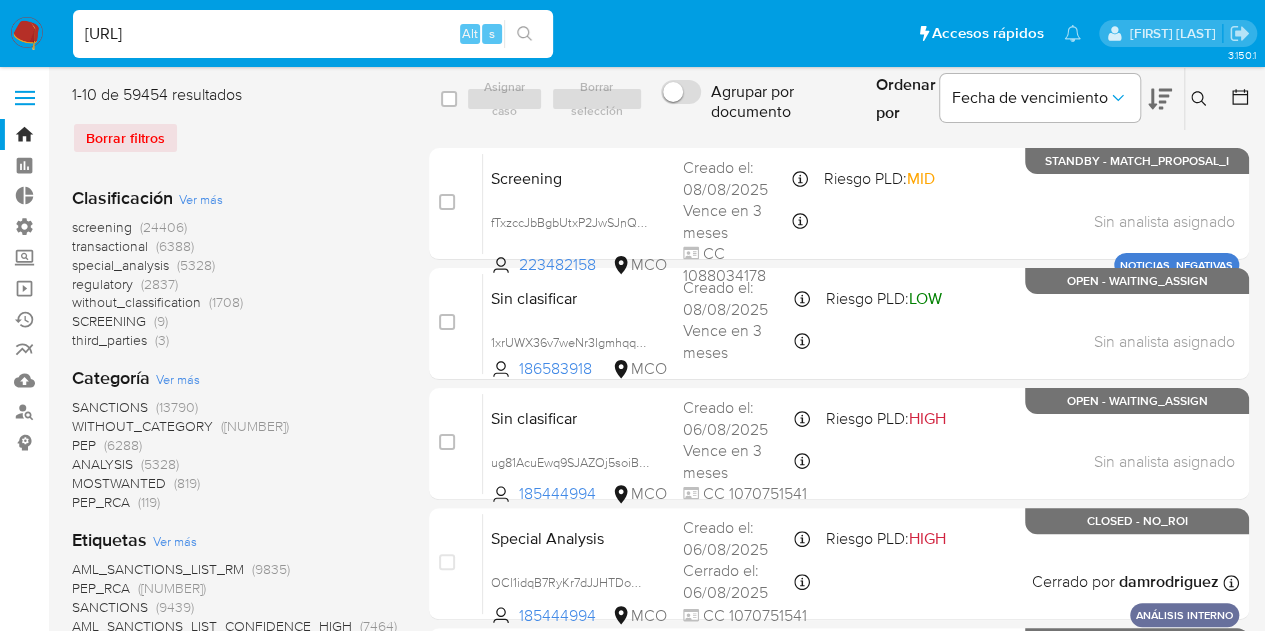 scroll, scrollTop: 0, scrollLeft: 24, axis: horizontal 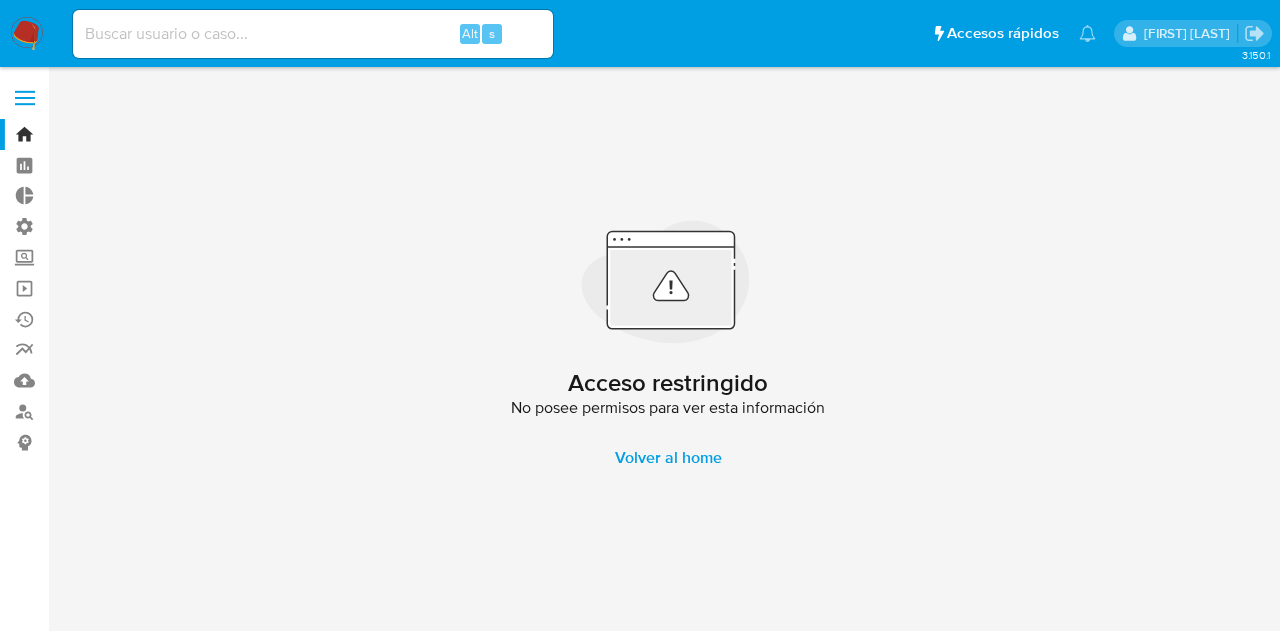 click at bounding box center [313, 34] 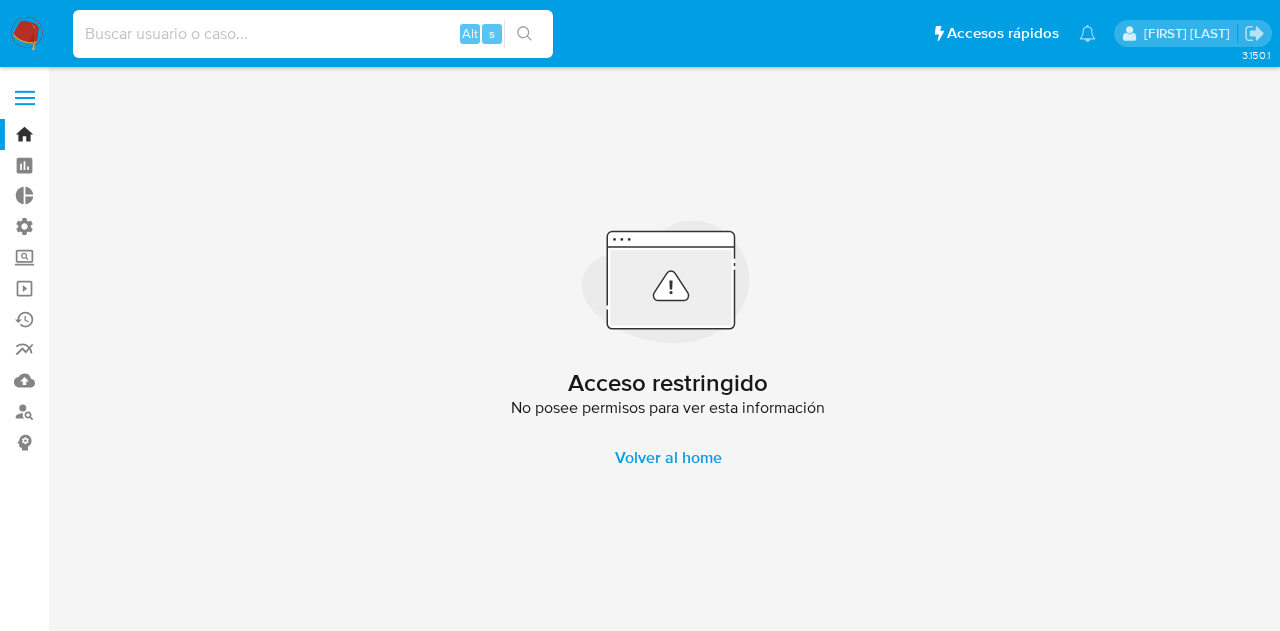 paste on "2UBhIRdXlVqT5ZKKJzT1RzyT" 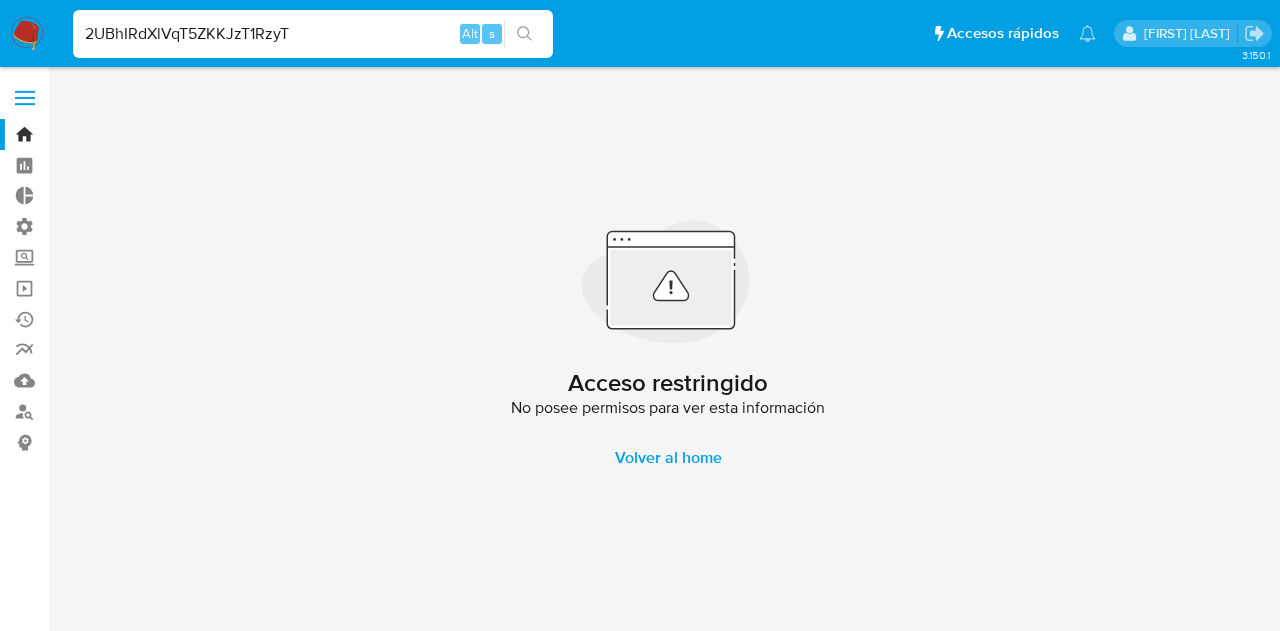 type on "2UBhIRdXlVqT5ZKKJzT1RzyT" 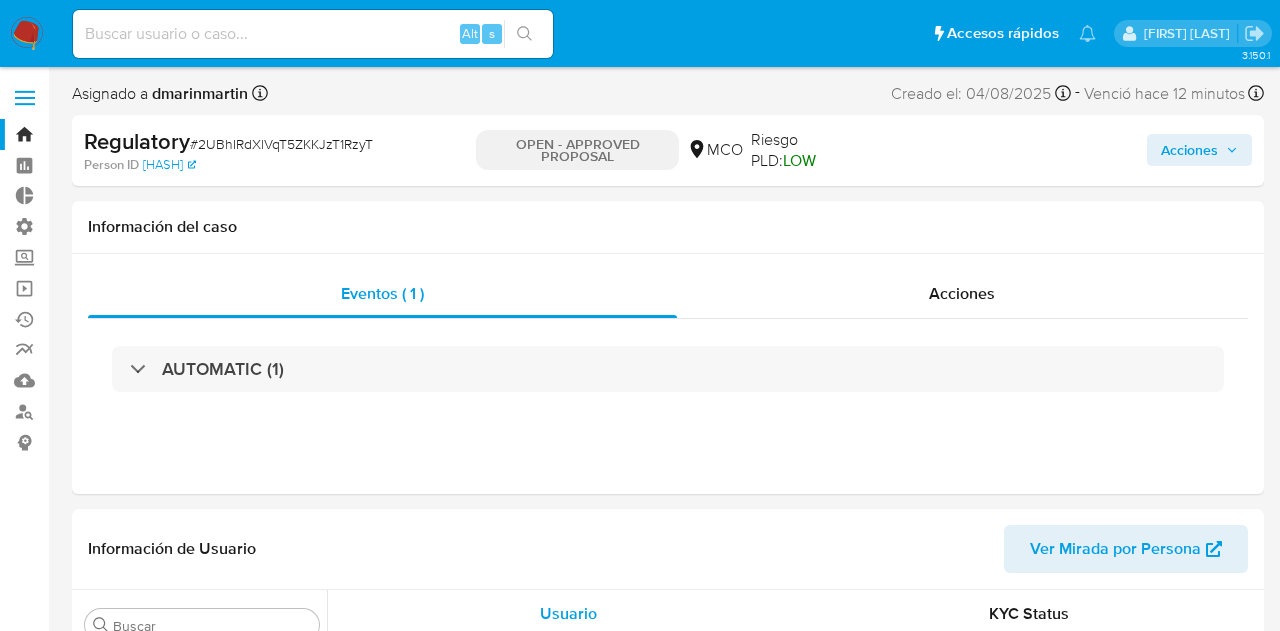 select on "10" 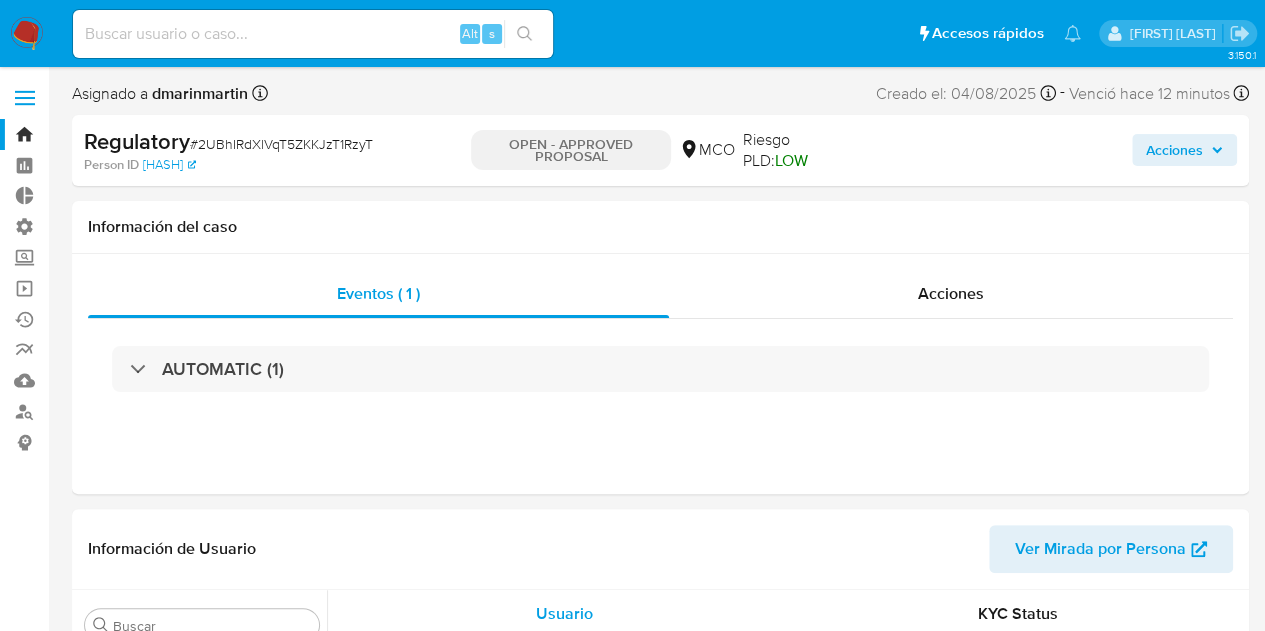scroll, scrollTop: 662, scrollLeft: 0, axis: vertical 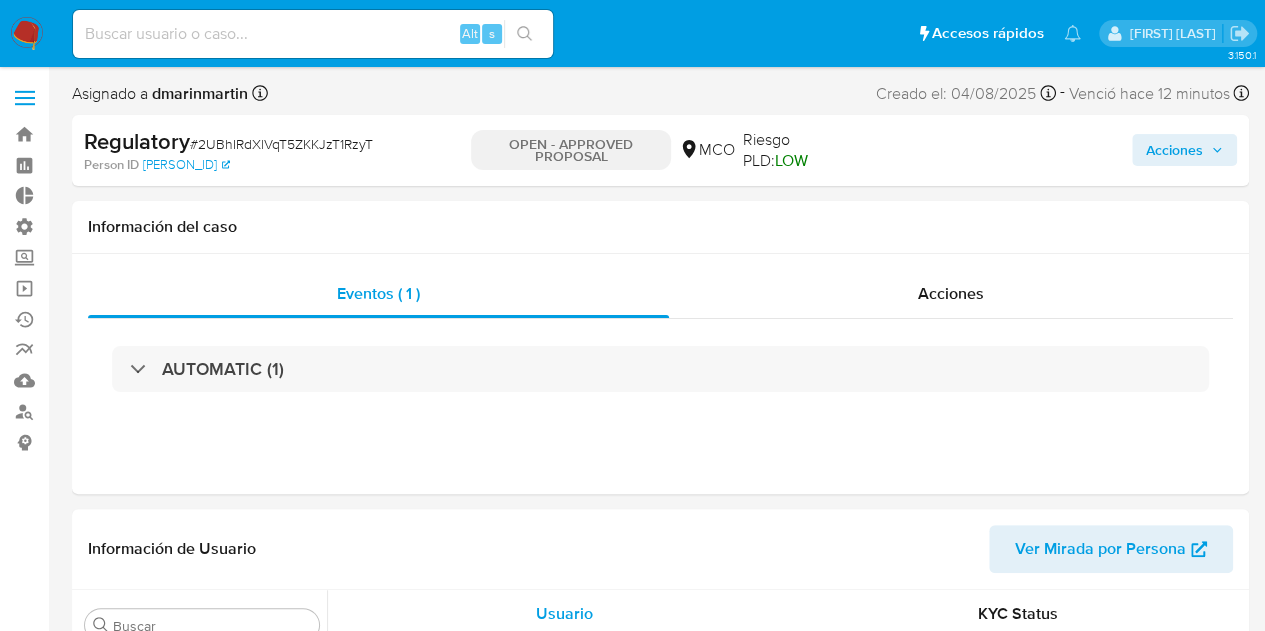 select on "10" 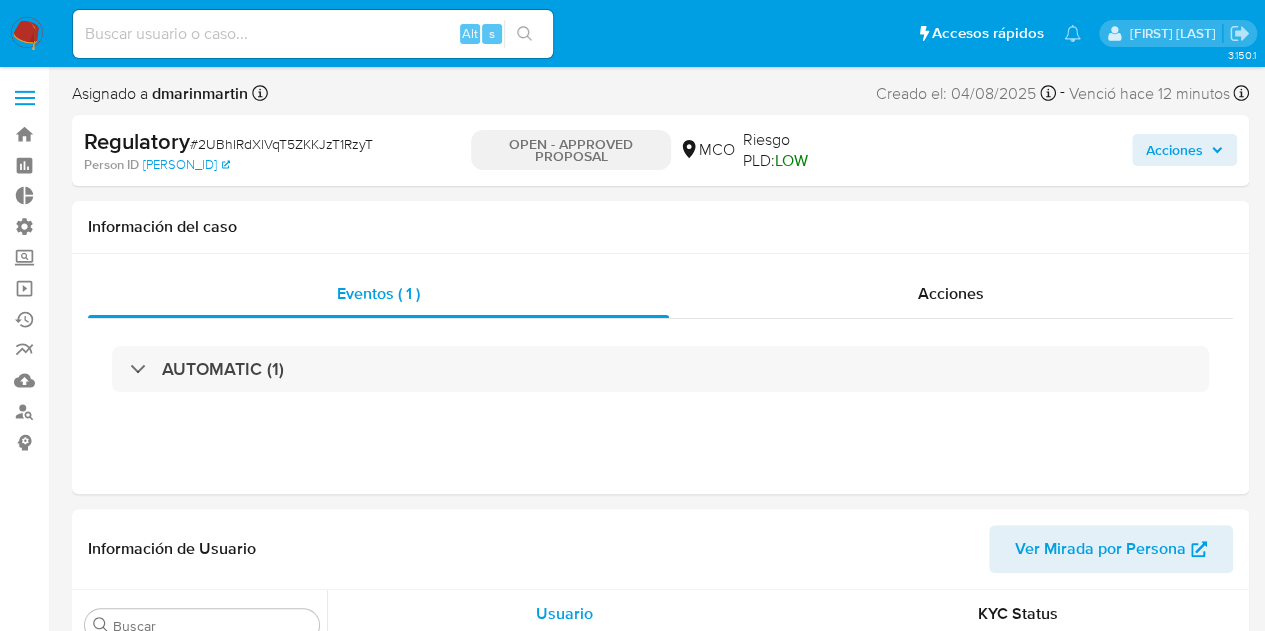 click on "Acciones" at bounding box center (1174, 150) 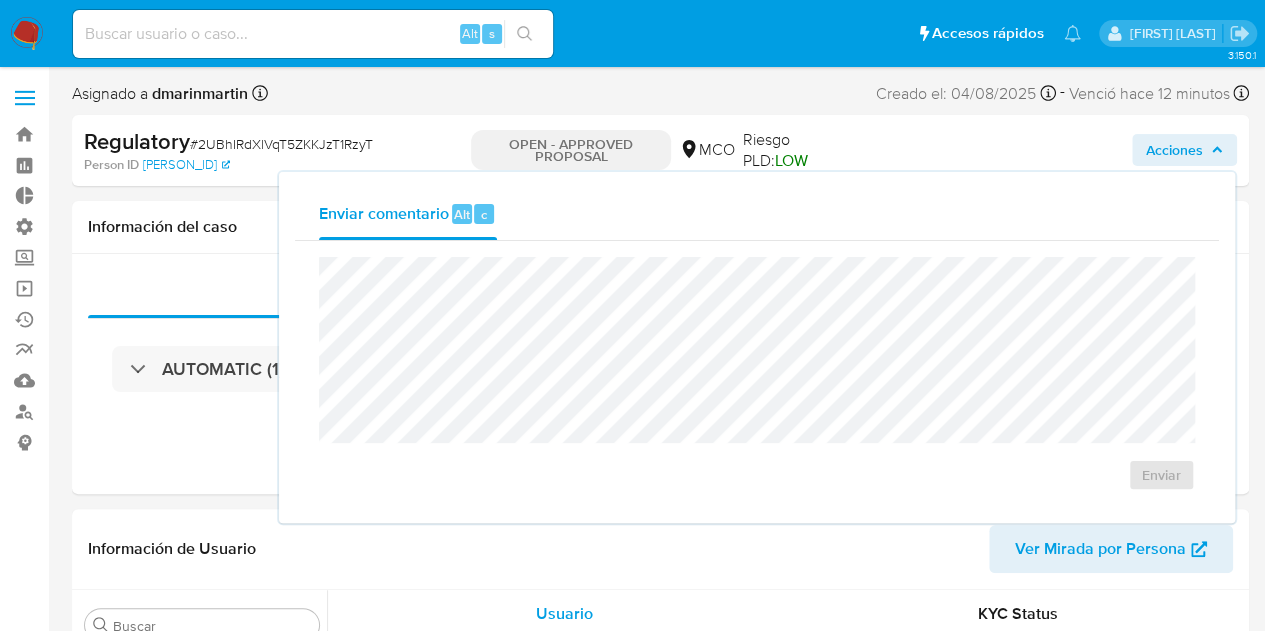 click on "Enviar comentario Alt c Enviar" at bounding box center [757, 347] 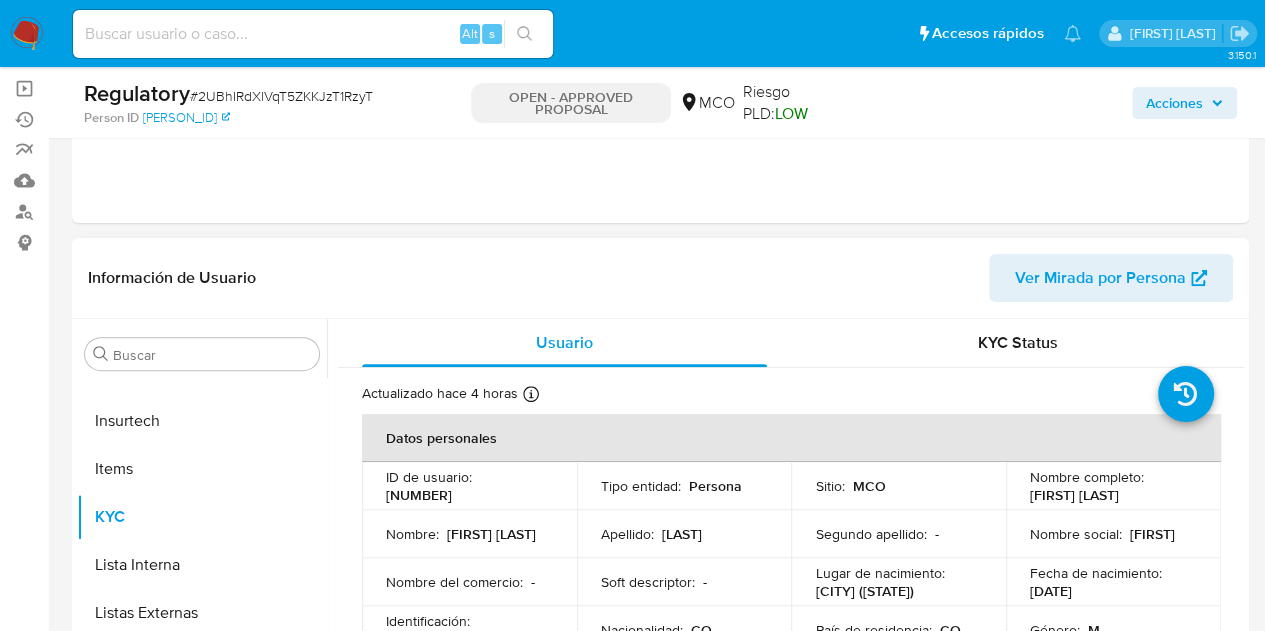 scroll, scrollTop: 400, scrollLeft: 0, axis: vertical 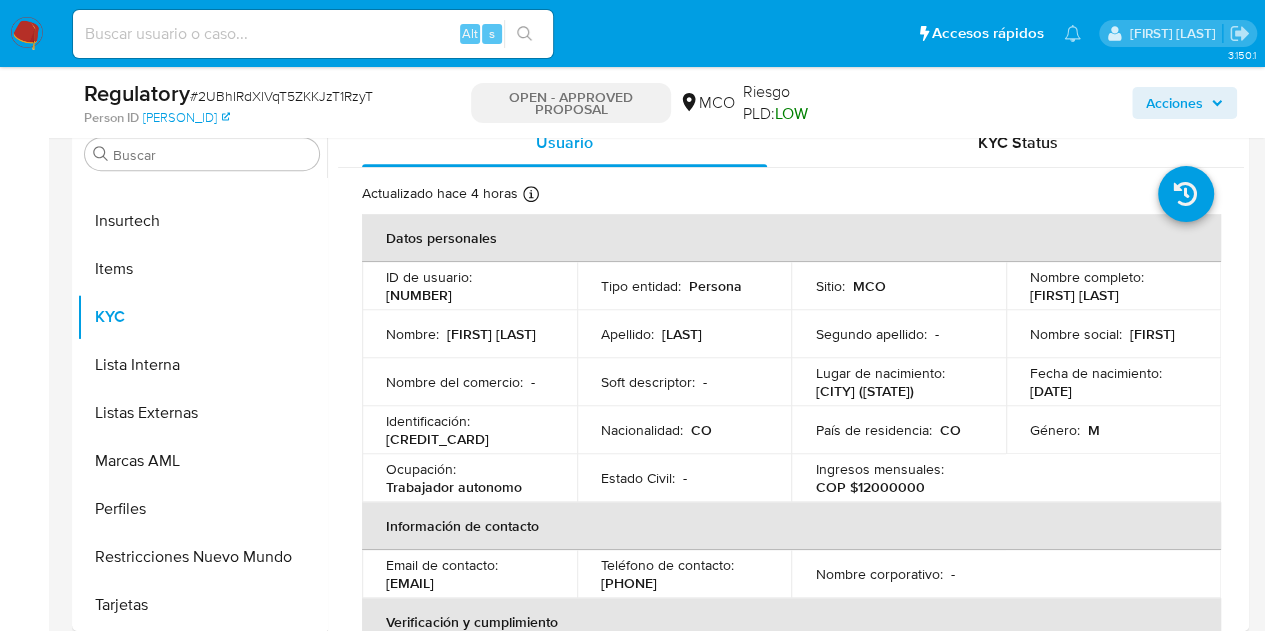 click on "Acciones" at bounding box center (1184, 103) 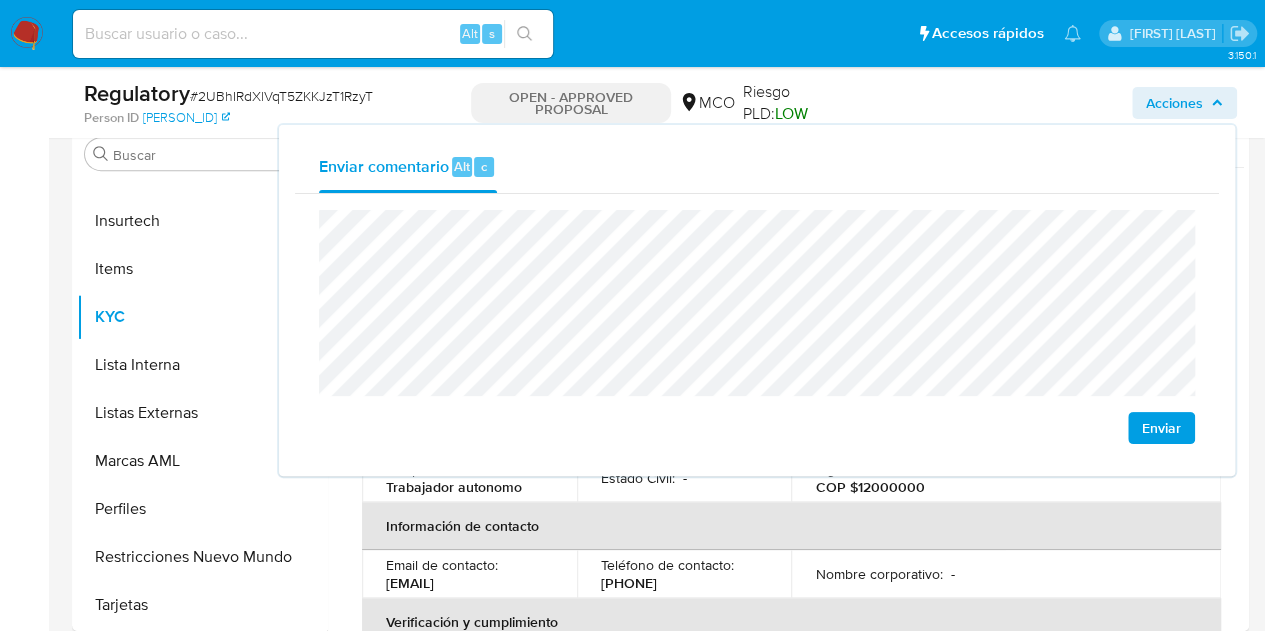 click on "Enviar" at bounding box center [1161, 428] 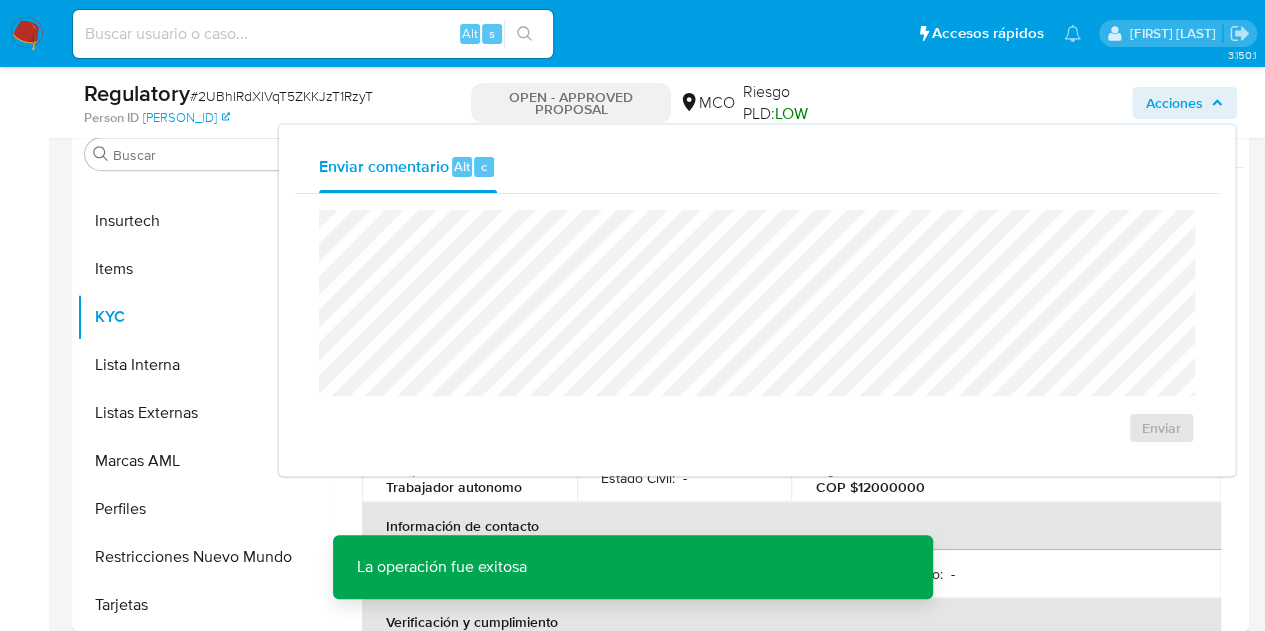 click on "Acciones" at bounding box center (1174, 103) 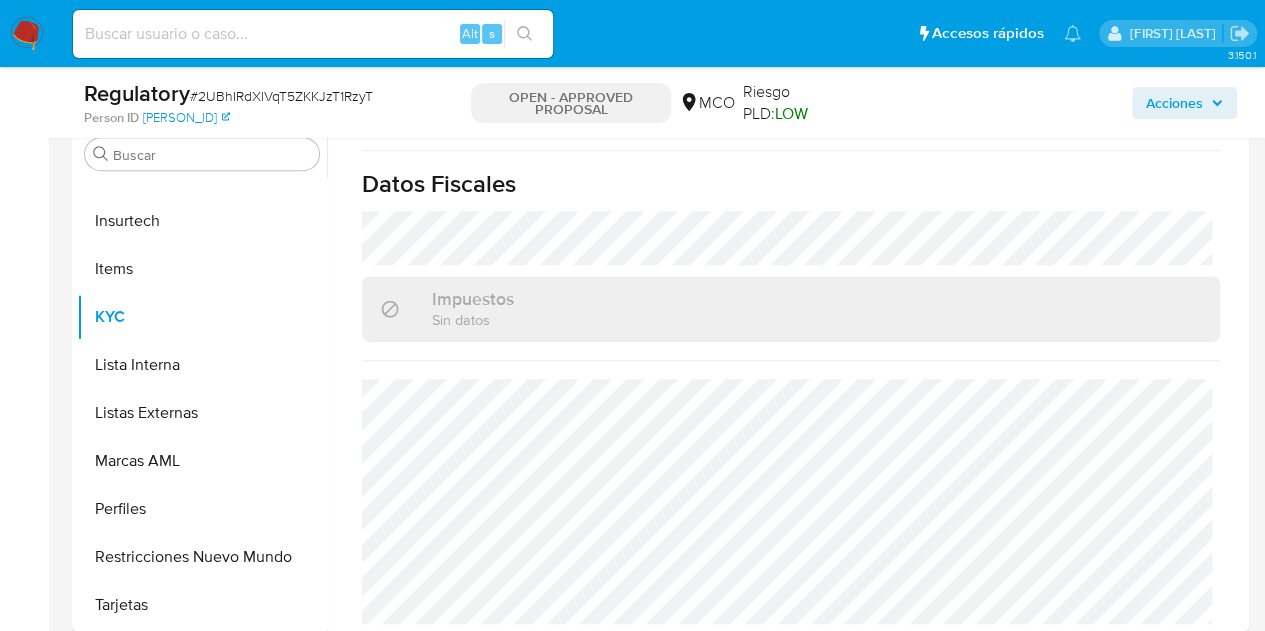 scroll, scrollTop: 1115, scrollLeft: 0, axis: vertical 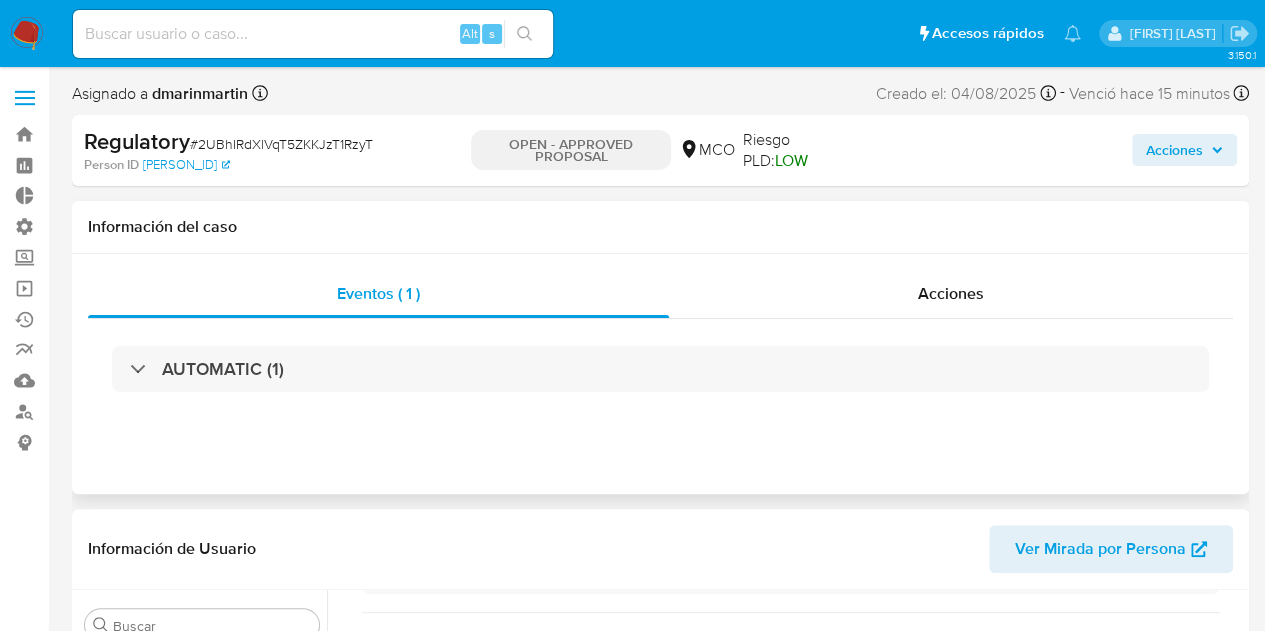 click on "Eventos ( 1 ) Acciones AUTOMATIC (1)" at bounding box center (660, 374) 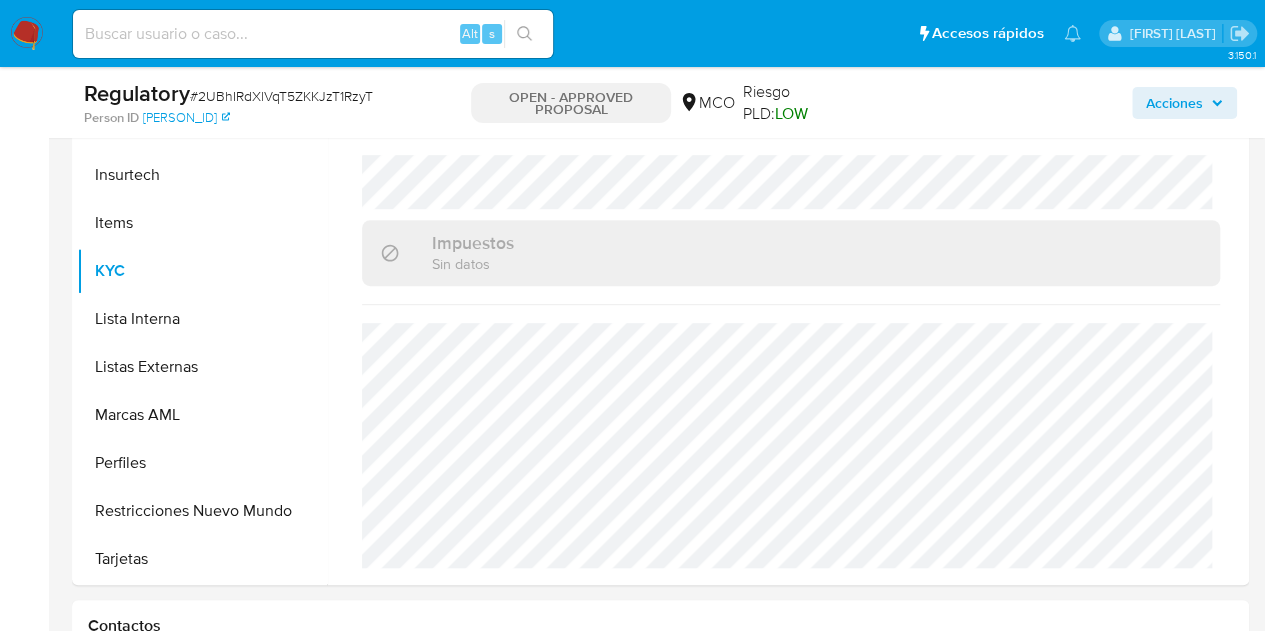 scroll, scrollTop: 0, scrollLeft: 0, axis: both 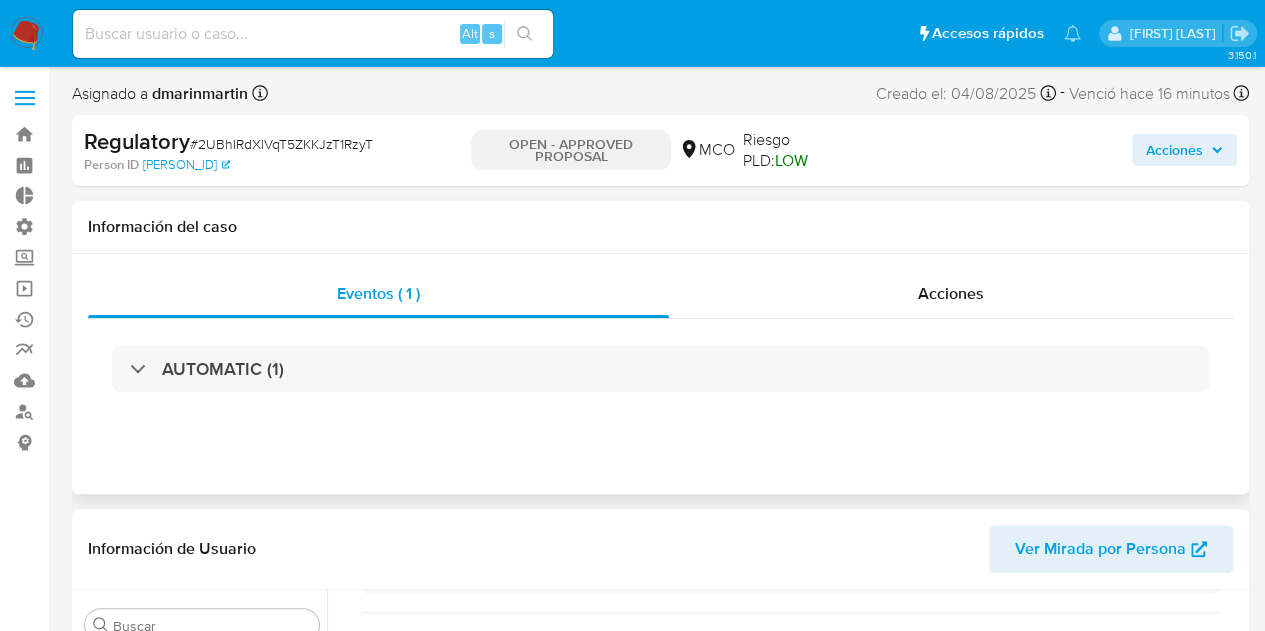 click on "Eventos ( 1 ) Acciones AUTOMATIC (1)" at bounding box center [660, 374] 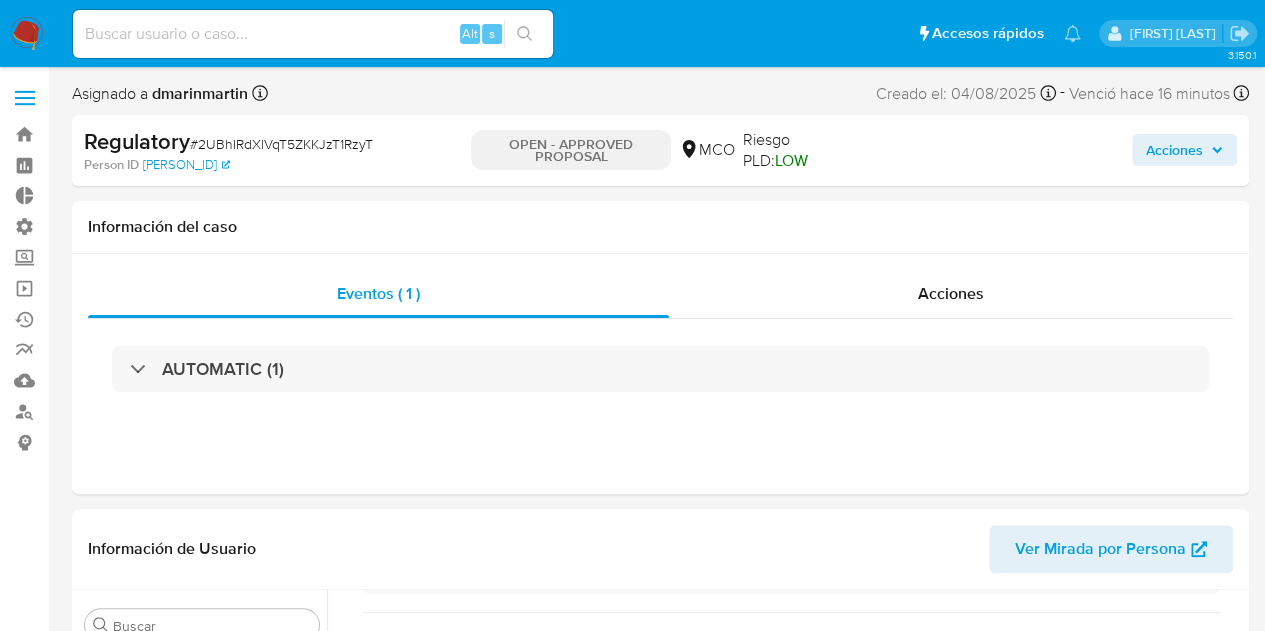 click on "Acciones" at bounding box center (1184, 150) 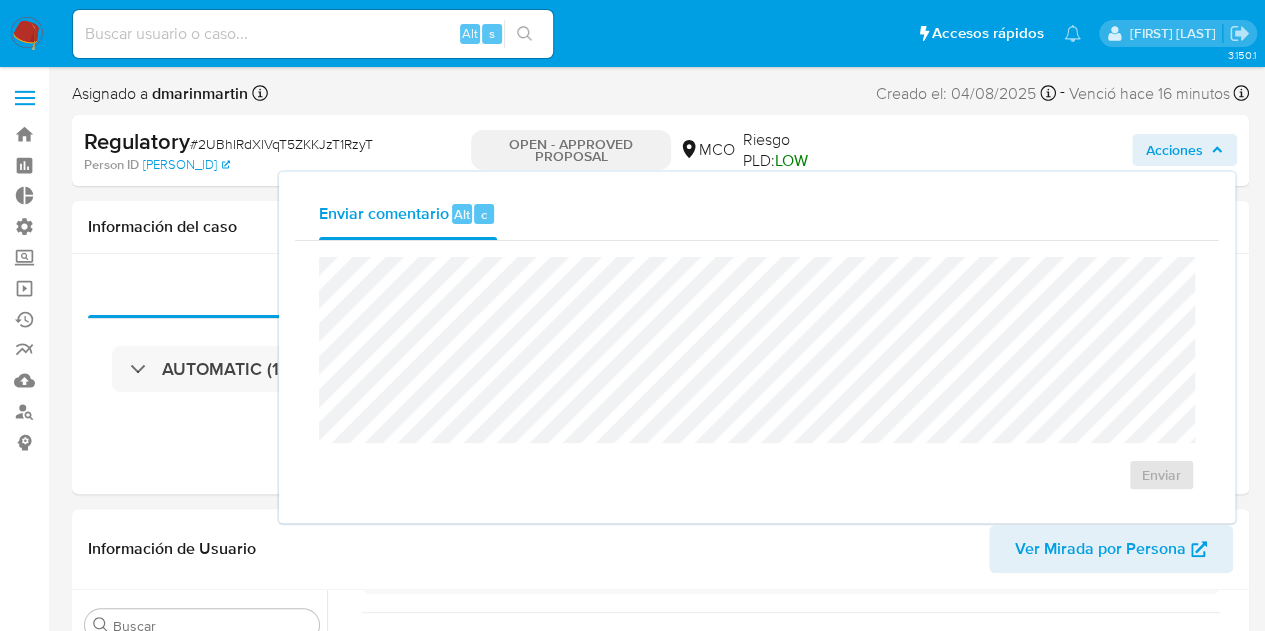 type 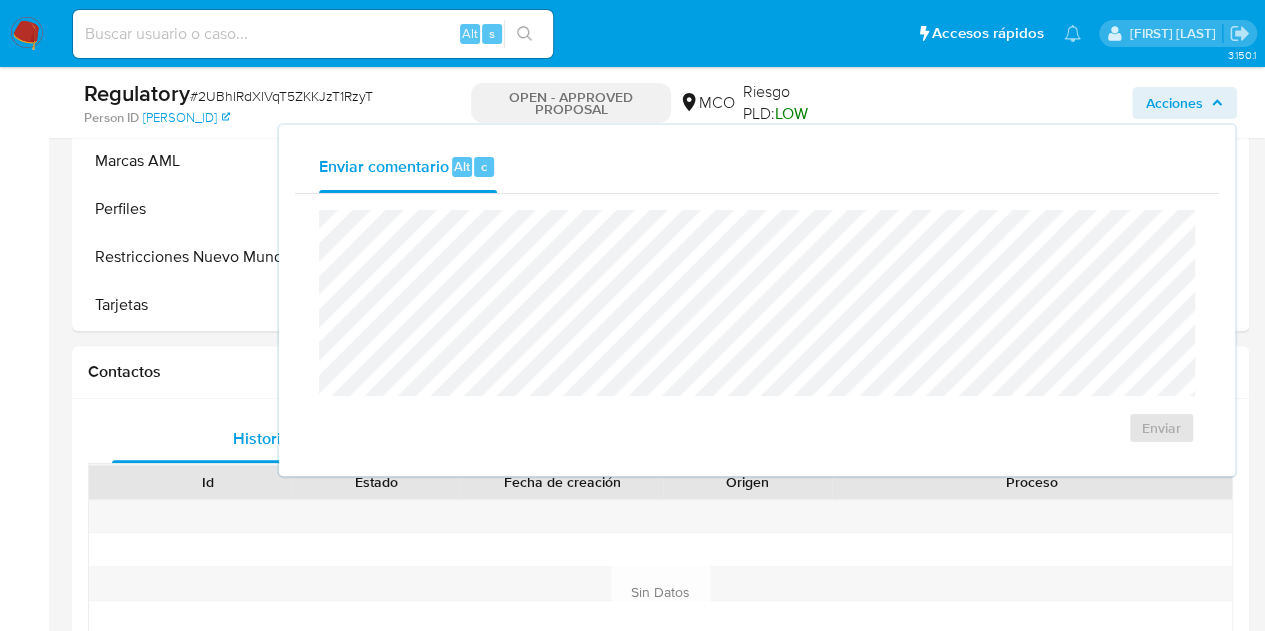 scroll, scrollTop: 0, scrollLeft: 0, axis: both 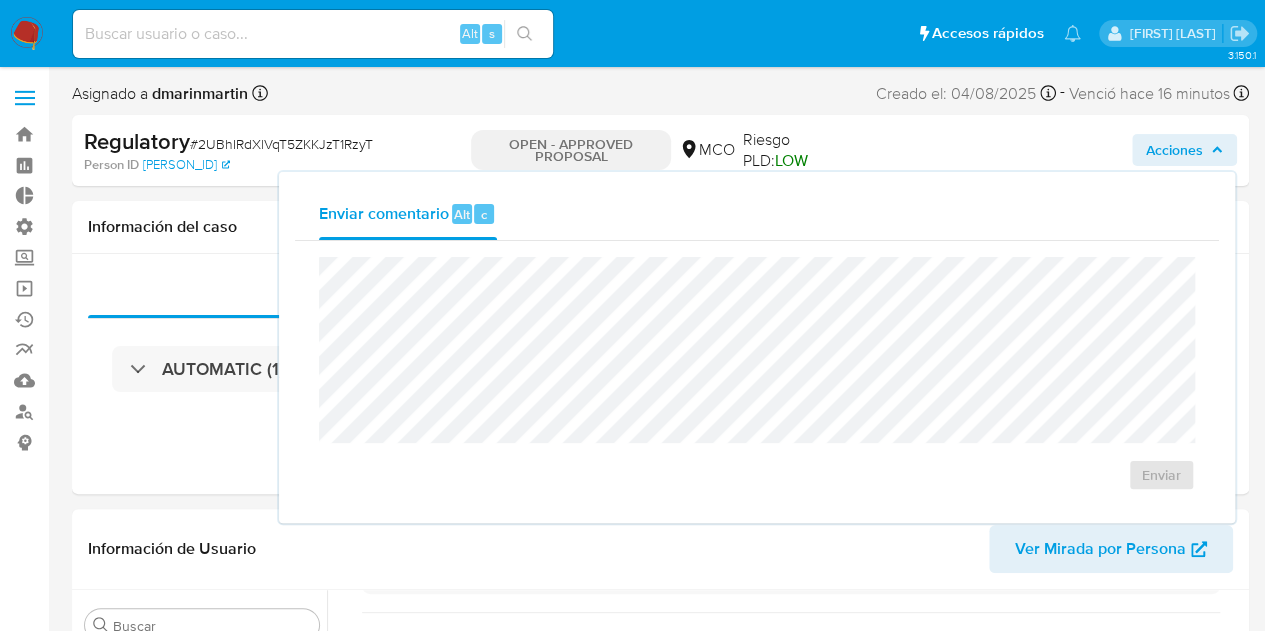 click on "Pausado Ver notificaciones Alt s Accesos rápidos   Presiona las siguientes teclas para acceder a algunas de las funciones Buscar caso o usuario Alt s Volver al home Alt h Agregar un comentario Alt c Agregar un archivo adjunto Alt a" at bounding box center [577, 33] 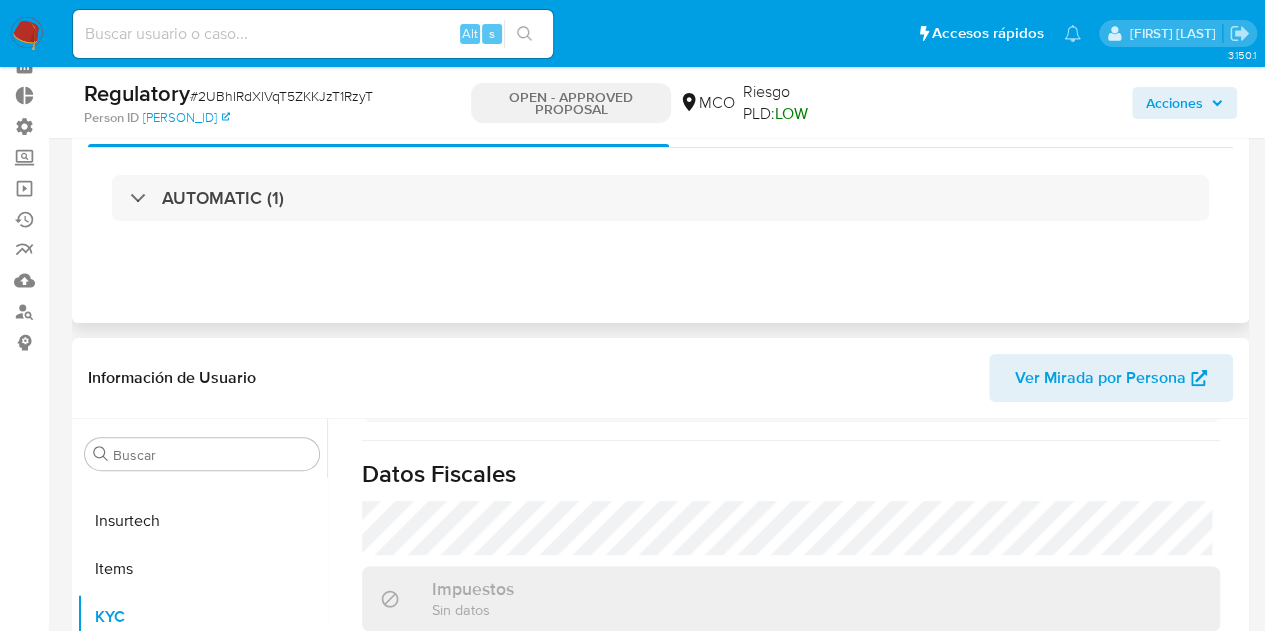scroll, scrollTop: 0, scrollLeft: 0, axis: both 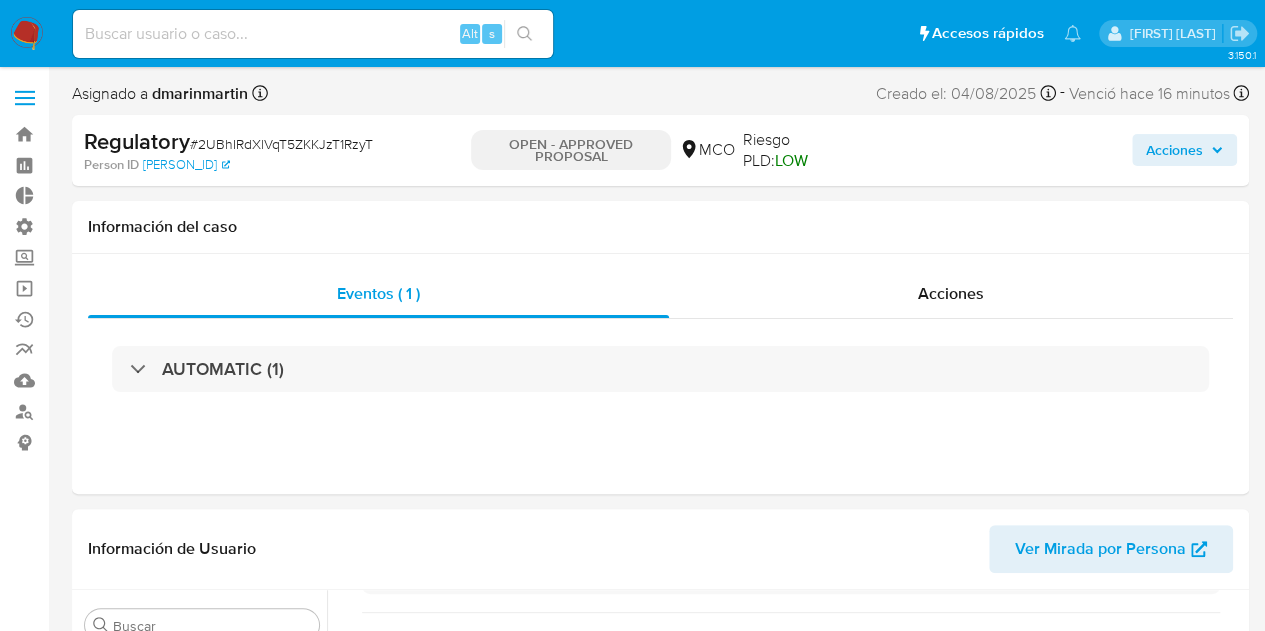 click on "OPEN - APPROVED PROPOSAL" at bounding box center (571, 150) 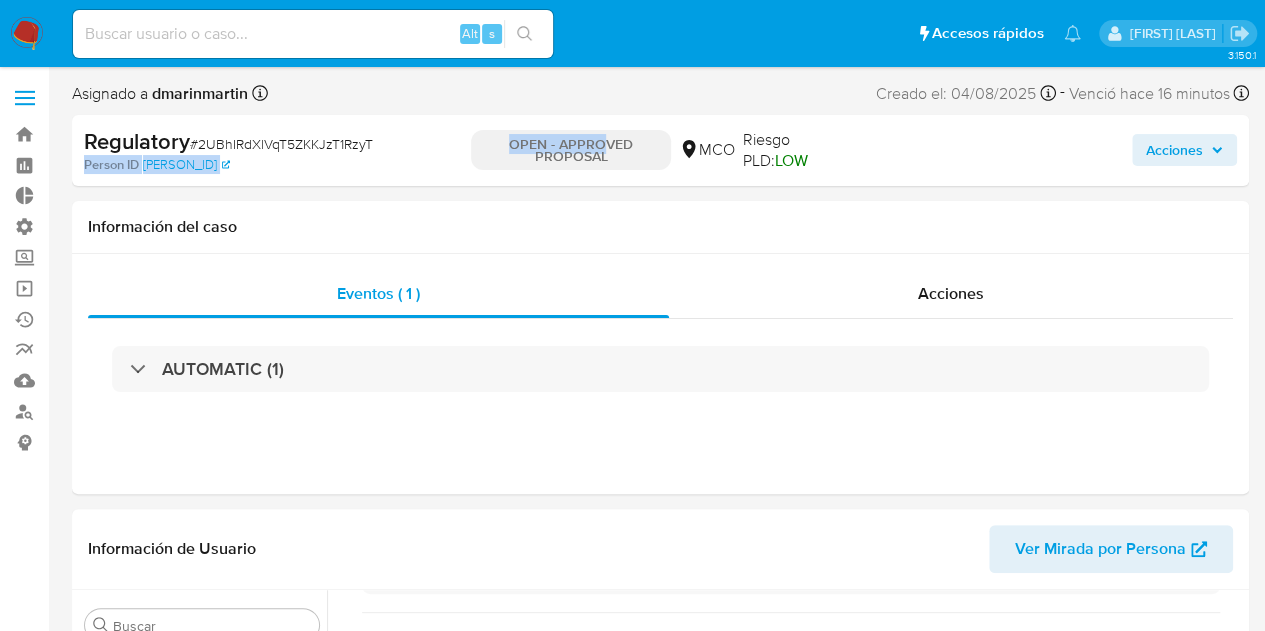 drag, startPoint x: 605, startPoint y: 152, endPoint x: 406, endPoint y: 138, distance: 199.49185 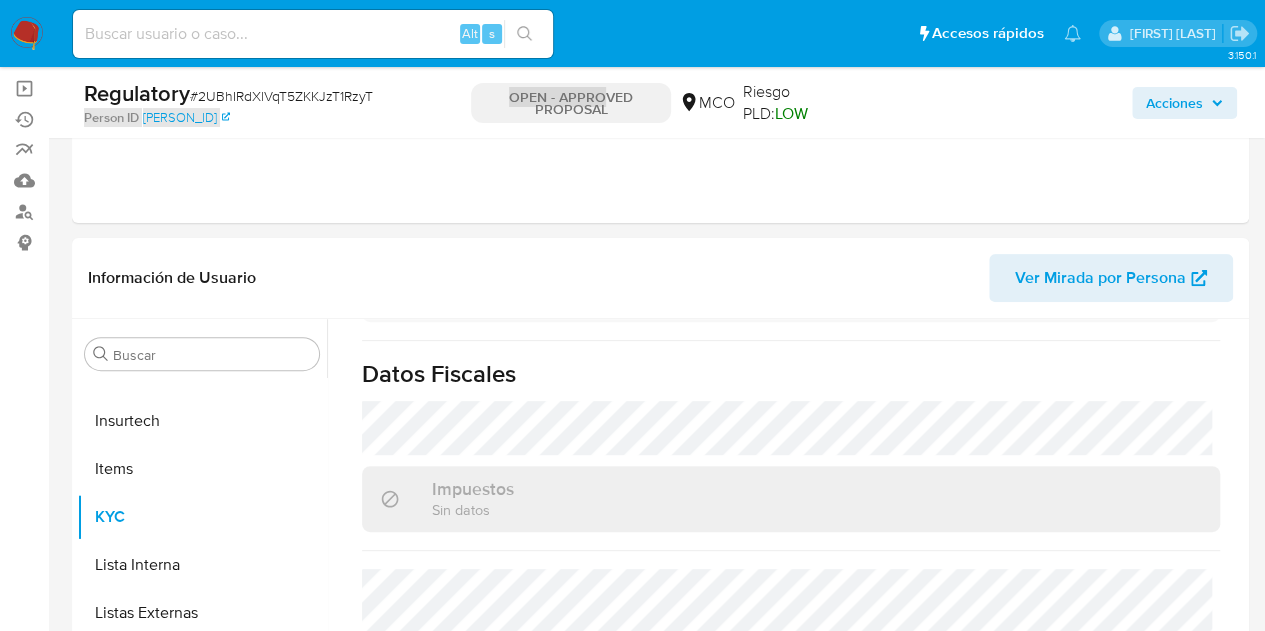 scroll, scrollTop: 0, scrollLeft: 0, axis: both 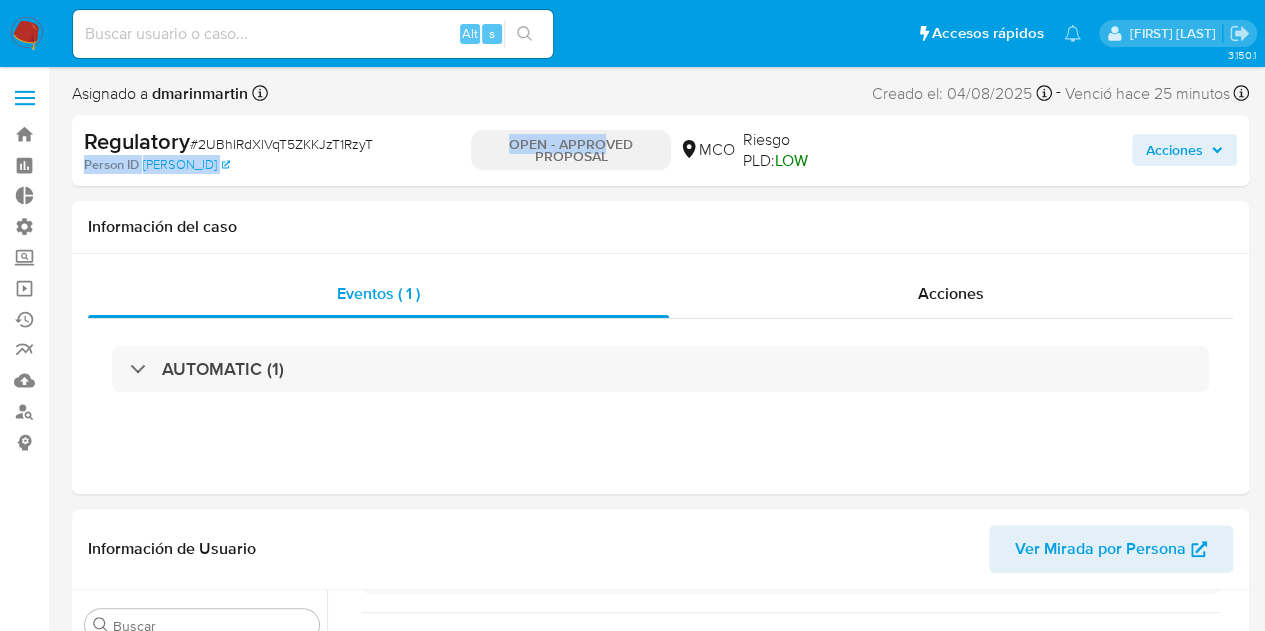 click on "Acciones" at bounding box center (1184, 150) 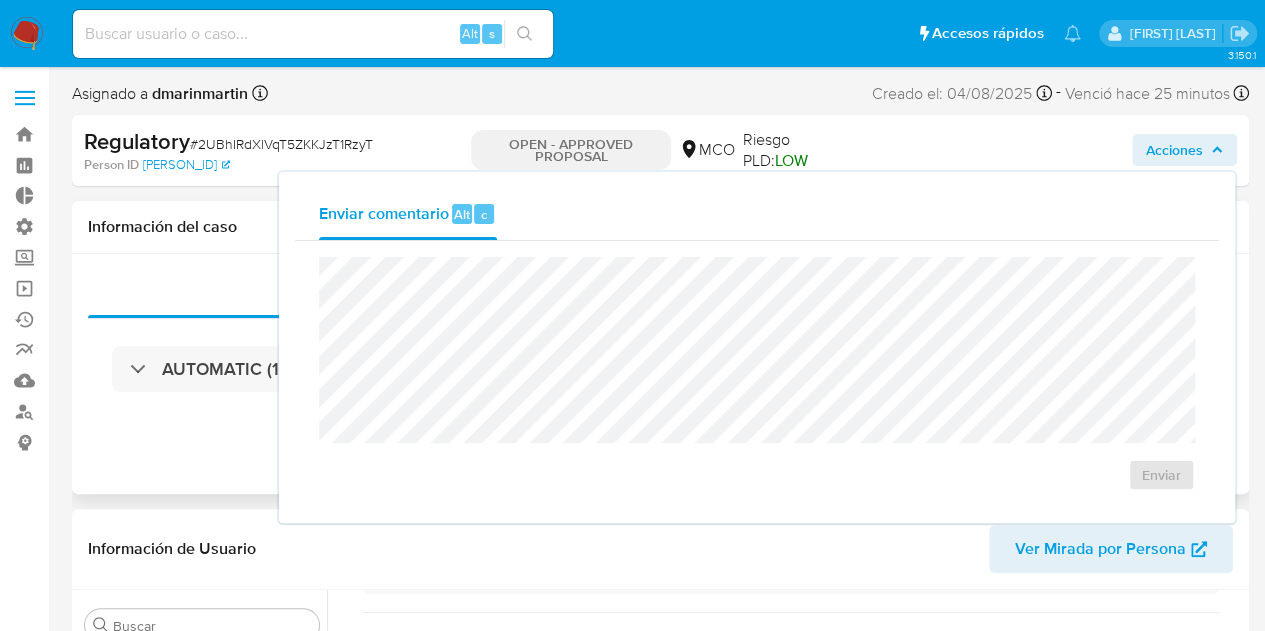 click on "Información del caso" at bounding box center [660, 227] 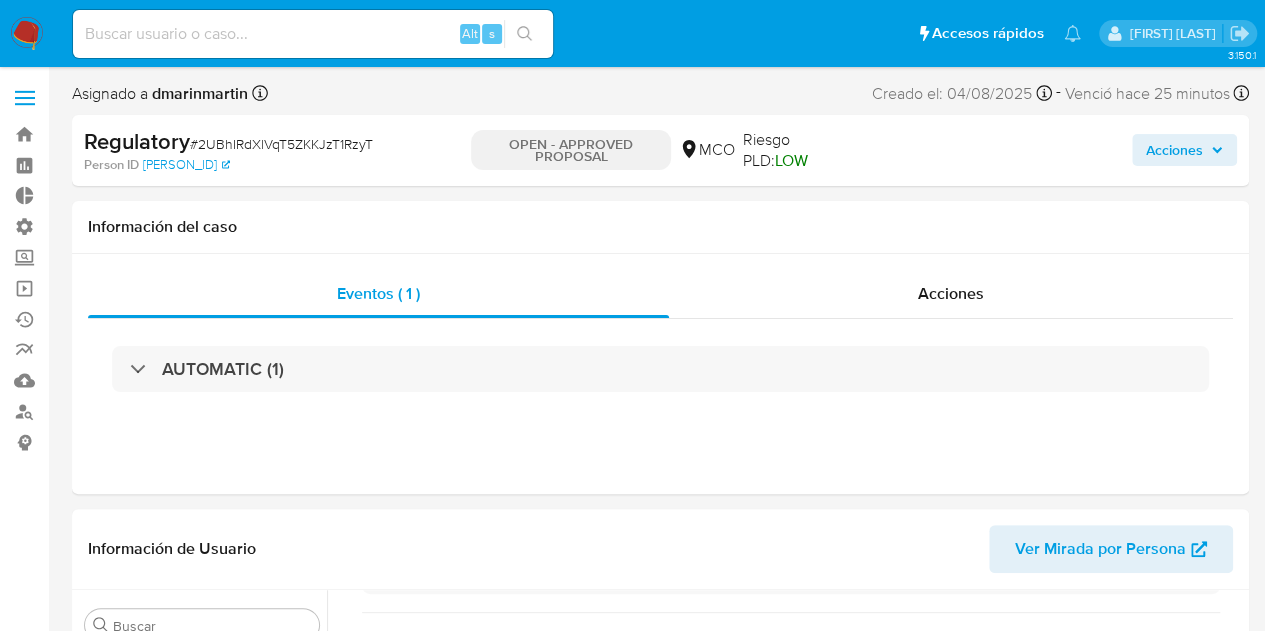 click on "OPEN - APPROVED PROPOSAL" at bounding box center (571, 150) 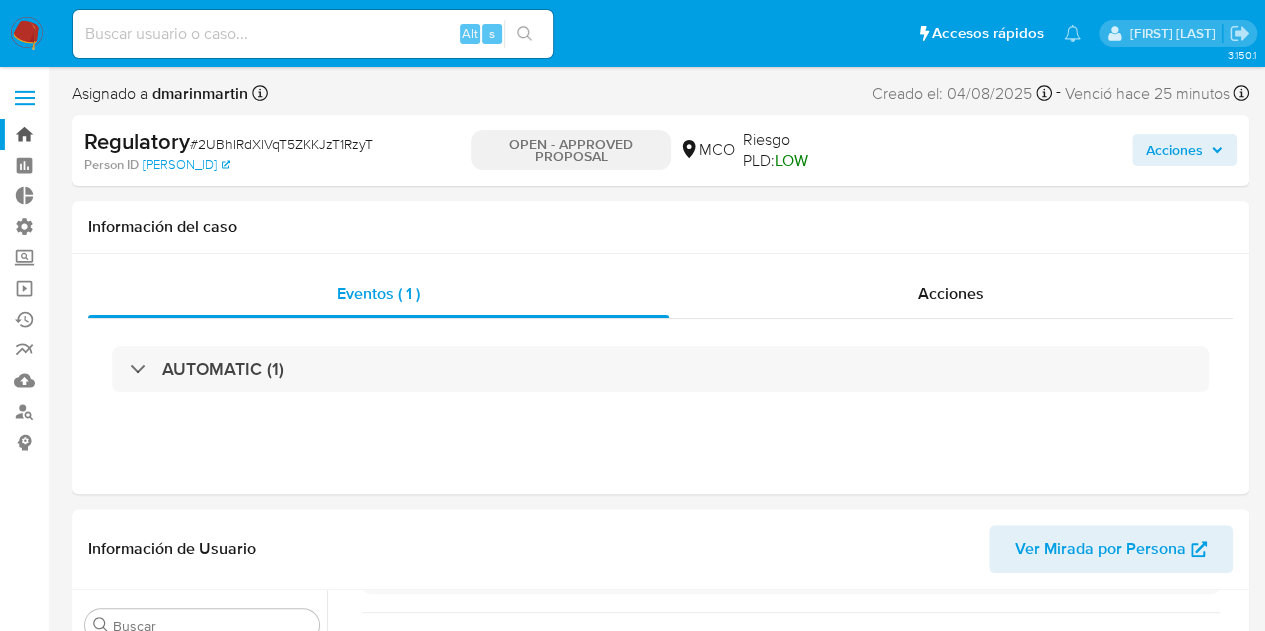 click on "Bandeja" at bounding box center [119, 134] 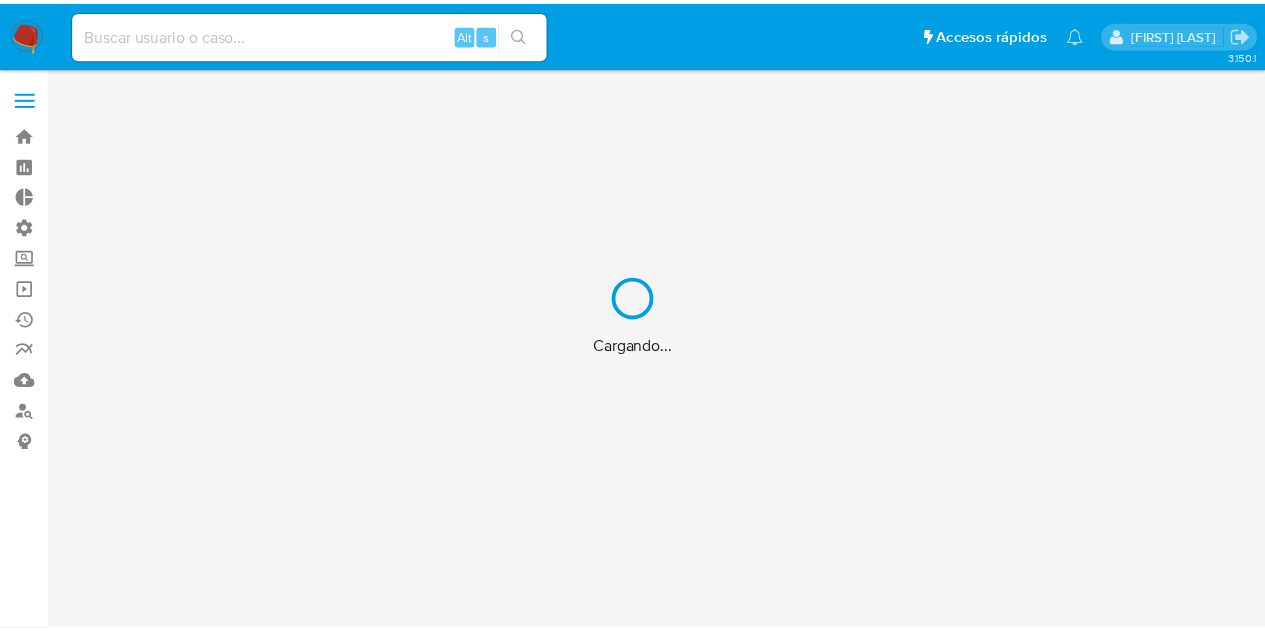 scroll, scrollTop: 0, scrollLeft: 0, axis: both 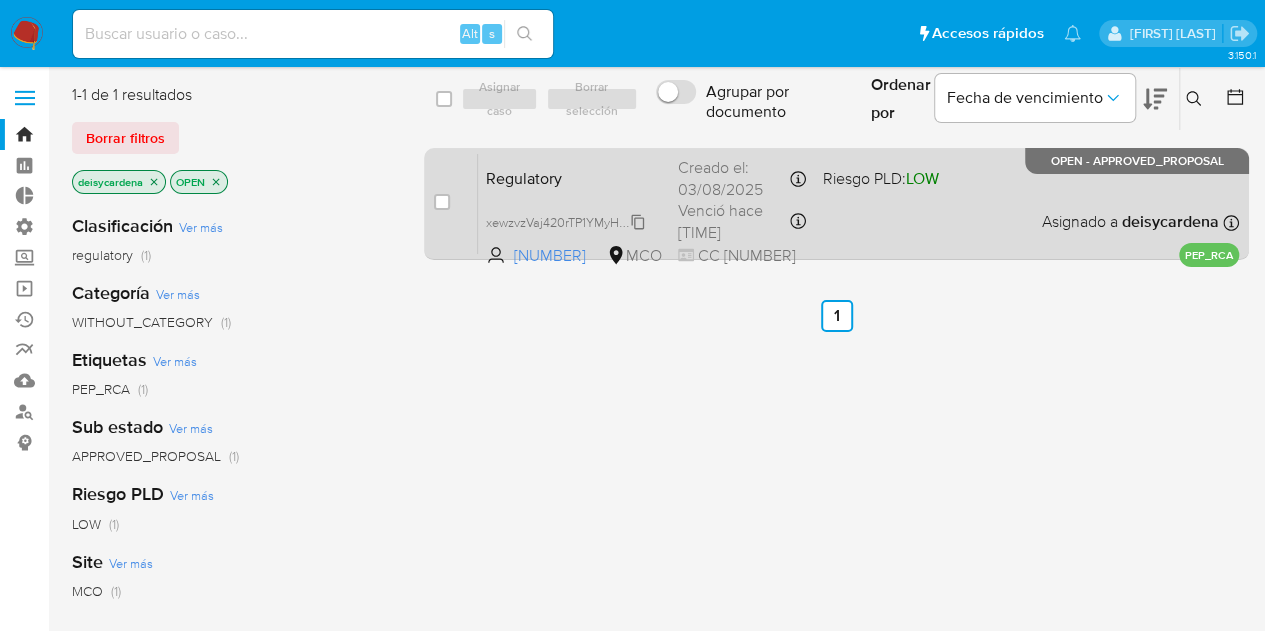 click on "xewzvzVaj420rTP1YMyH1paL" at bounding box center [564, 221] 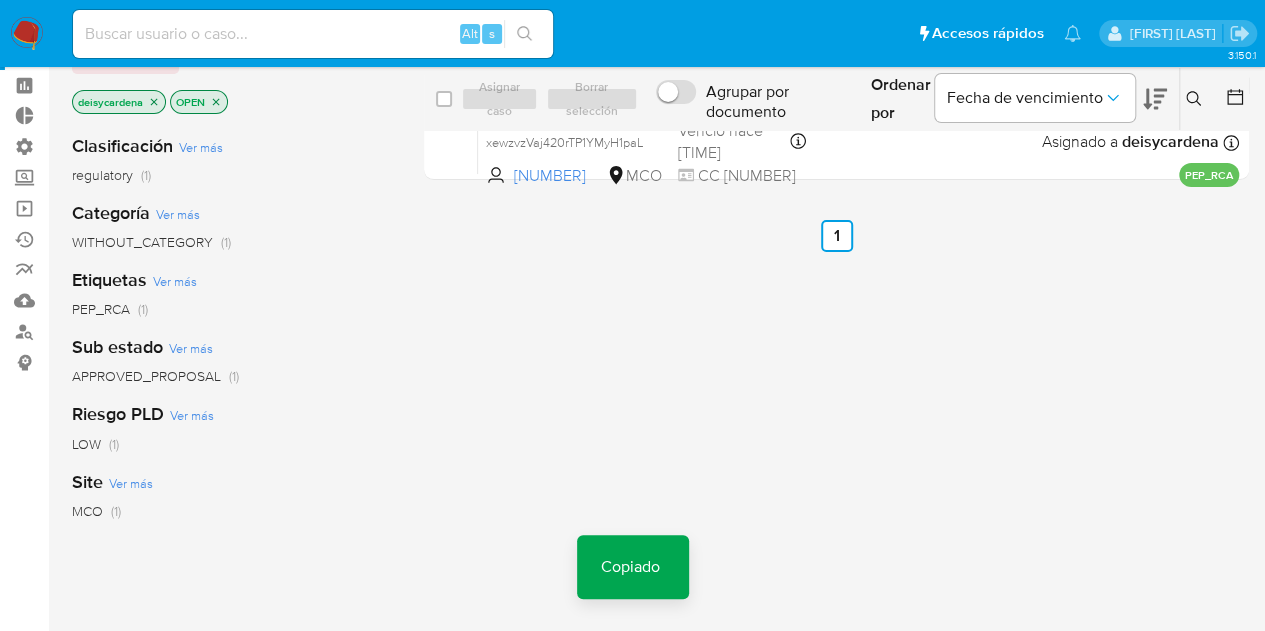scroll, scrollTop: 0, scrollLeft: 0, axis: both 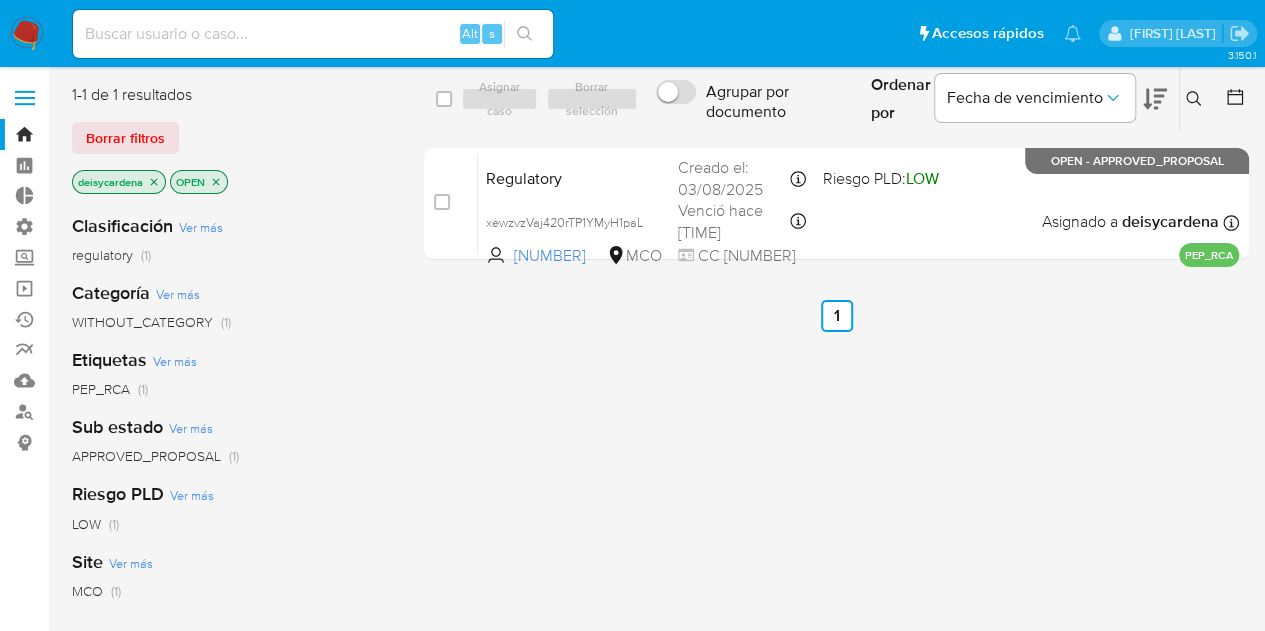 click 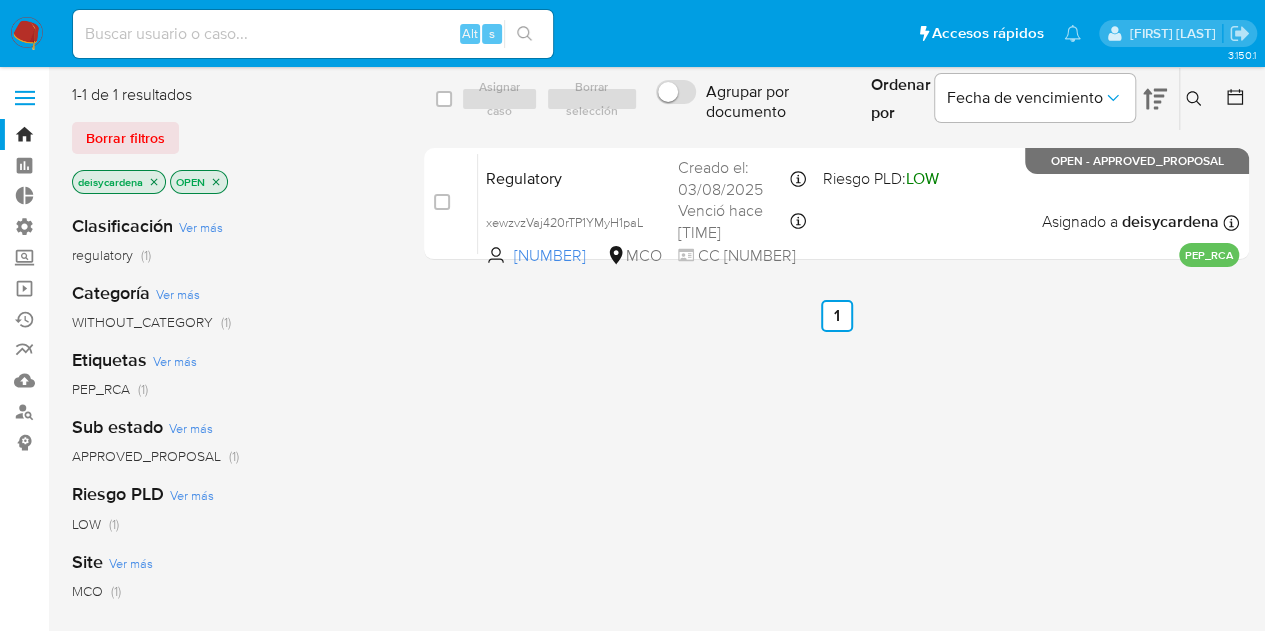 click 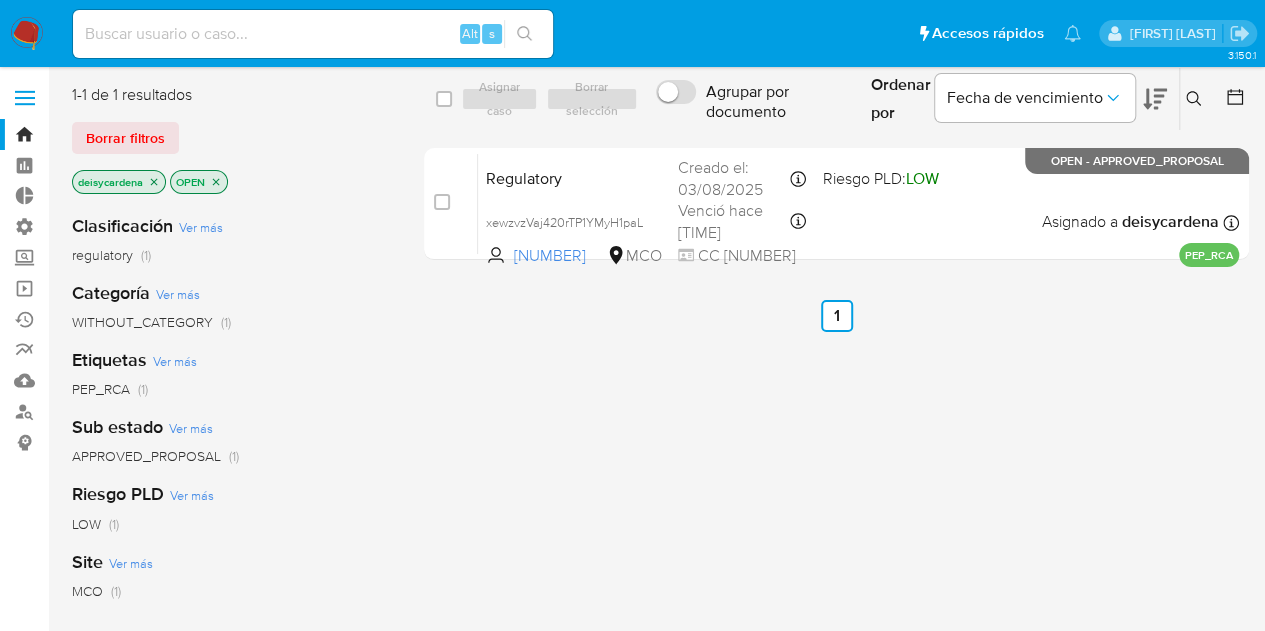 click on "OPEN" at bounding box center (199, 182) 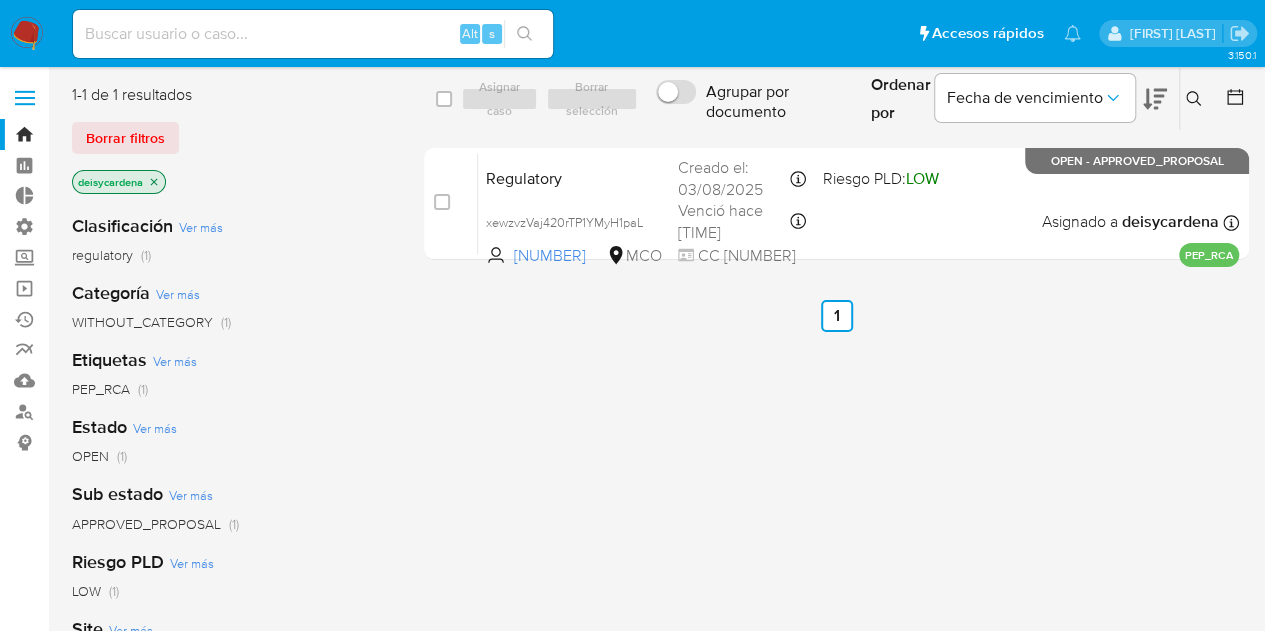 click 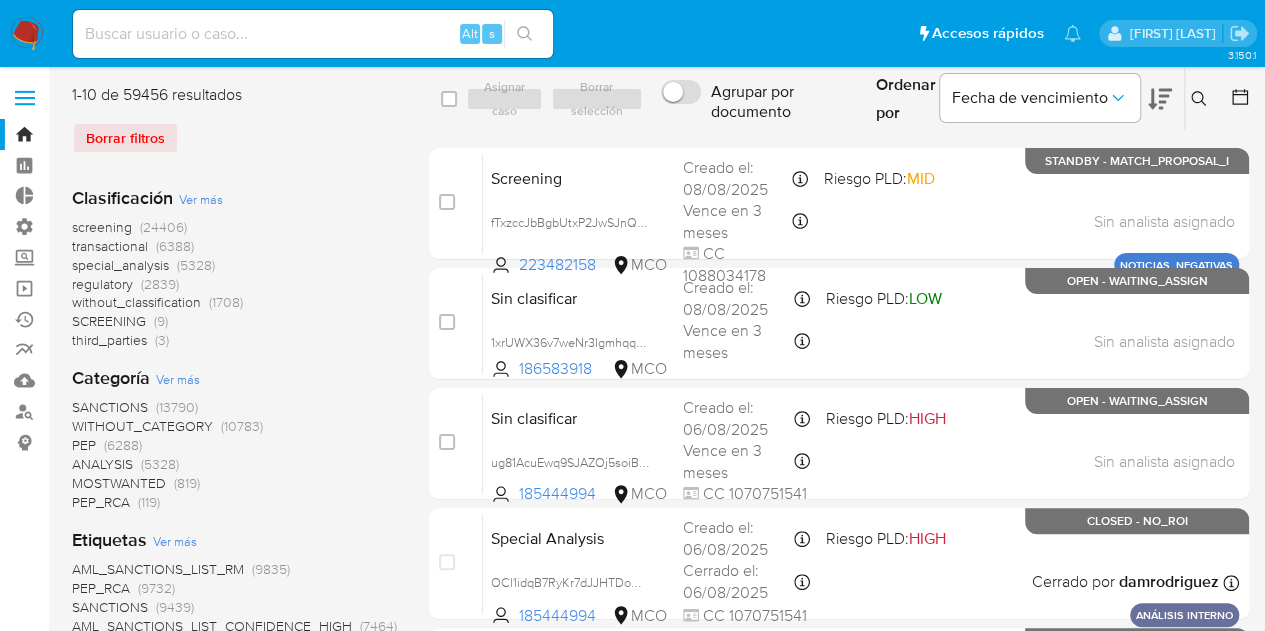 click 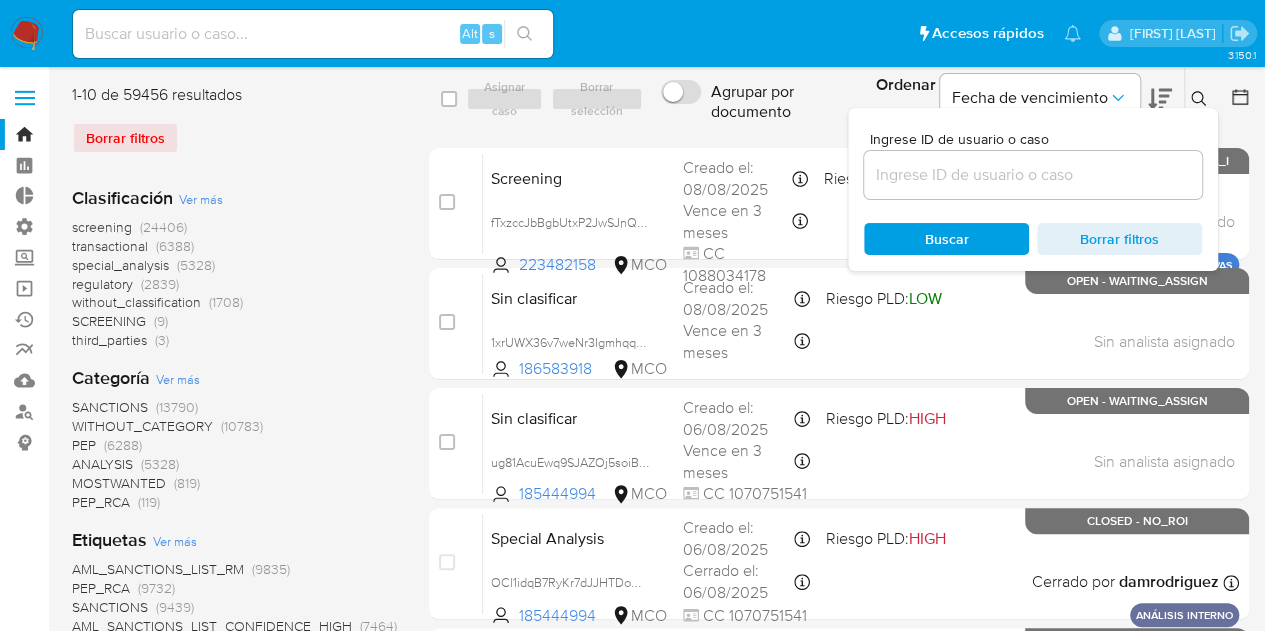 click at bounding box center (1033, 175) 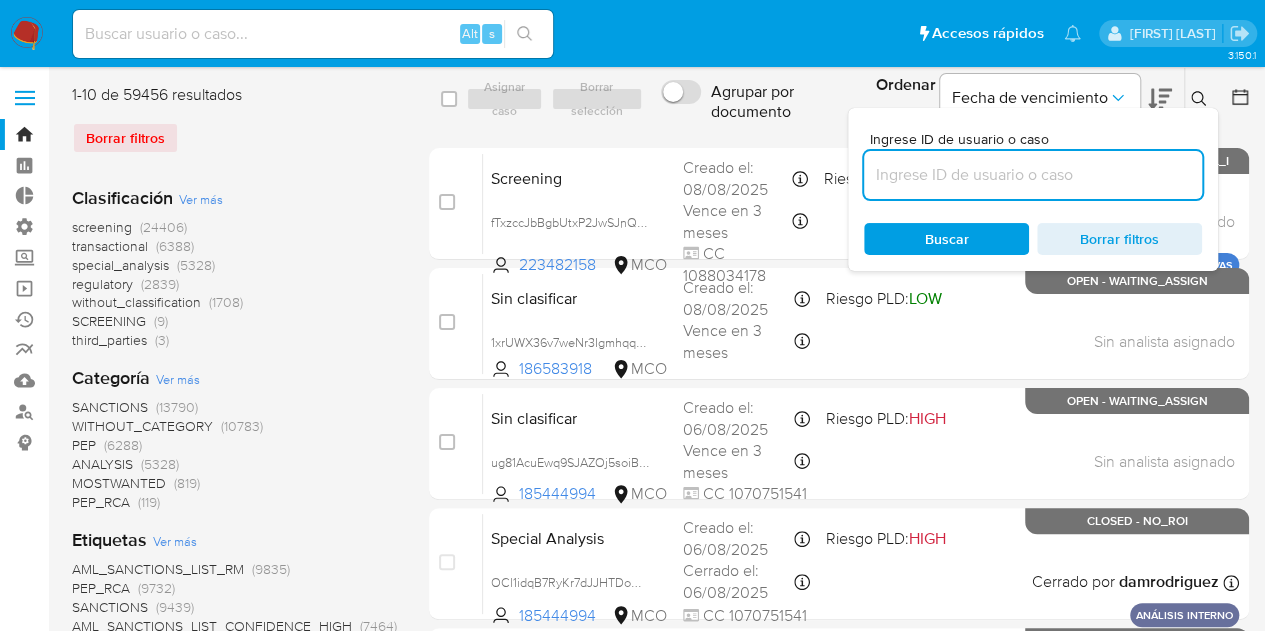 click at bounding box center (1033, 175) 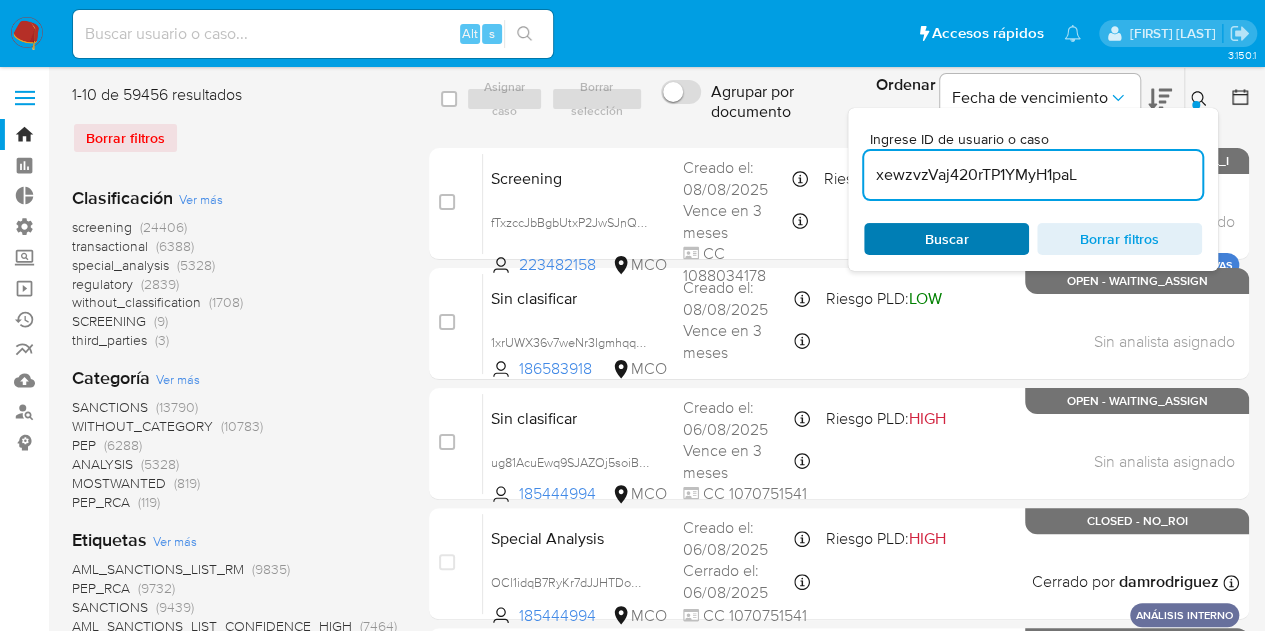 type on "xewzvzVaj420rTP1YMyH1paL" 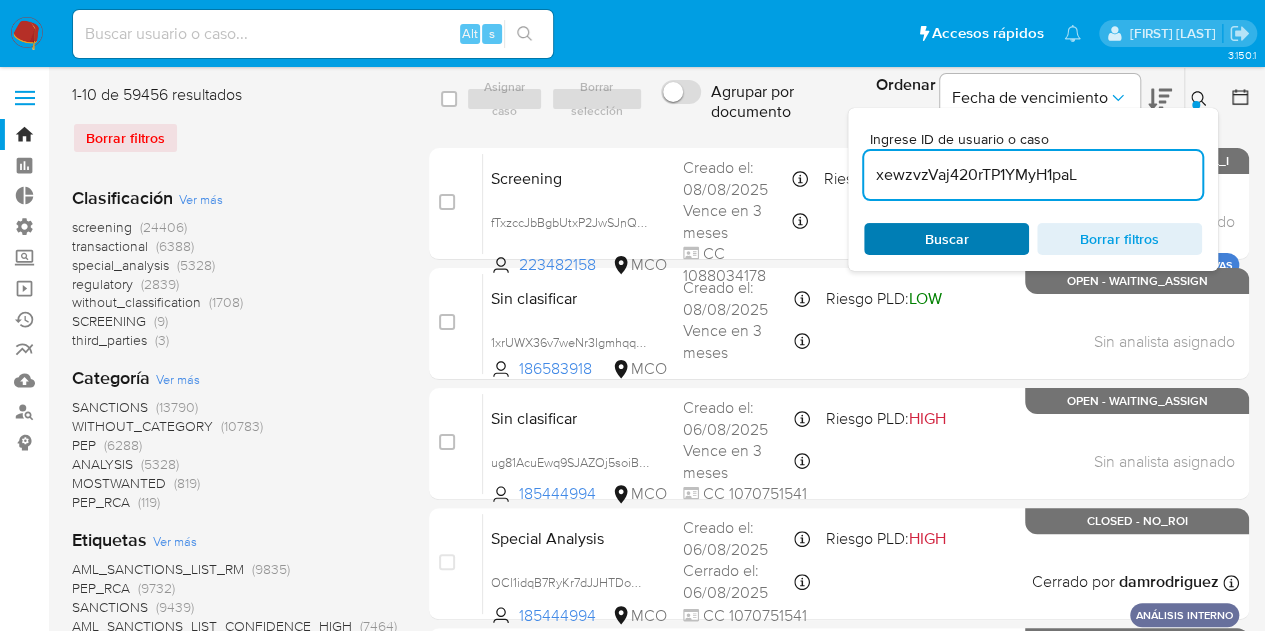 click on "Buscar Borrar filtros" at bounding box center [1033, 239] 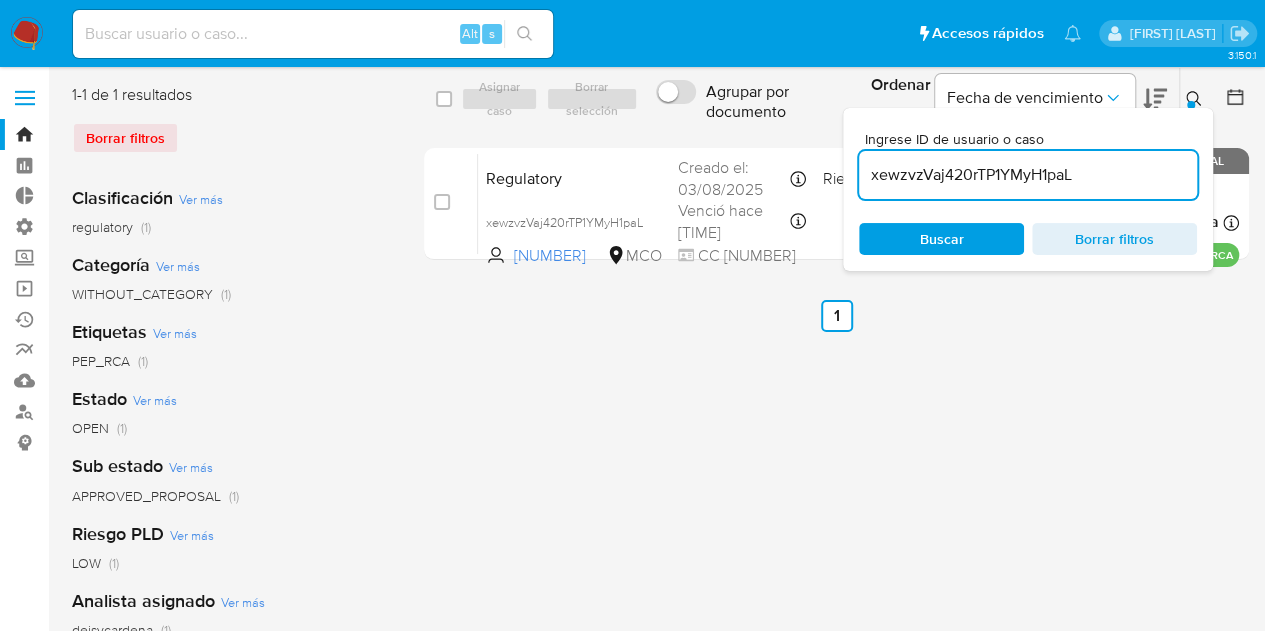 click on "Buscar" at bounding box center (941, 239) 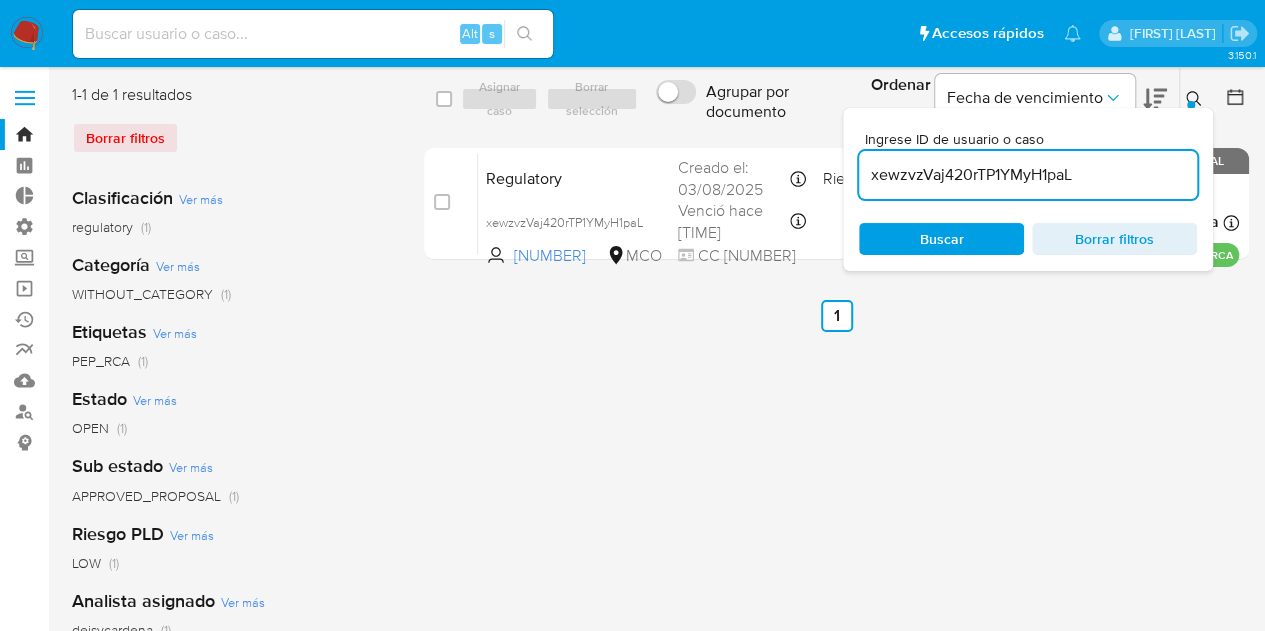 click on "select-all-cases-checkbox Asignar caso Borrar selección Agrupar por documento Ordenar por Fecha de vencimiento   No es posible ordenar los resultados mientras se encuentren agrupados. Ingrese ID de usuario o caso xewzvzVaj420rTP1YMyH1paL Buscar Borrar filtros case-item-checkbox   No es posible asignar el caso Regulatory xewzvzVaj420rTP1YMyH1paL 2261358080 MCO Riesgo PLD:  LOW Creado el: 03/08/2025   Creado el: 03/08/2025 19:09:29 Venció hace 20 horas   Vence el 07/08/2025 19:09:29 CC   42011546 Asignado a   deisycardena   Asignado el: 04/08/2025 06:19:01 PEP_RCA OPEN - APPROVED_PROPOSAL" at bounding box center [836, 176] 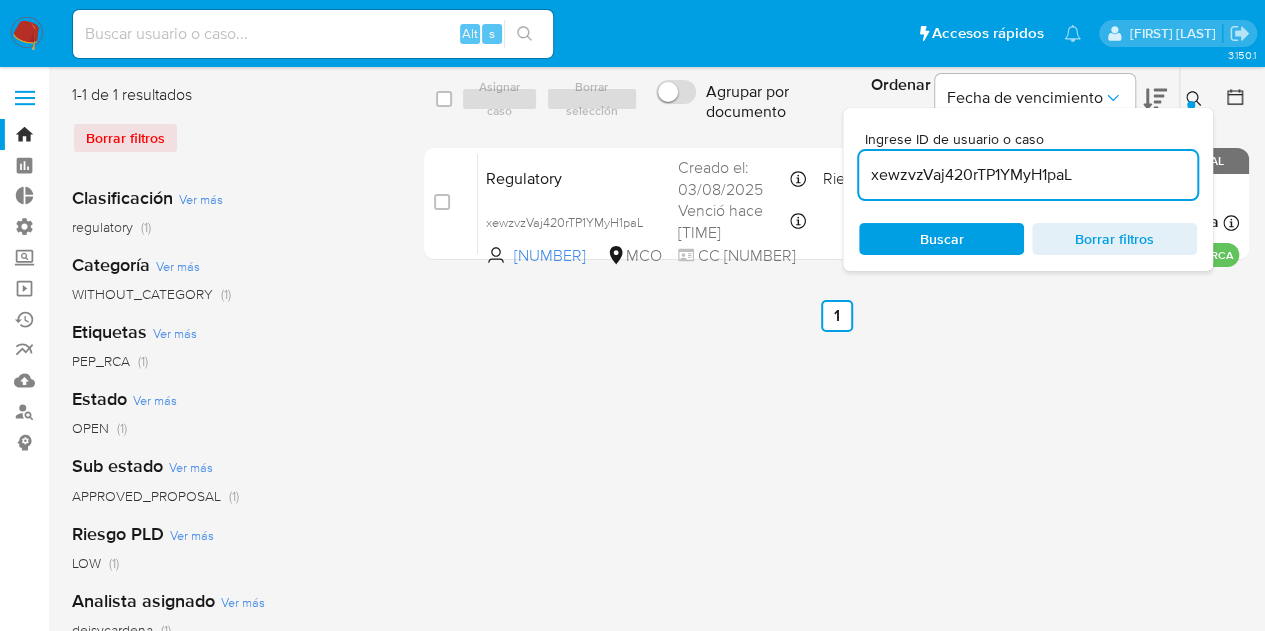 click on "select-all-cases-checkbox Asignar caso Borrar selección Agrupar por documento Ordenar por Fecha de vencimiento   No es posible ordenar los resultados mientras se encuentren agrupados. Ingrese ID de usuario o caso xewzvzVaj420rTP1YMyH1paL Buscar Borrar filtros case-item-checkbox   No es posible asignar el caso Regulatory xewzvzVaj420rTP1YMyH1paL 2261358080 MCO Riesgo PLD:  LOW Creado el: 03/08/2025   Creado el: 03/08/2025 19:09:29 Venció hace 20 horas   Vence el 07/08/2025 19:09:29 CC   42011546 Asignado a   deisycardena   Asignado el: 04/08/2025 06:19:01 PEP_RCA OPEN - APPROVED_PROPOSAL  Anterior 1 Siguiente" at bounding box center (836, 515) 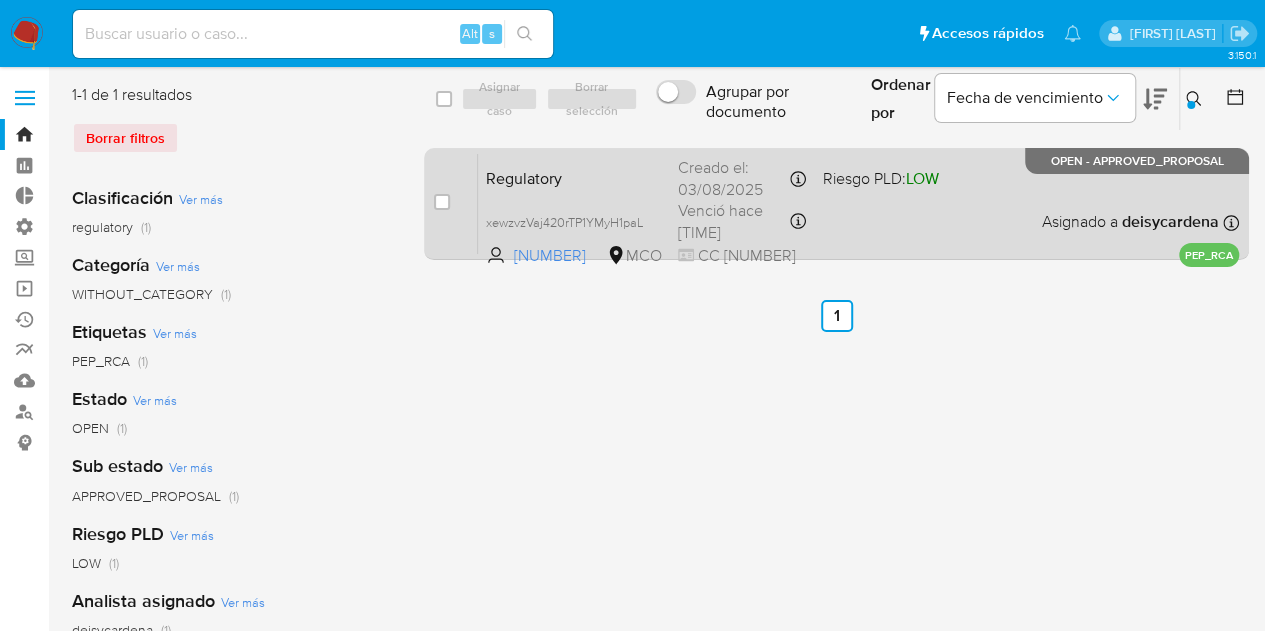 click on "deisycardena" at bounding box center (1168, 221) 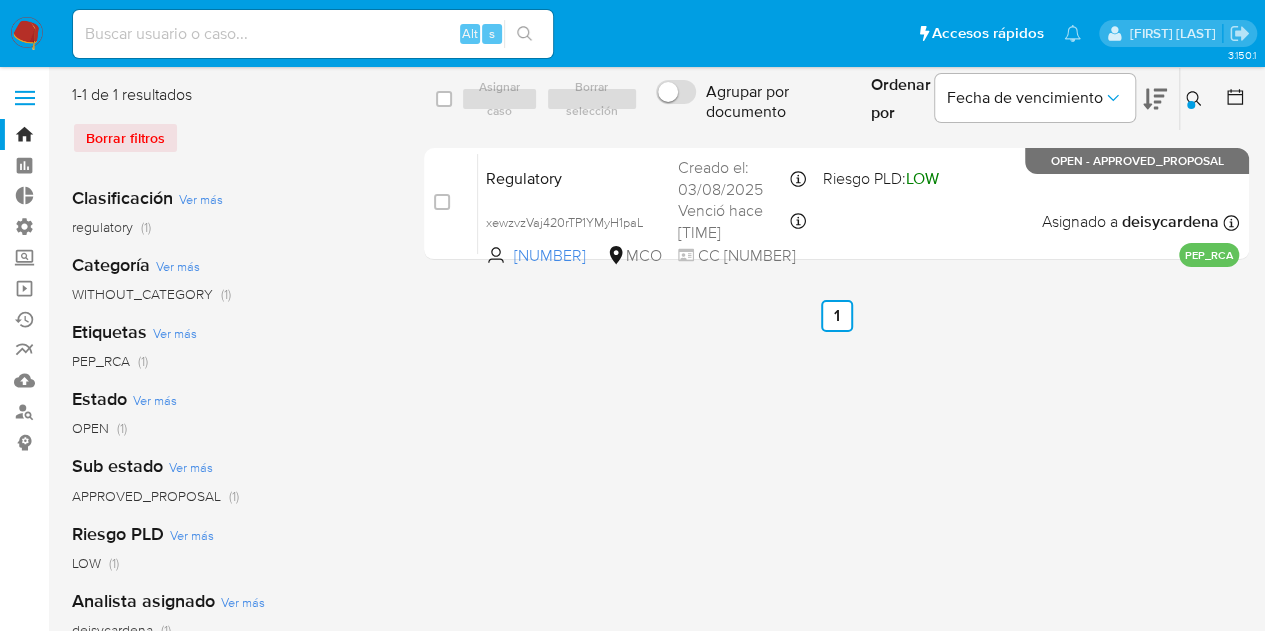 click at bounding box center (313, 34) 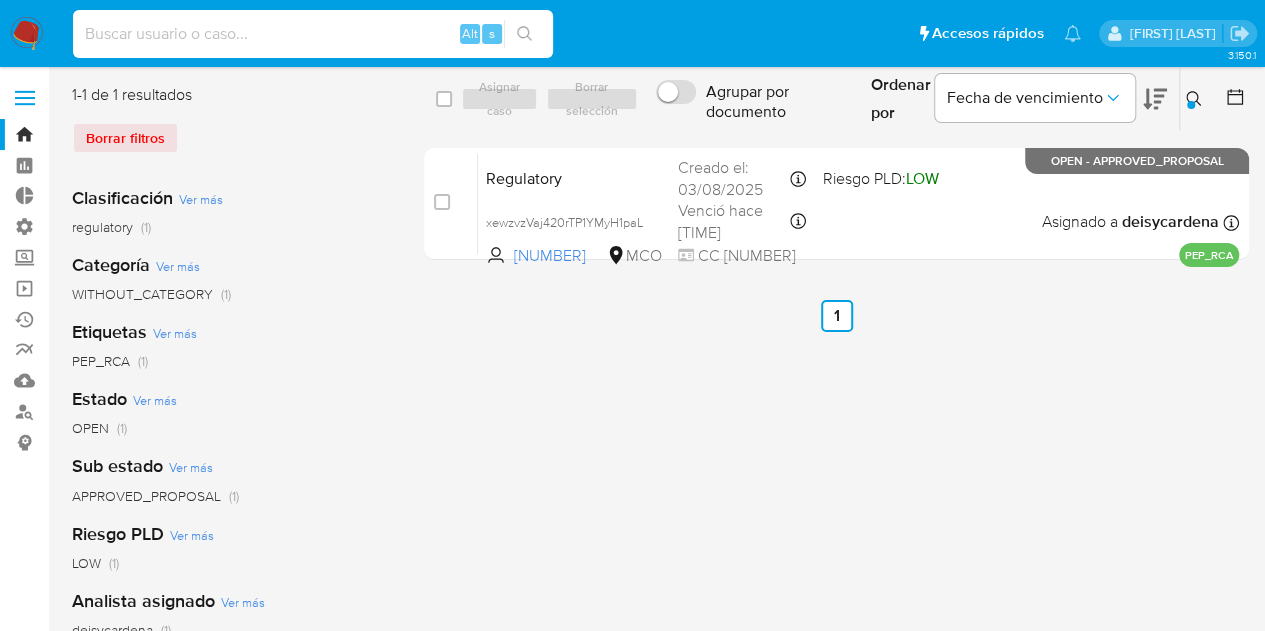 paste on "HmlUQ3aRsyNGB2u5tgnFTzne" 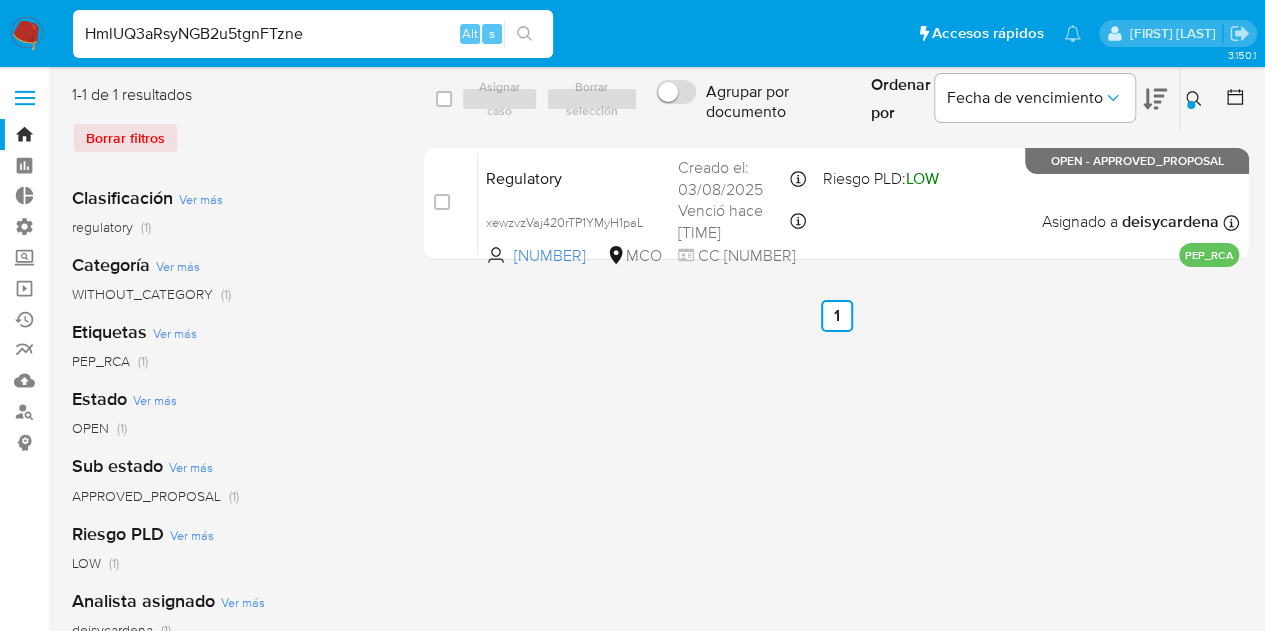 type on "HmlUQ3aRsyNGB2u5tgnFTzne" 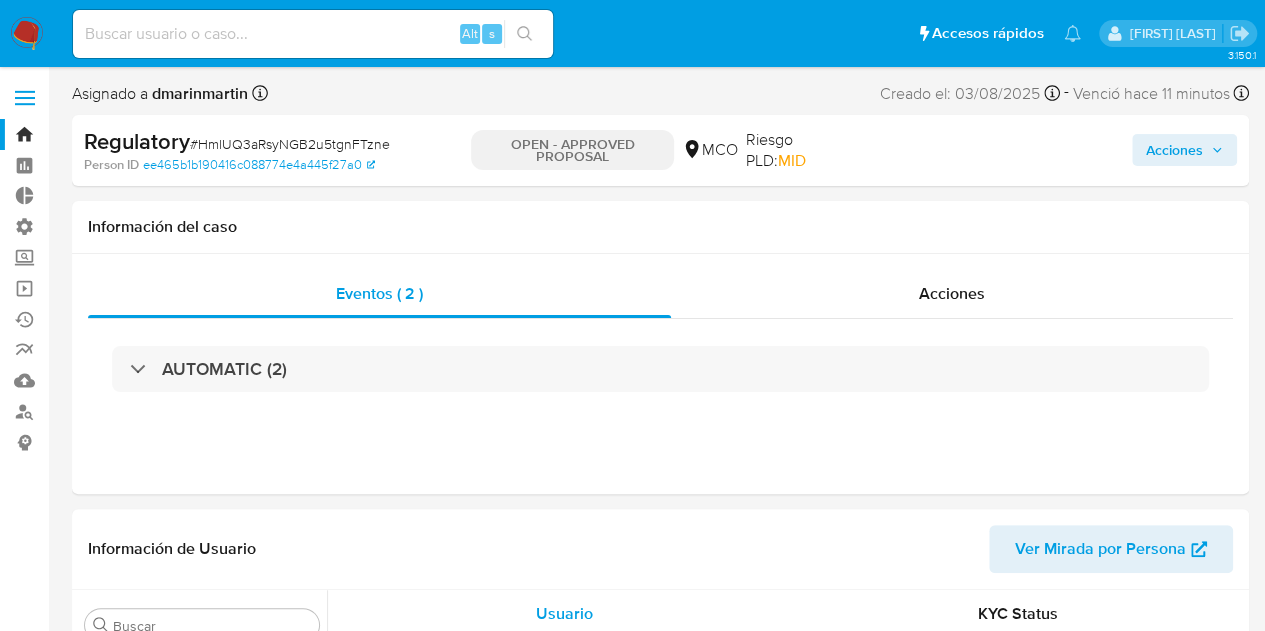 scroll, scrollTop: 797, scrollLeft: 0, axis: vertical 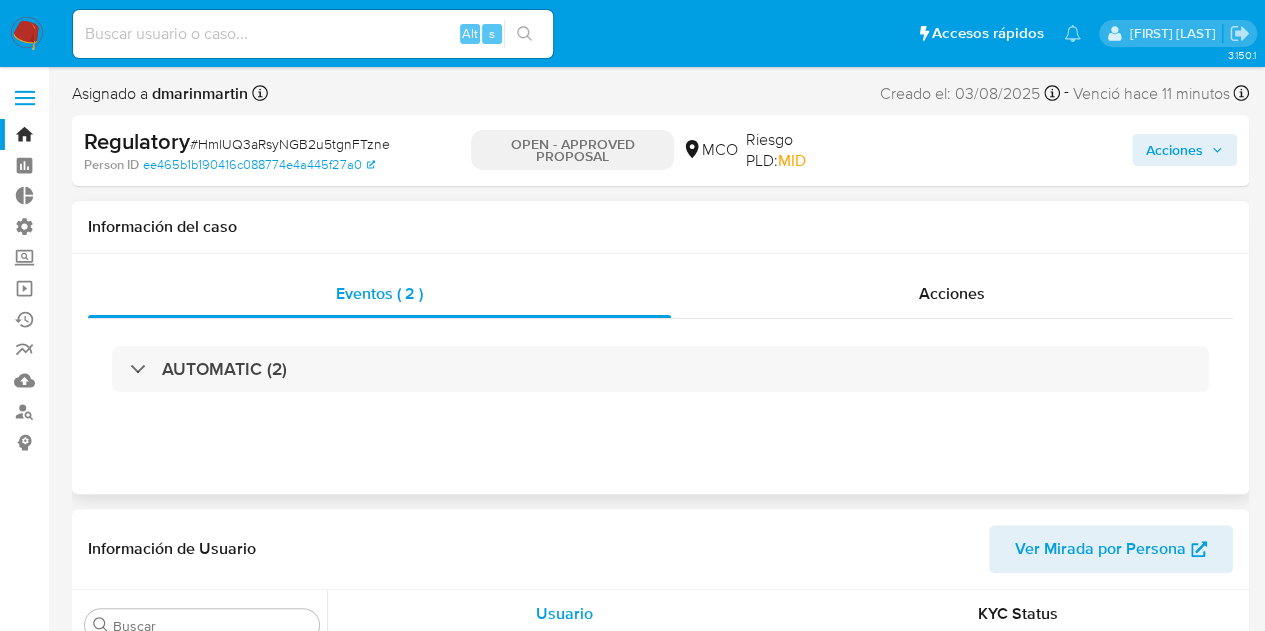 select on "10" 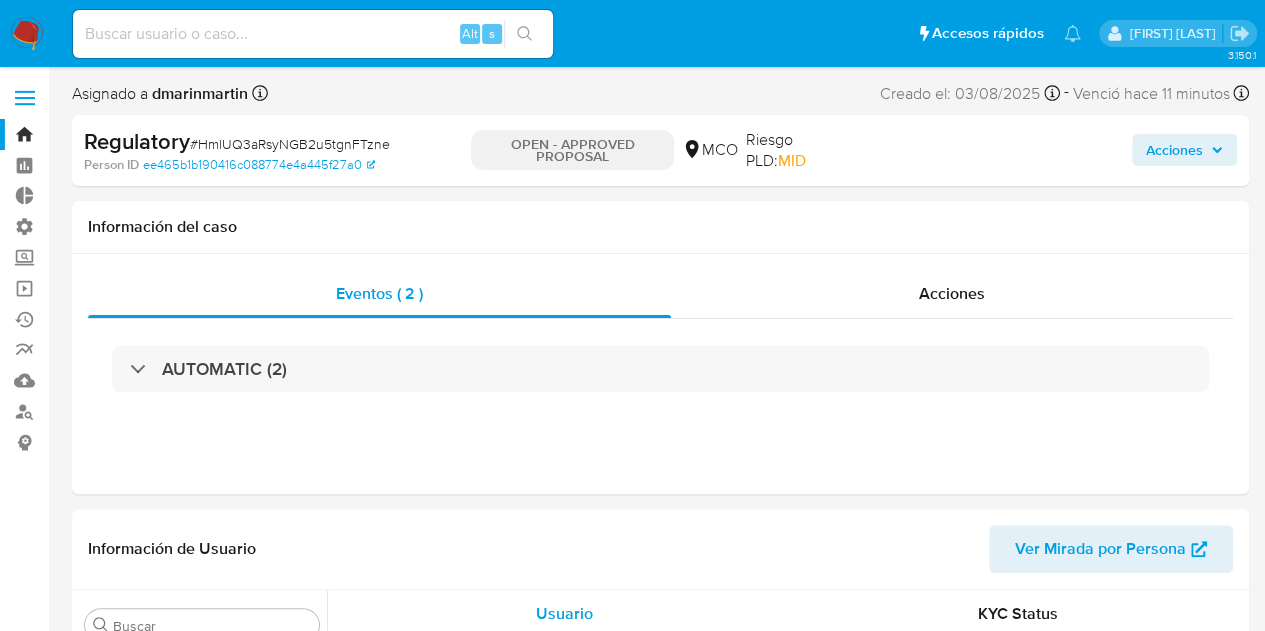 click on "Bandeja" at bounding box center [119, 134] 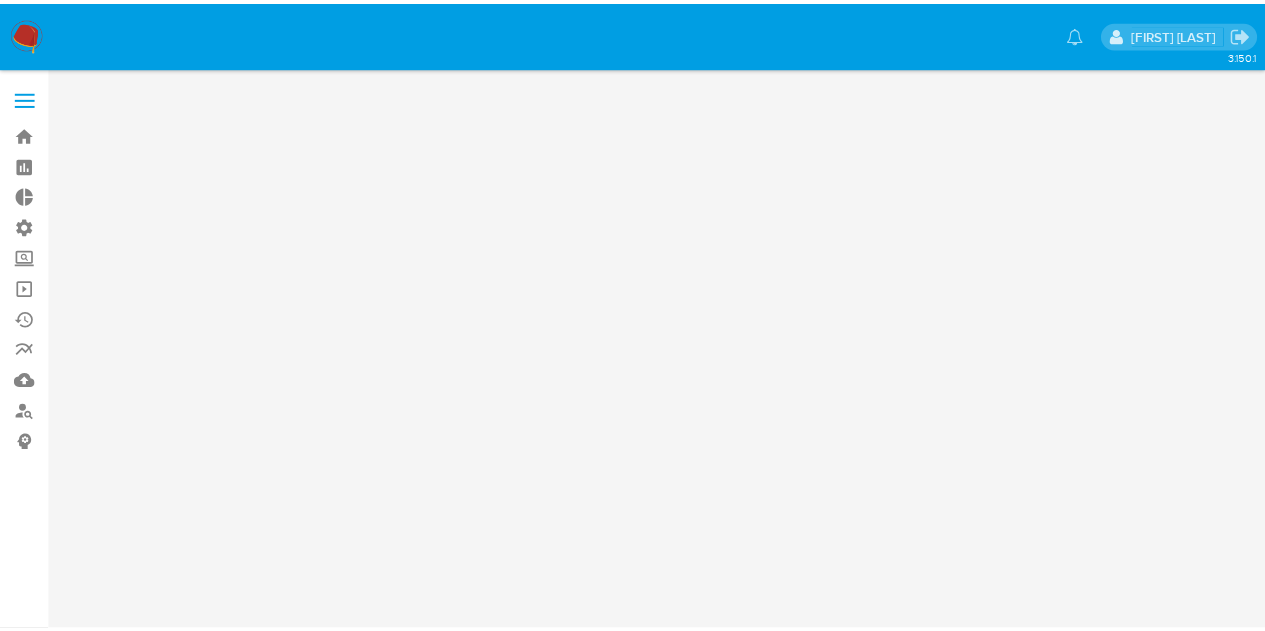 scroll, scrollTop: 0, scrollLeft: 0, axis: both 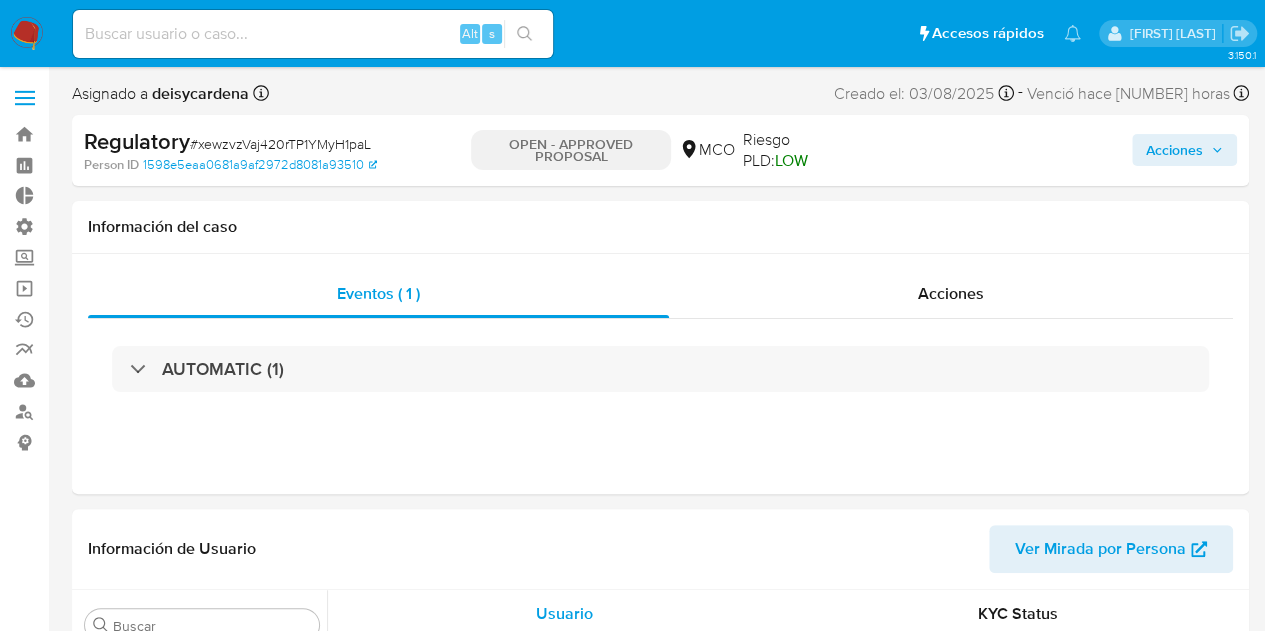select on "10" 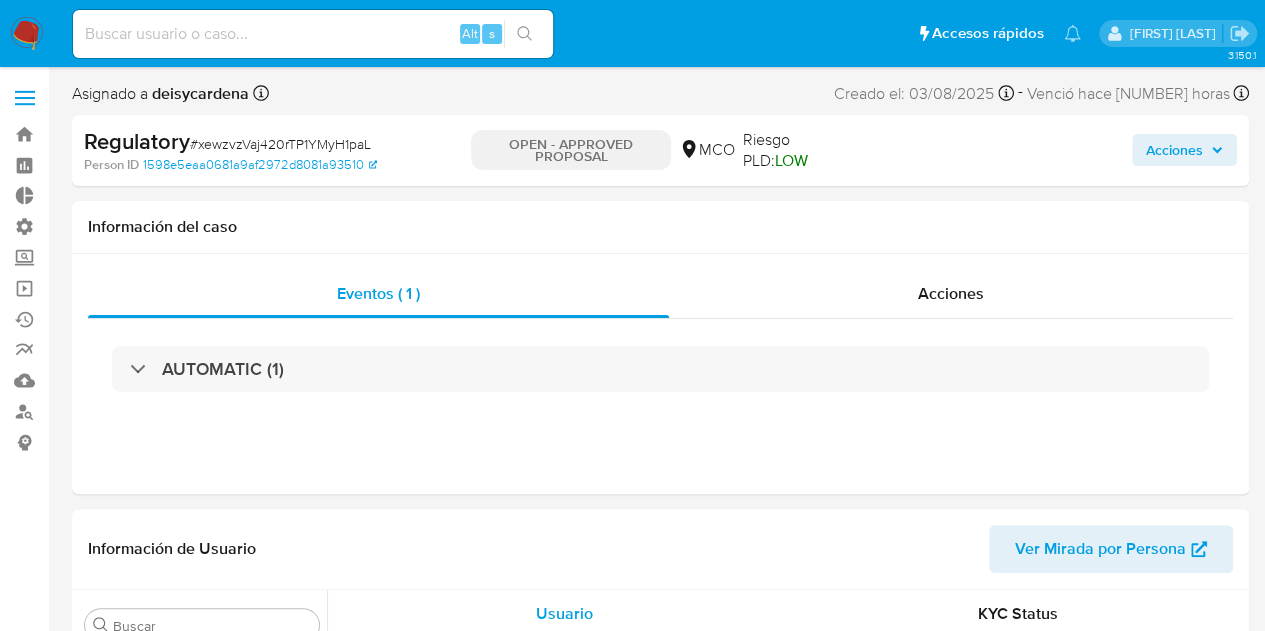 click on "Acciones" at bounding box center [1184, 150] 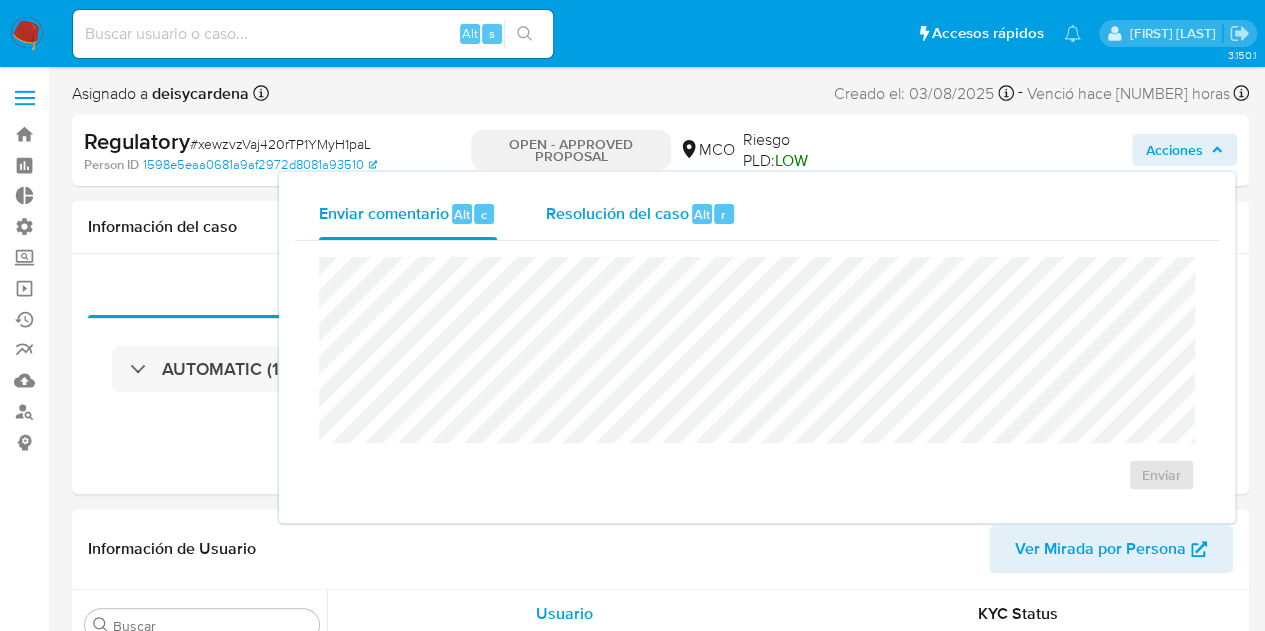 click on "Resolución del caso" at bounding box center (616, 213) 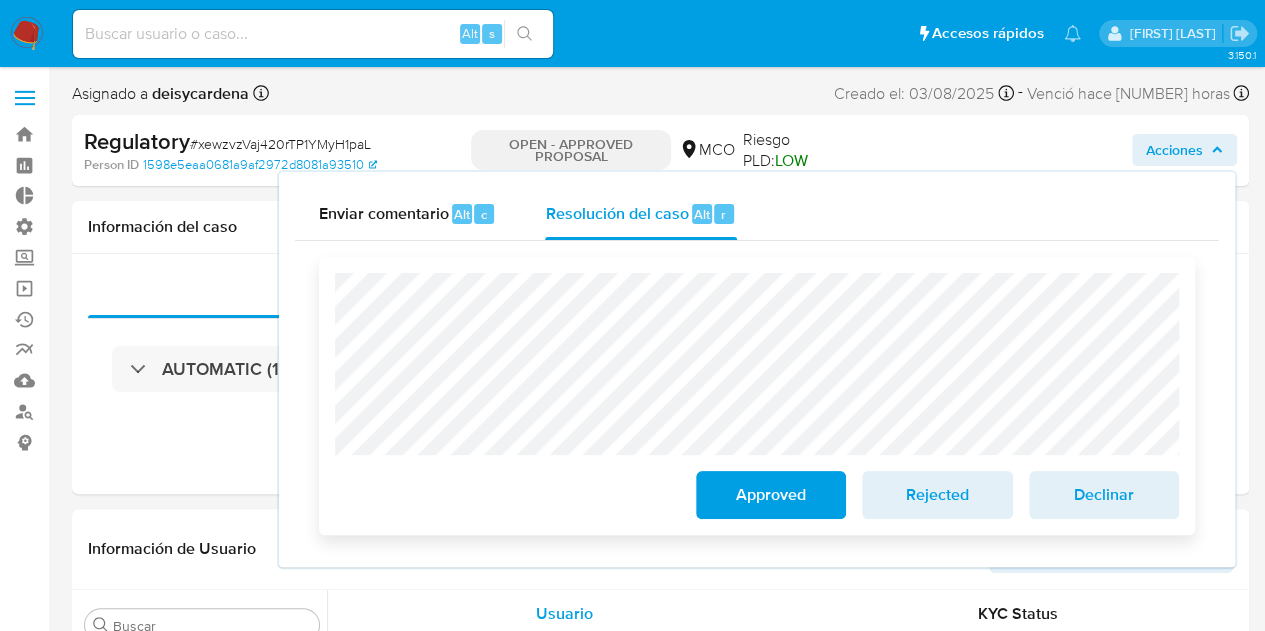 click on "Approved" at bounding box center (771, 495) 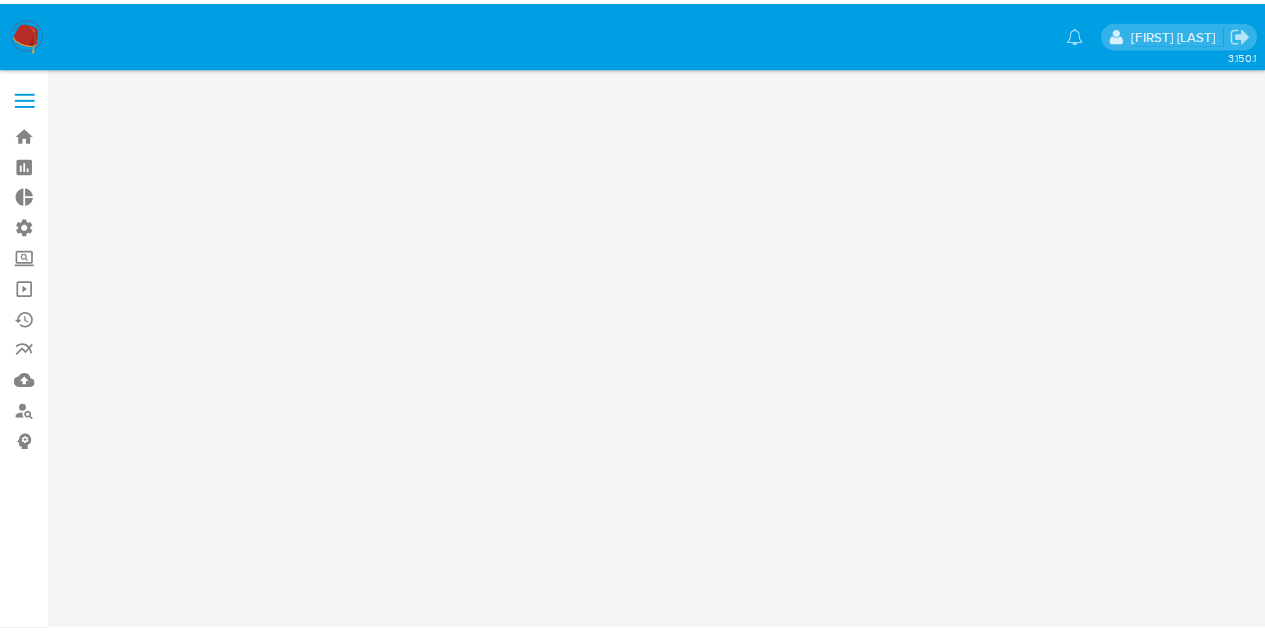 scroll, scrollTop: 0, scrollLeft: 0, axis: both 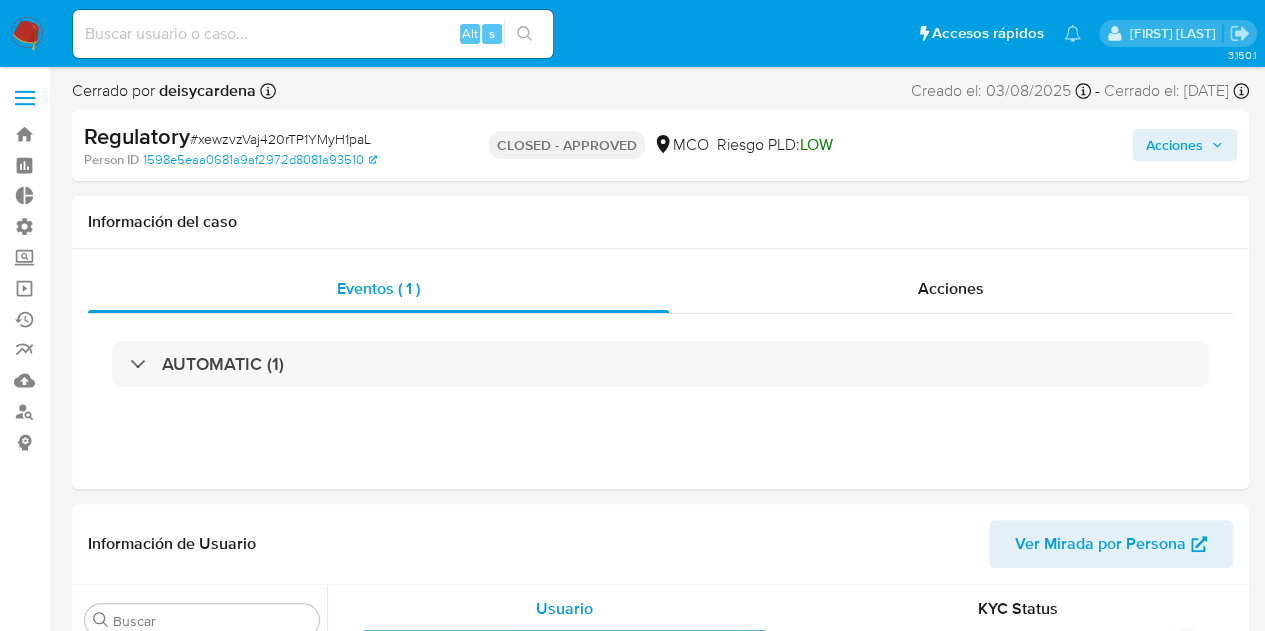 select on "10" 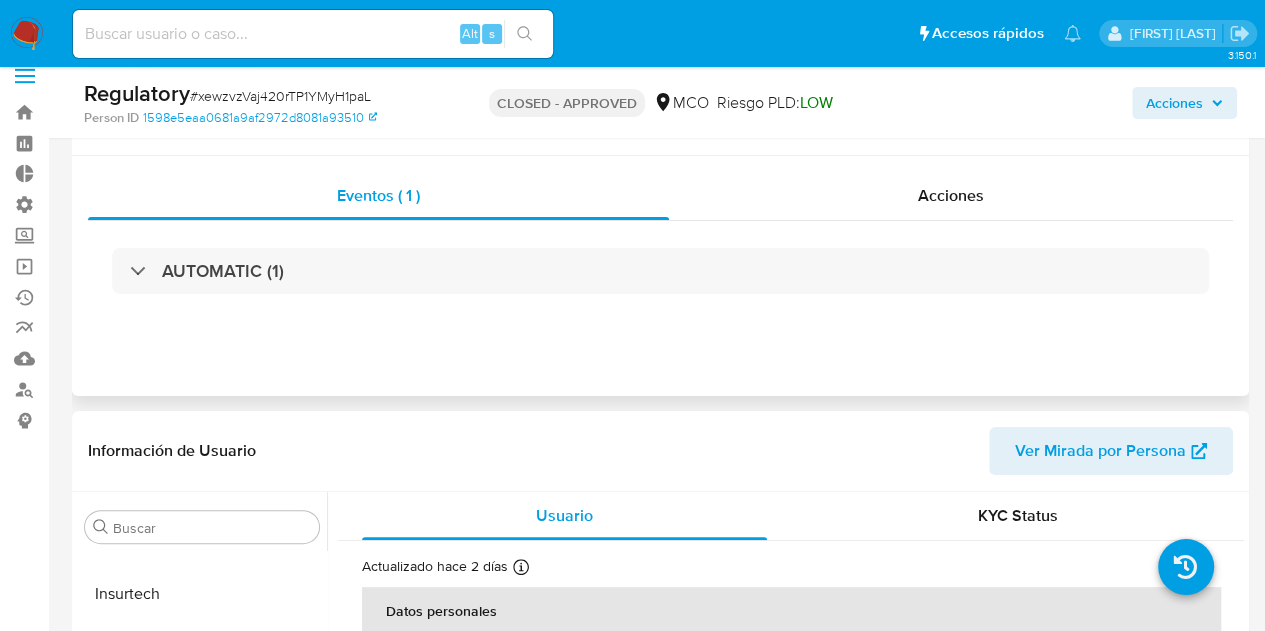 scroll, scrollTop: 0, scrollLeft: 0, axis: both 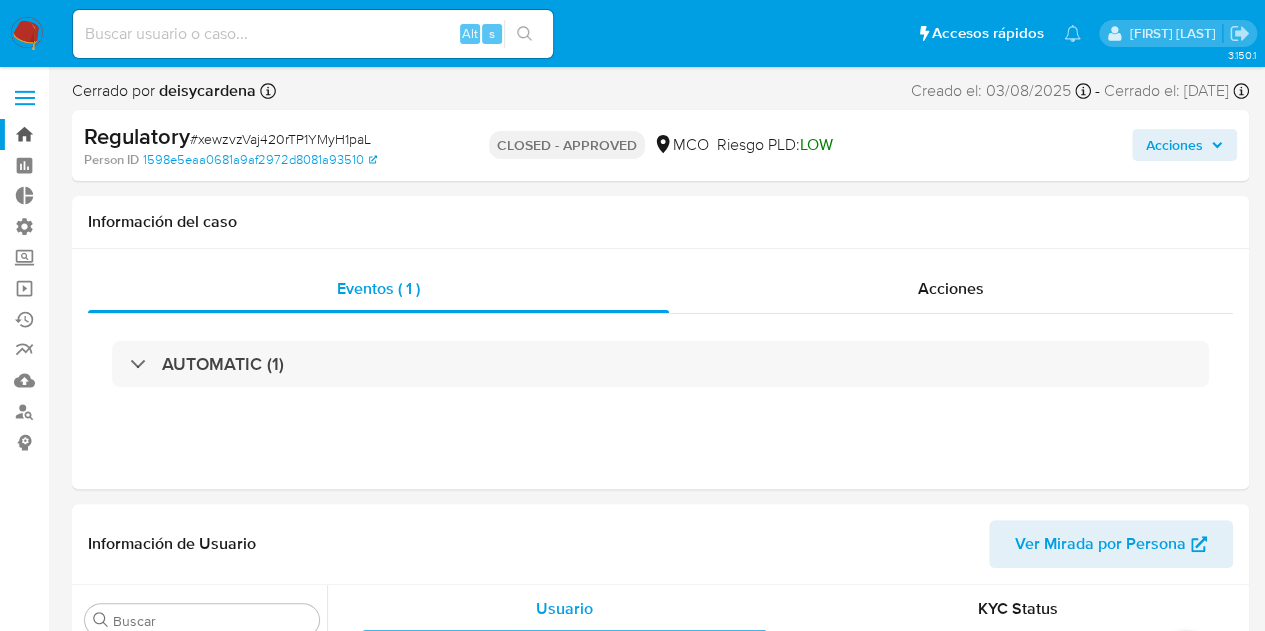 click on "Bandeja" at bounding box center [119, 134] 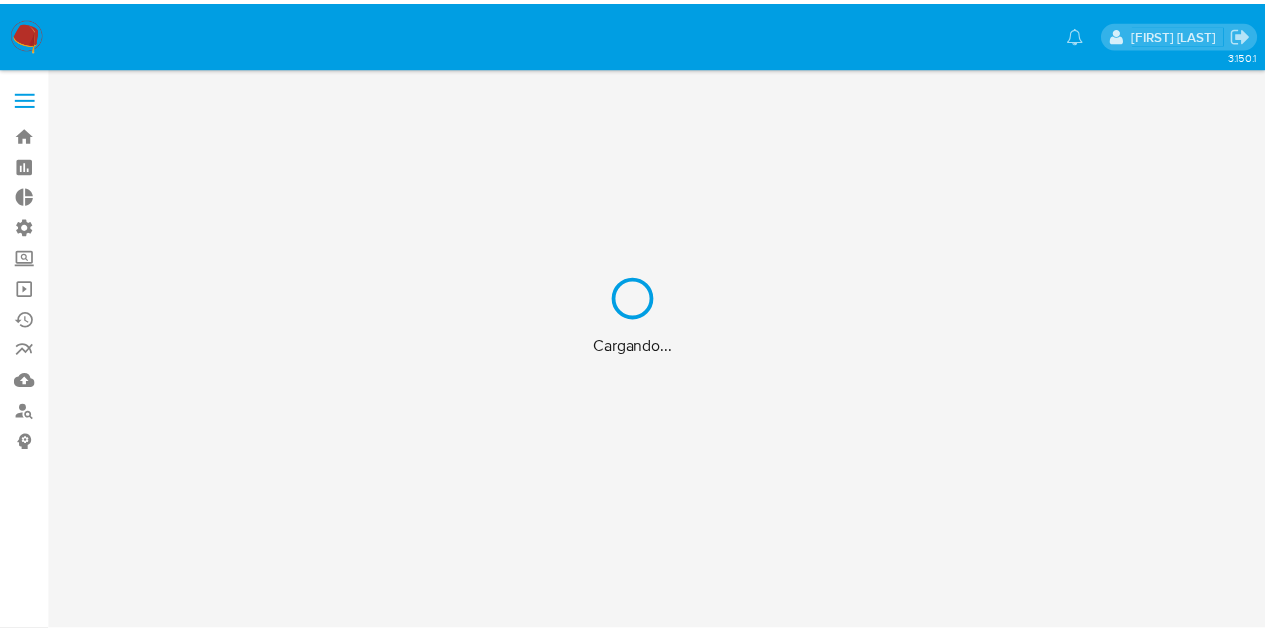 scroll, scrollTop: 0, scrollLeft: 0, axis: both 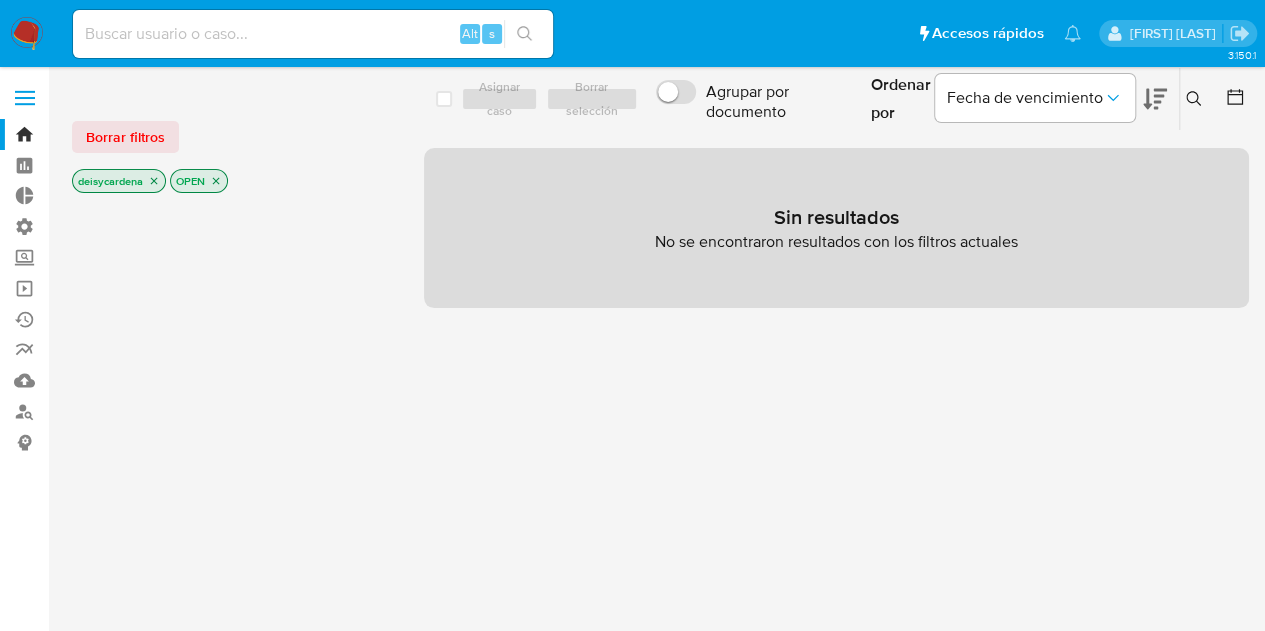 click 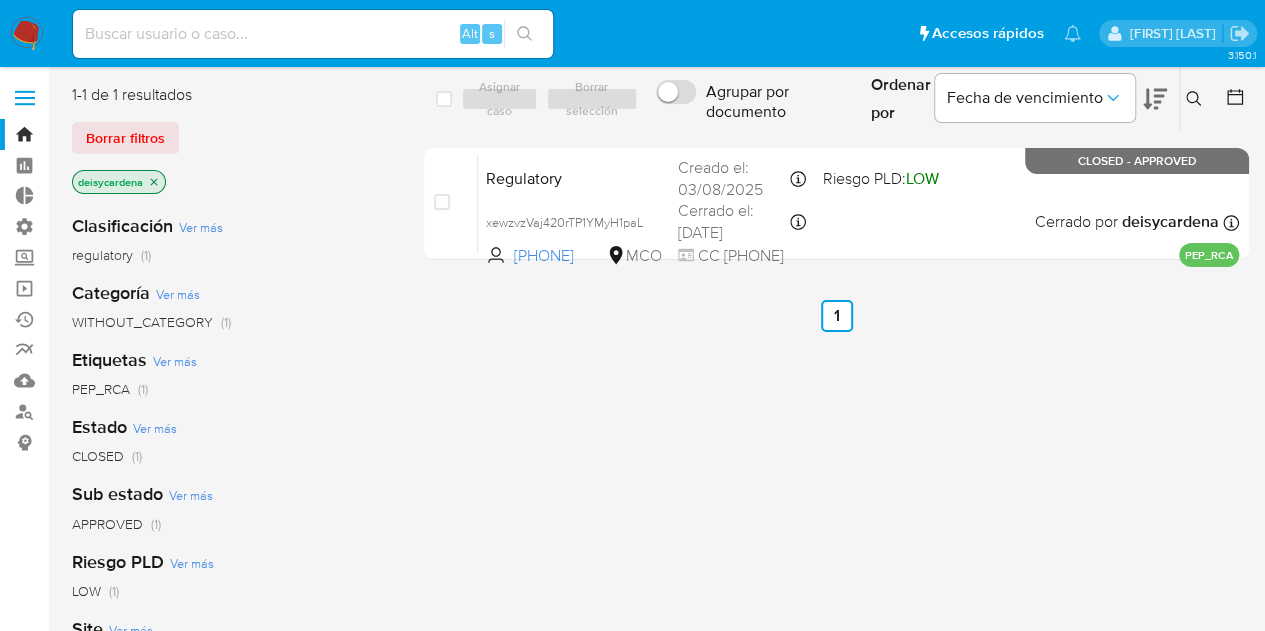 click 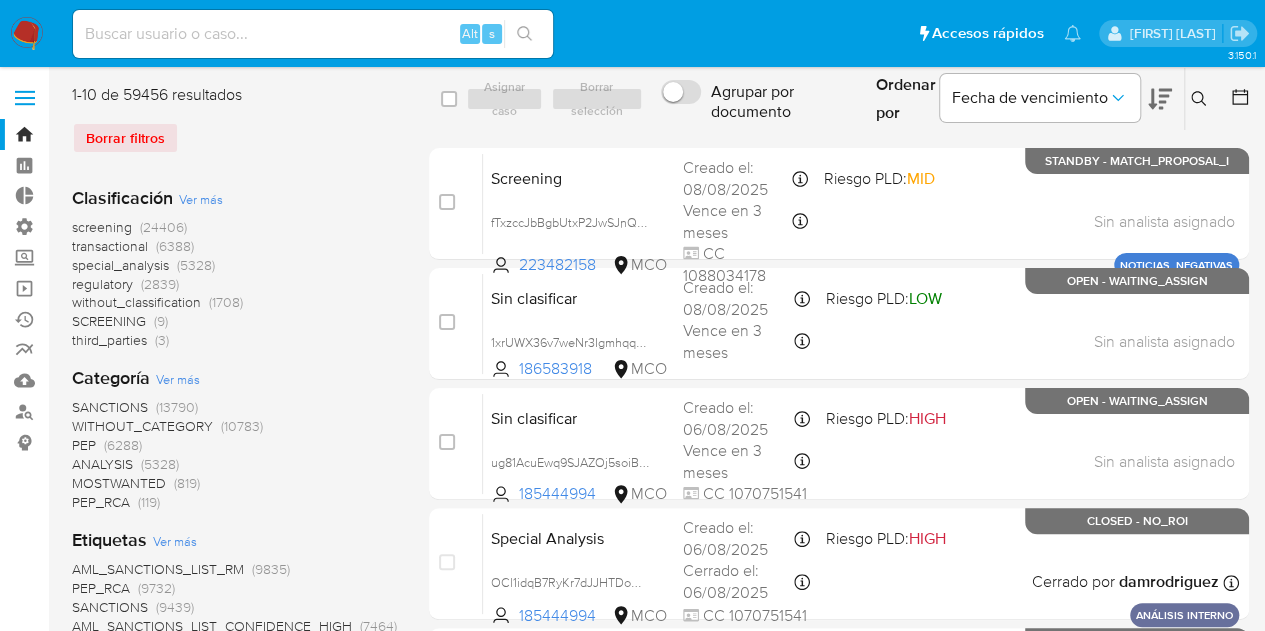 click 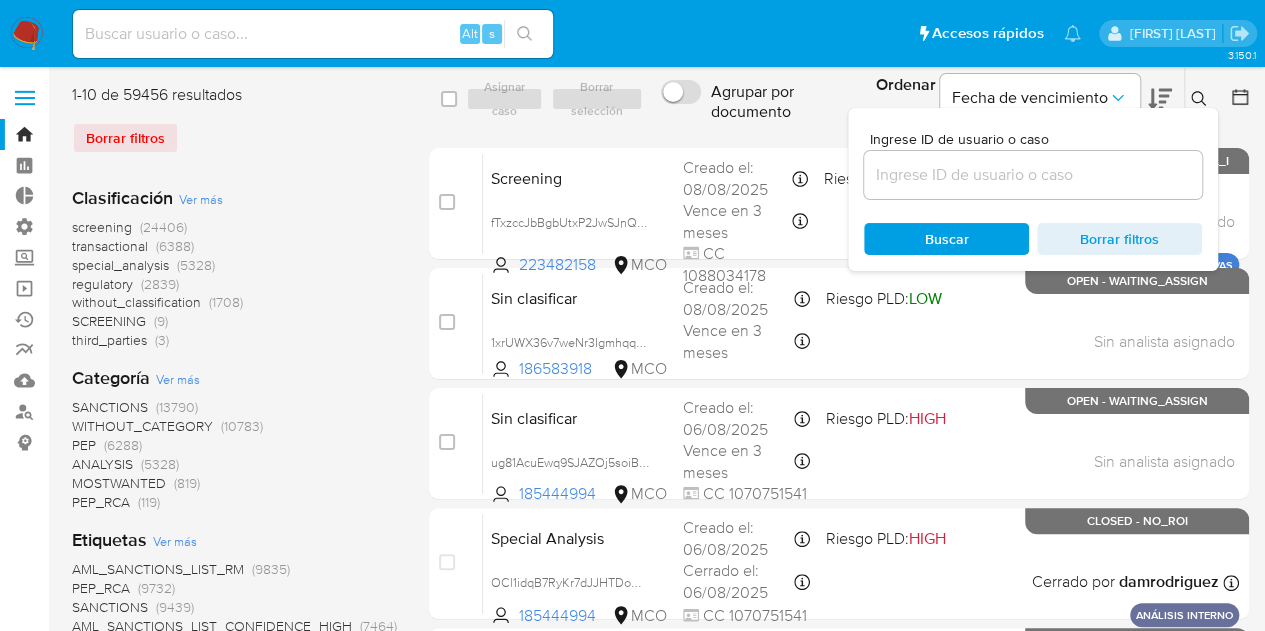 type 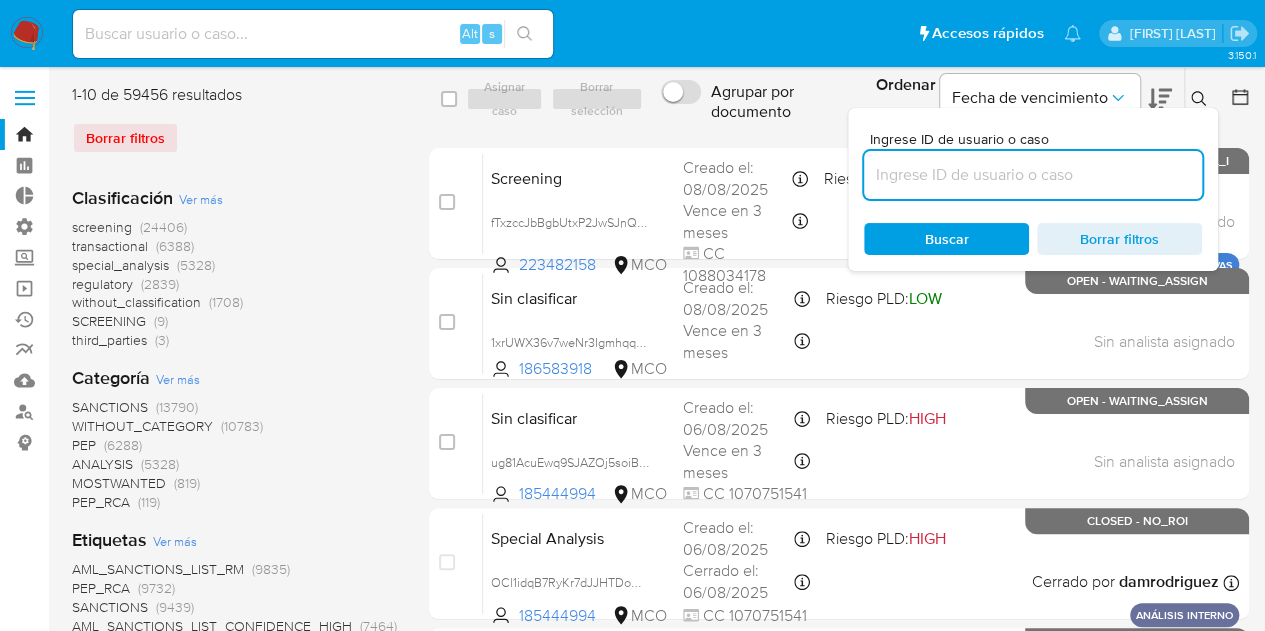 click at bounding box center (1033, 175) 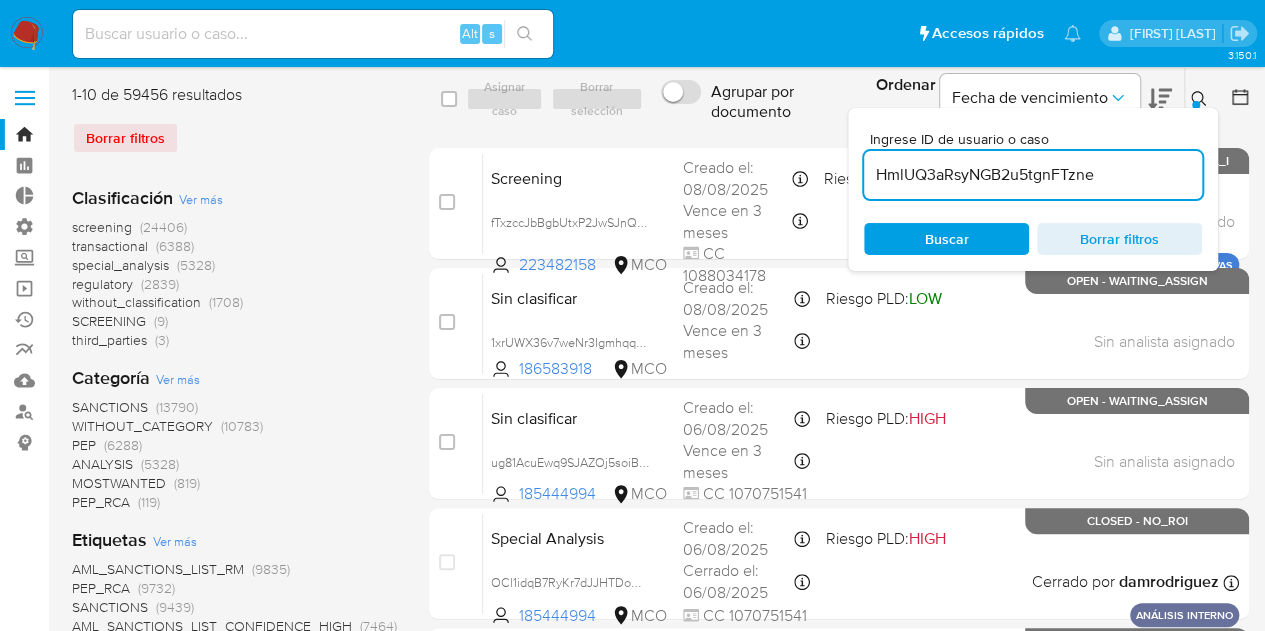 type on "HmlUQ3aRsyNGB2u5tgnFTzne" 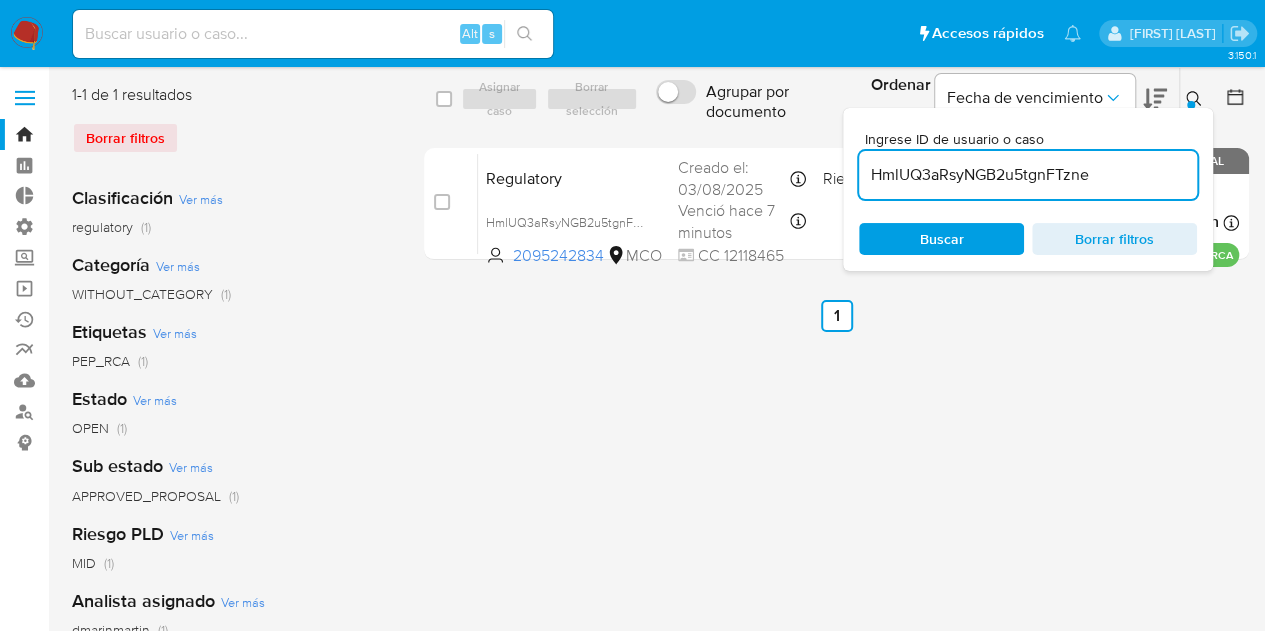 click on "Buscar" at bounding box center (942, 239) 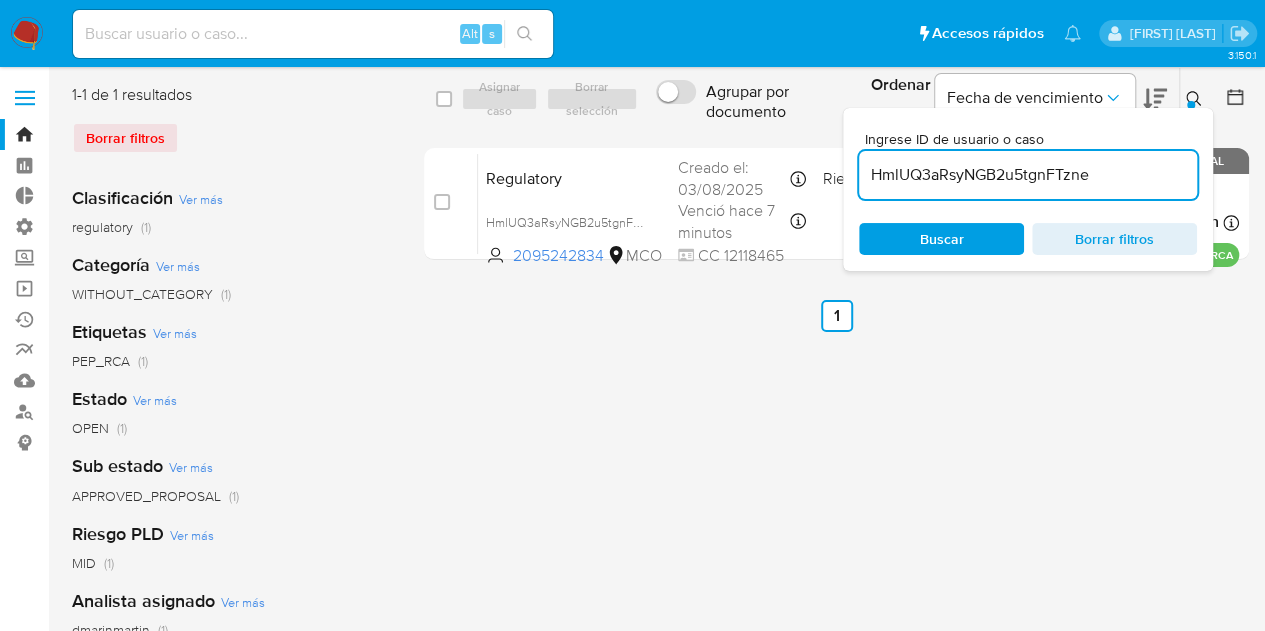 click 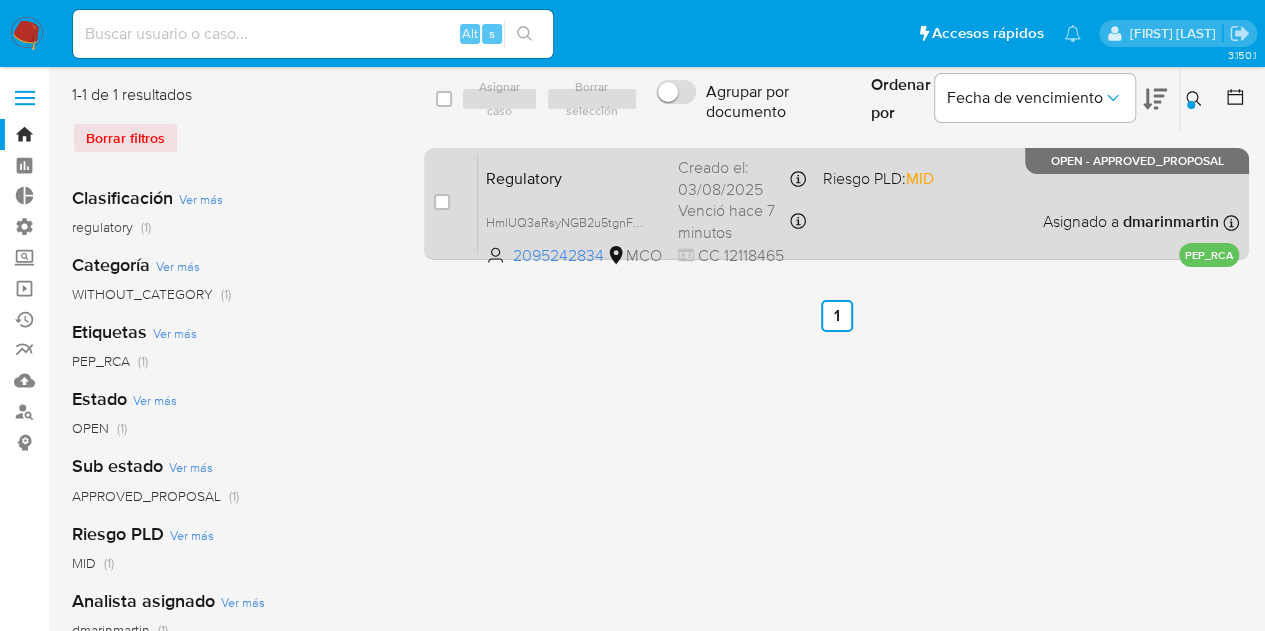click on "Regulatory HmlUQ3aRsyNGB2u5tgnFTzne [PHONE] MCO Riesgo PLD: MID Creado el: [DATE] Creado el: [DATE] [TIME] Venció hace 7 minutos Vence el [DATE] [TIME] CC [CREDIT_CARD] Asignado a [NAME] Asignado el: [DATE] [TIME] PEP_RCA OPEN - APPROVED_PROPOSAL" at bounding box center [858, 203] 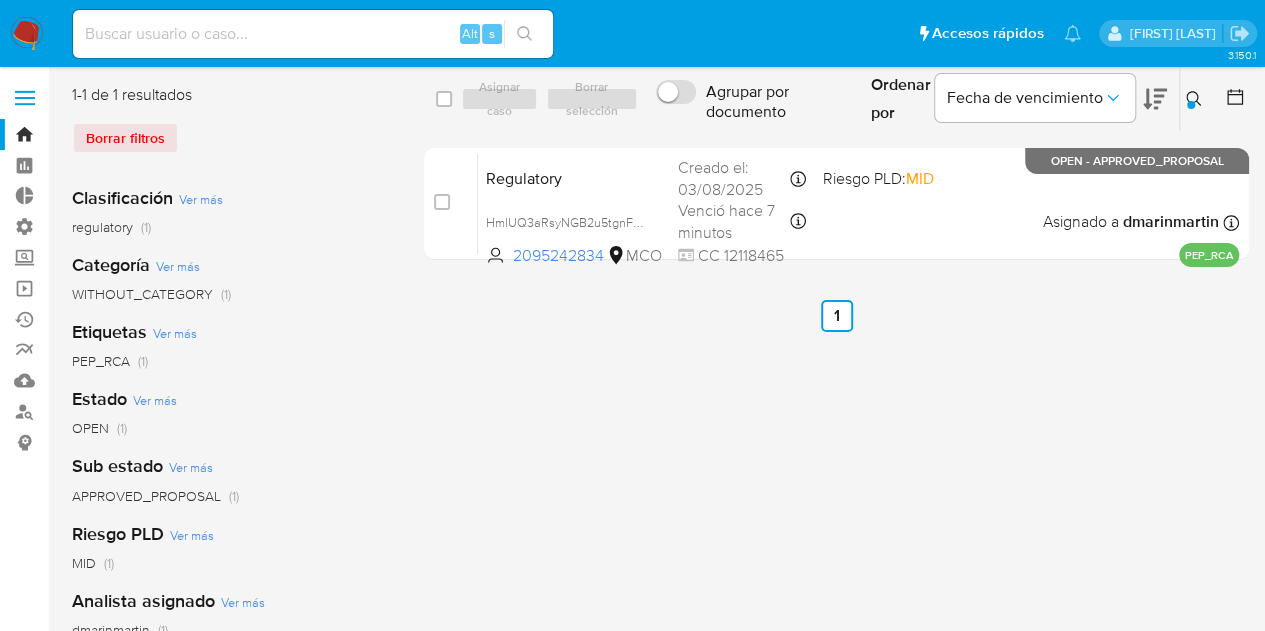 click on "select-all-cases-checkbox Asignar caso Borrar selección Agrupar por documento Ordenar por Fecha de vencimiento No es posible ordenar los resultados mientras se encuentren agrupados. Ingrese ID de usuario o caso HmlUQ3aRsyNGB2u5tgnFTzne Buscar Borrar filtros case-item-checkbox No es posible asignar el caso Regulatory HmlUQ3aRsyNGB2u5tgnFTzne [PHONE] MCO Riesgo PLD: MID Creado el: [DATE] Creado el: [DATE] [TIME] Venció hace 7 minutos Vence el [DATE] [TIME] CC [CREDIT_CARD] Asignado a [NAME] Asignado el: [DATE] [TIME] PEP_RCA OPEN - APPROVED_PROPOSAL Anterior 1 Siguiente" at bounding box center [836, 515] 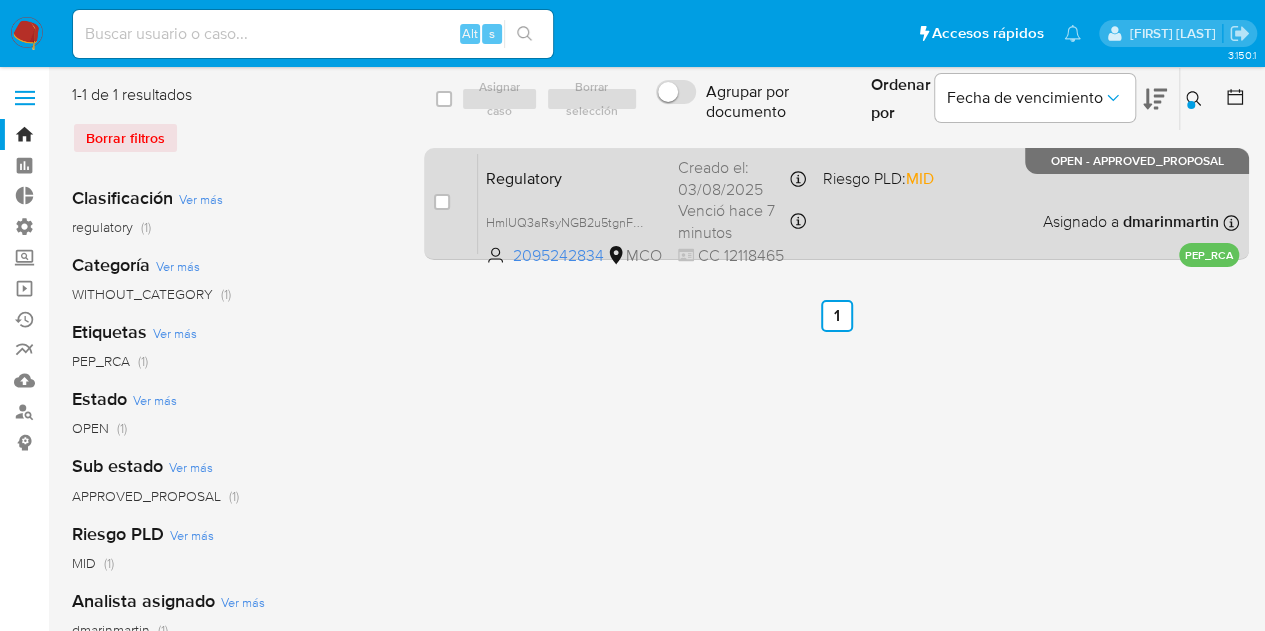 click on "Regulatory HmlUQ3aRsyNGB2u5tgnFTzne [PHONE] MCO Riesgo PLD: MID Creado el: [DATE] Creado el: [DATE] [TIME] Venció hace 7 minutos Vence el [DATE] [TIME] CC [CREDIT_CARD] Asignado a [NAME] Asignado el: [DATE] [TIME] PEP_RCA OPEN - APPROVED_PROPOSAL" at bounding box center (858, 203) 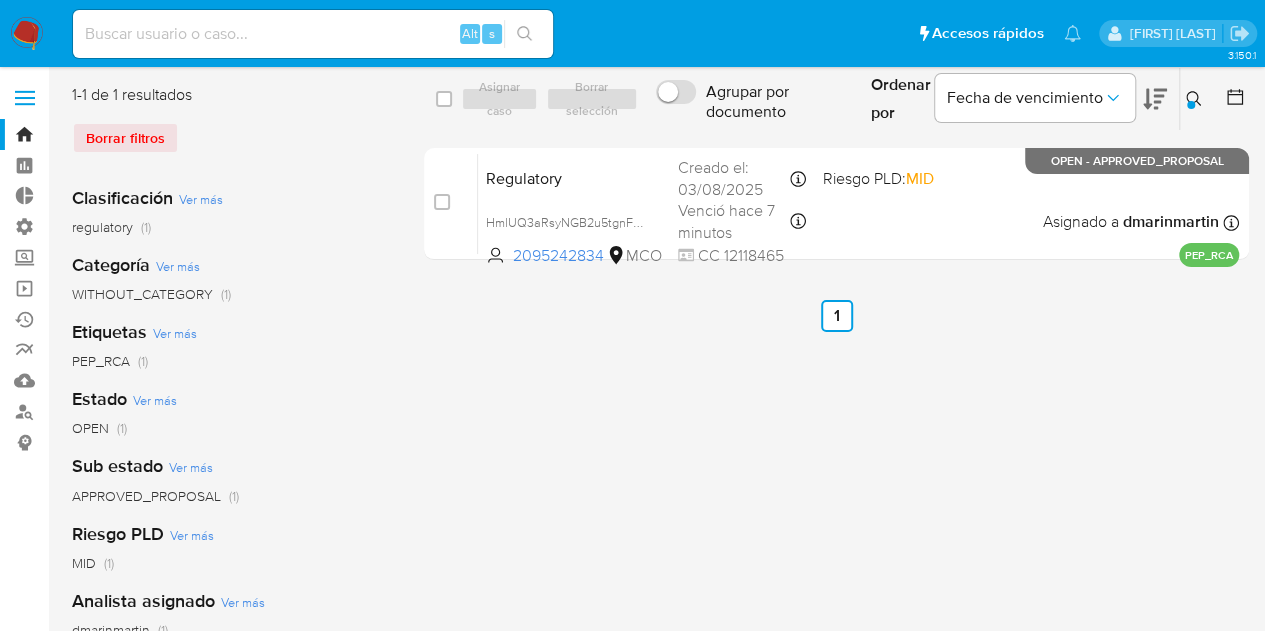 click on "select-all-cases-checkbox Asignar caso Borrar selección Agrupar por documento Ordenar por Fecha de vencimiento No es posible ordenar los resultados mientras se encuentren agrupados. Ingrese ID de usuario o caso HmlUQ3aRsyNGB2u5tgnFTzne Buscar Borrar filtros case-item-checkbox No es posible asignar el caso Regulatory HmlUQ3aRsyNGB2u5tgnFTzne [PHONE] MCO Riesgo PLD: MID Creado el: [DATE] Creado el: [DATE] [TIME] Venció hace 7 minutos Vence el [DATE] [TIME] CC [CREDIT_CARD] Asignado a [NAME] Asignado el: [DATE] [TIME] PEP_RCA OPEN - APPROVED_PROPOSAL Anterior 1 Siguiente" at bounding box center (836, 515) 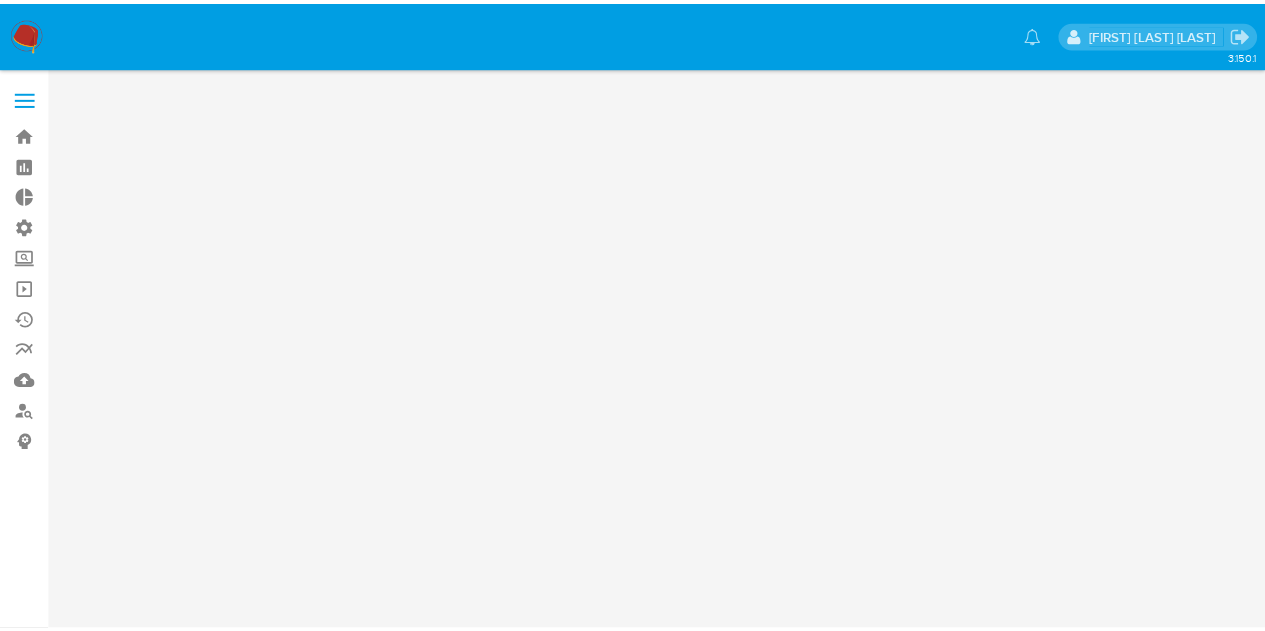 scroll, scrollTop: 0, scrollLeft: 0, axis: both 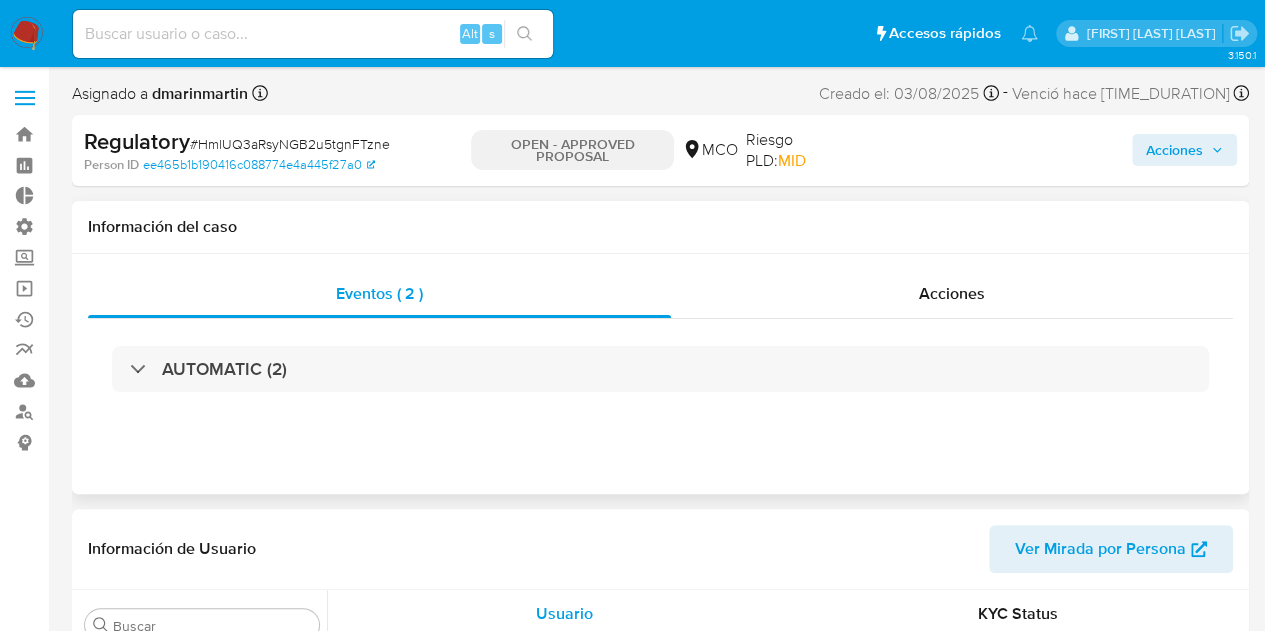 select on "10" 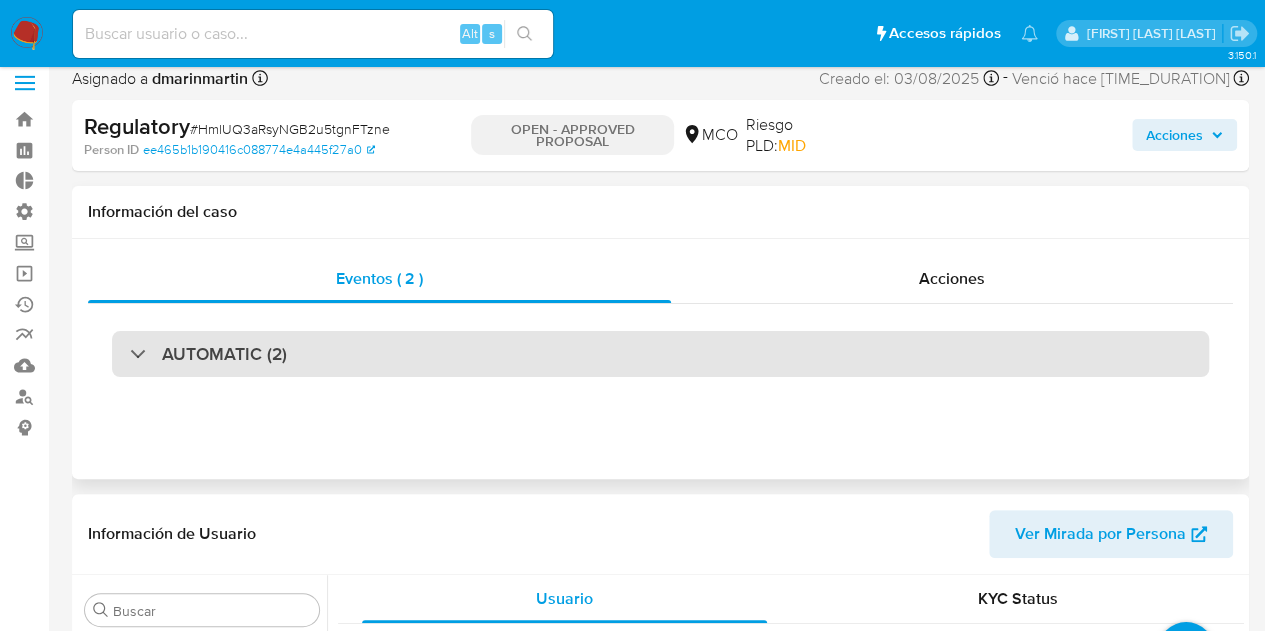 scroll, scrollTop: 0, scrollLeft: 0, axis: both 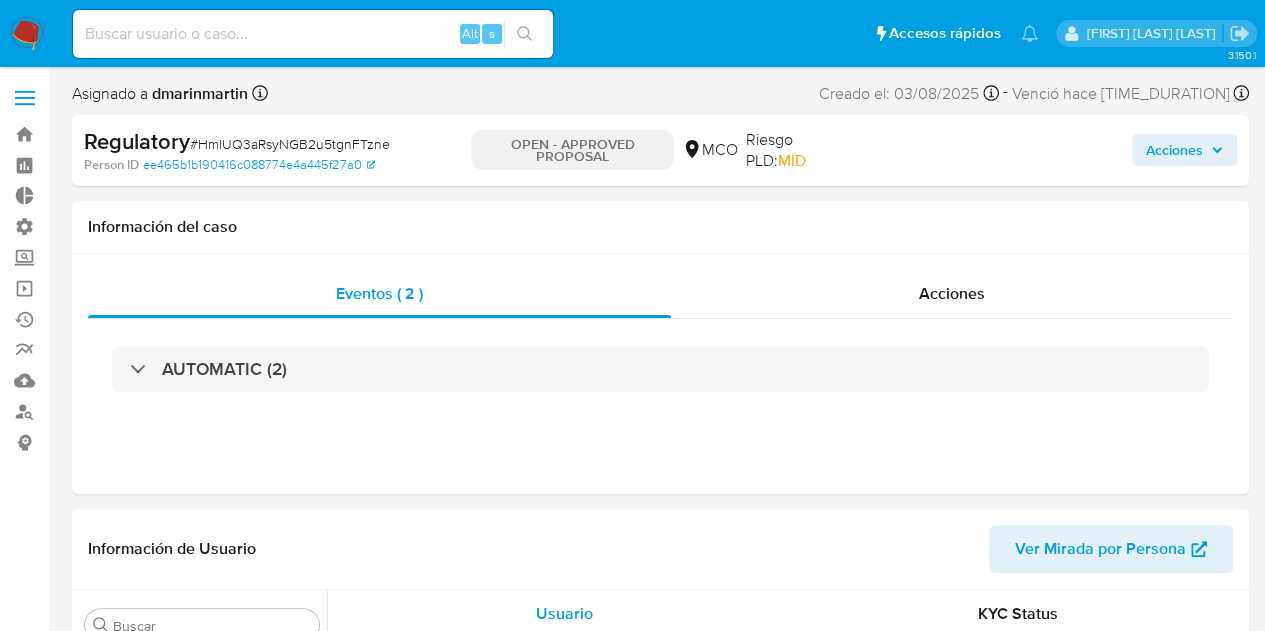 click on "Acciones" at bounding box center (1174, 150) 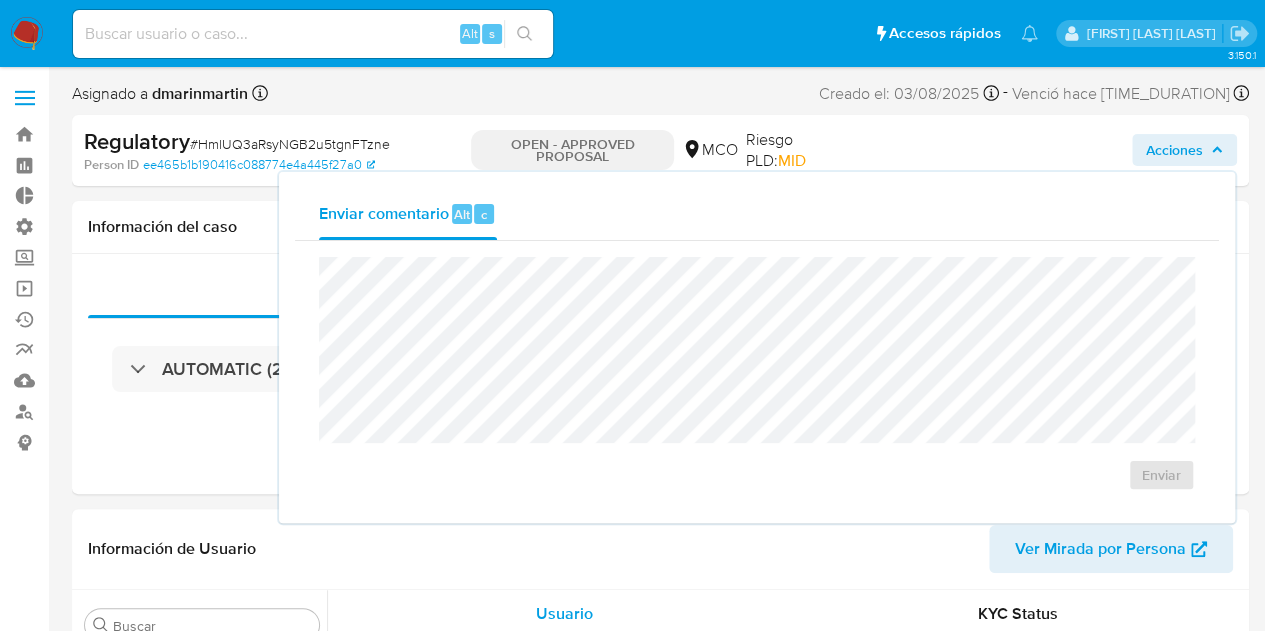 click on "Asignado a   dmarinmartin   Asignado el: 04/08/2025 06:19:14 Creado el: 03/08/2025   Creado el: 03/08/2025 14:36:30 - Venció hace 8 minutos   Vence el 08/08/2025 14:36:30" at bounding box center [660, 97] 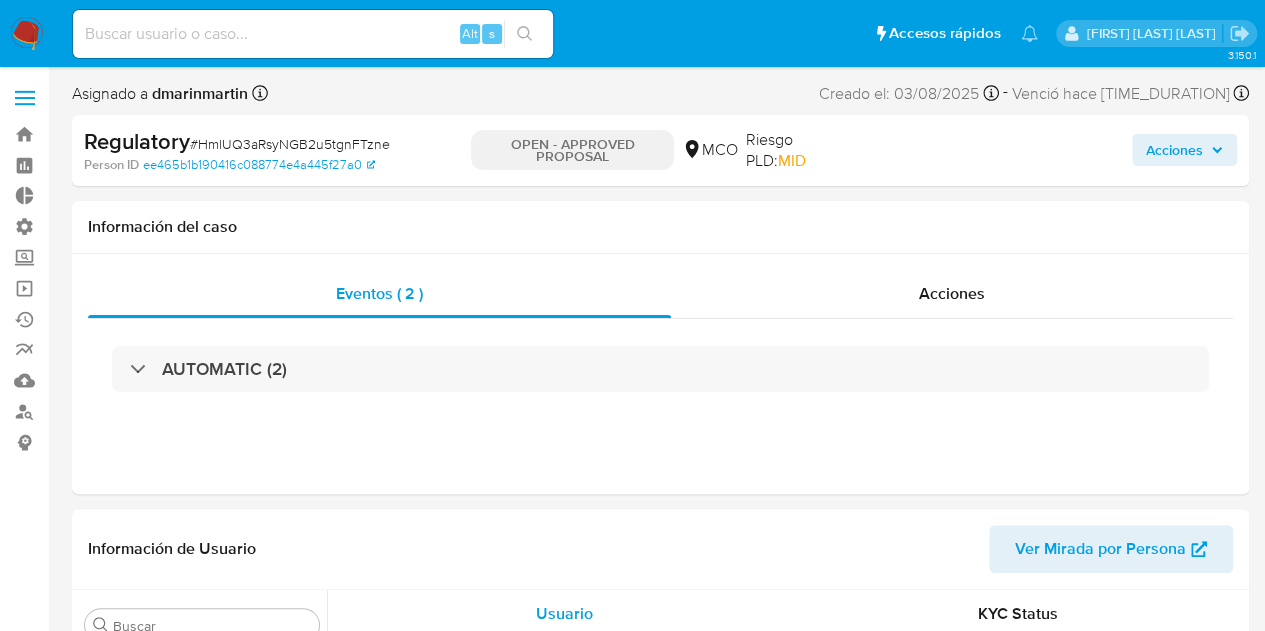 click on "Riesgo PLD:  MID" at bounding box center (798, 150) 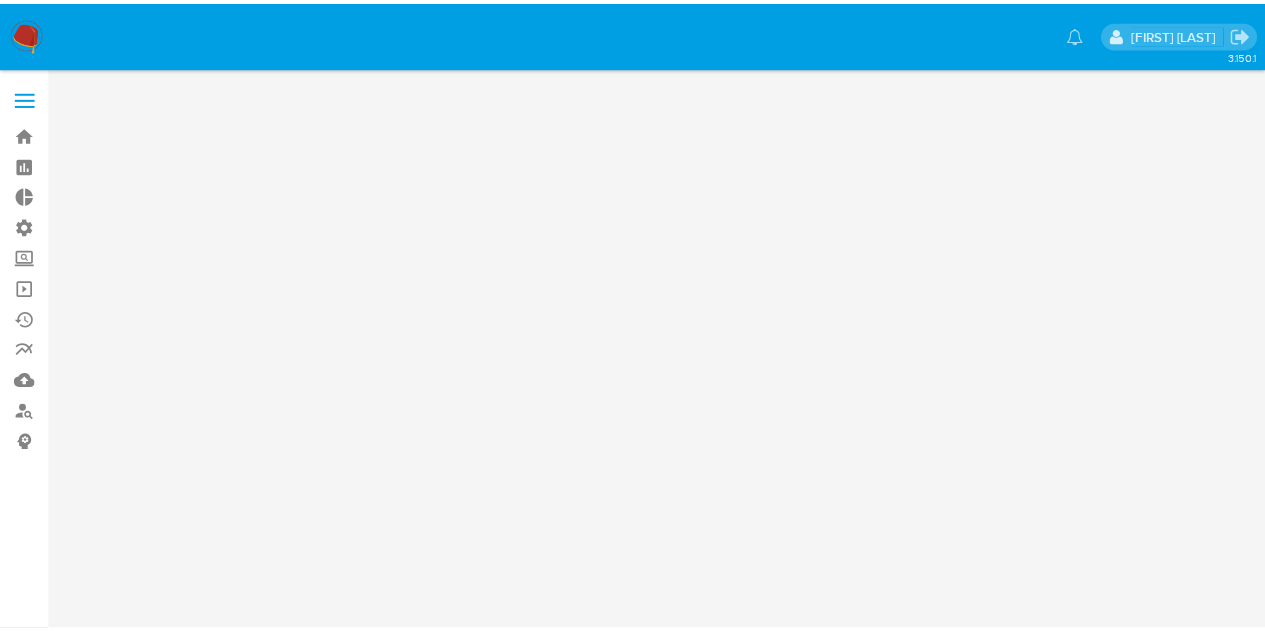 scroll, scrollTop: 0, scrollLeft: 0, axis: both 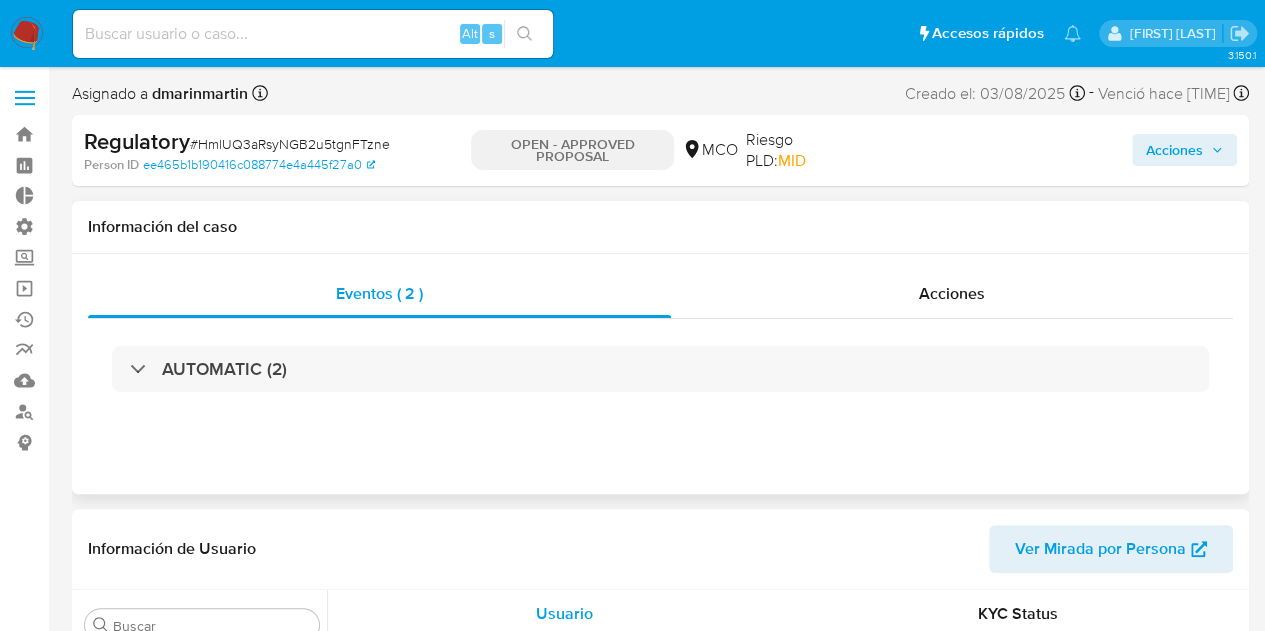 select on "10" 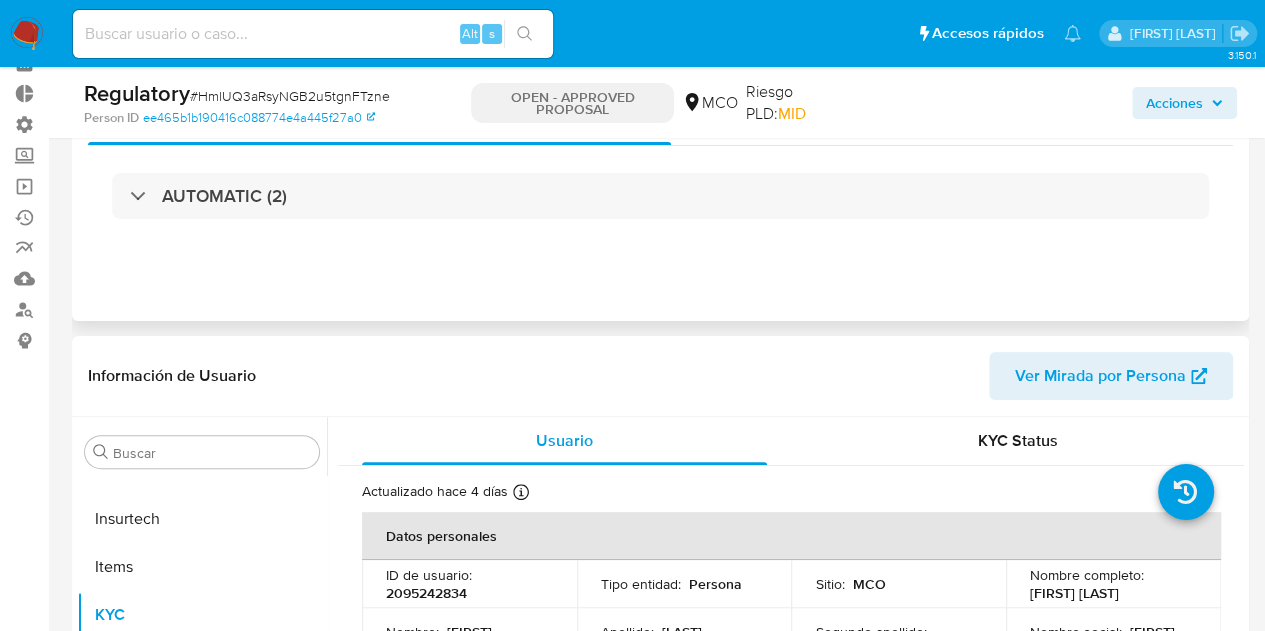 scroll, scrollTop: 200, scrollLeft: 0, axis: vertical 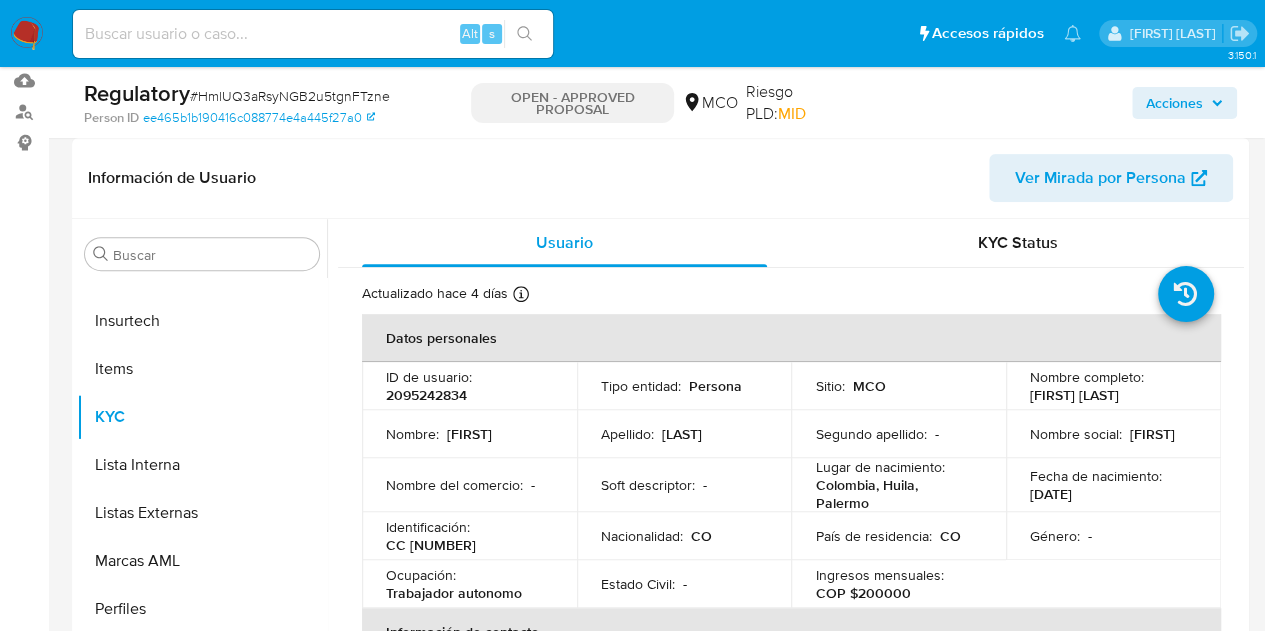 click on "Acciones" at bounding box center (1174, 103) 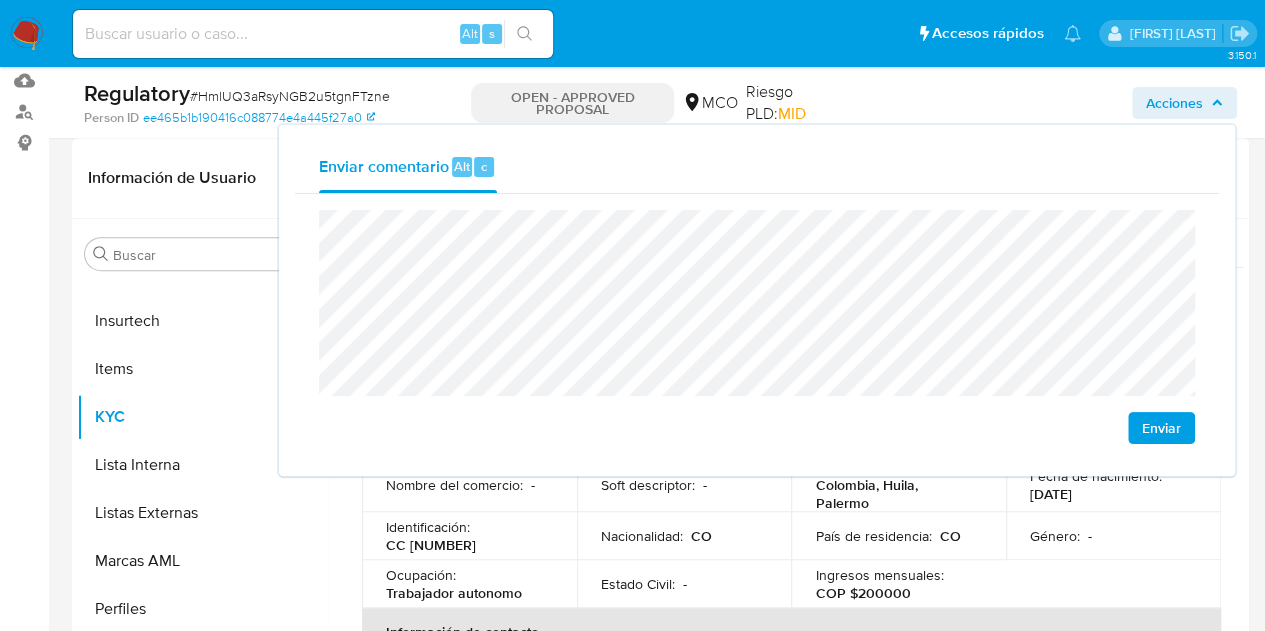 click on "Enviar" at bounding box center (1161, 428) 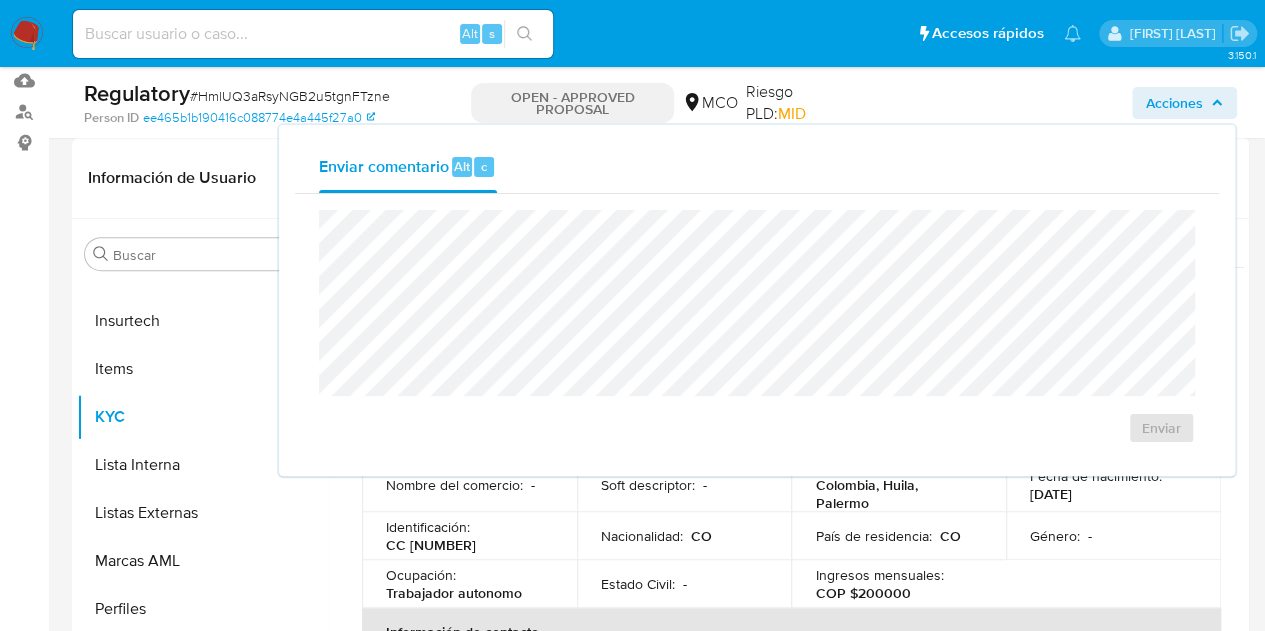 click at bounding box center [313, 34] 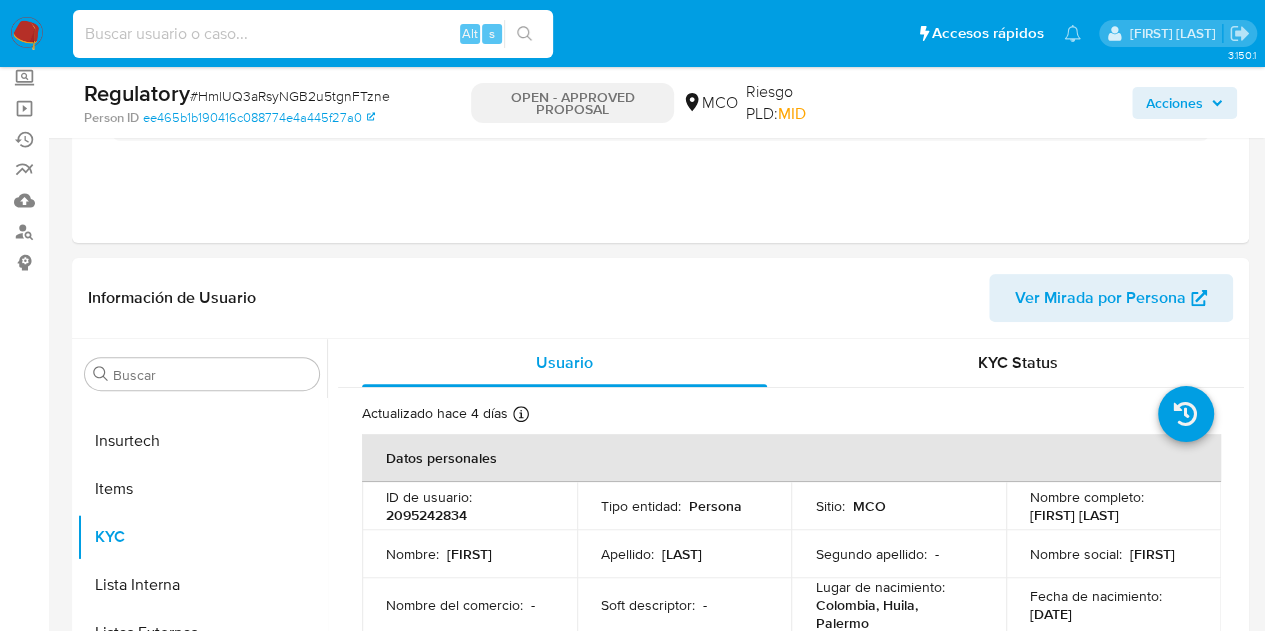 scroll, scrollTop: 100, scrollLeft: 0, axis: vertical 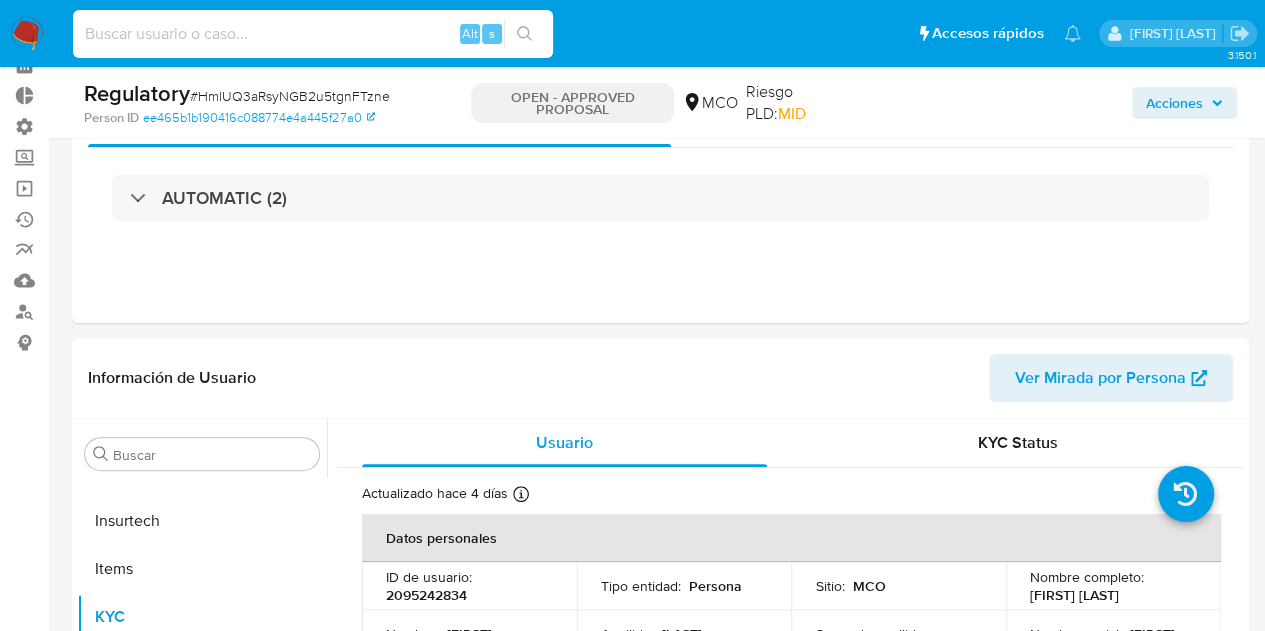 click at bounding box center (313, 34) 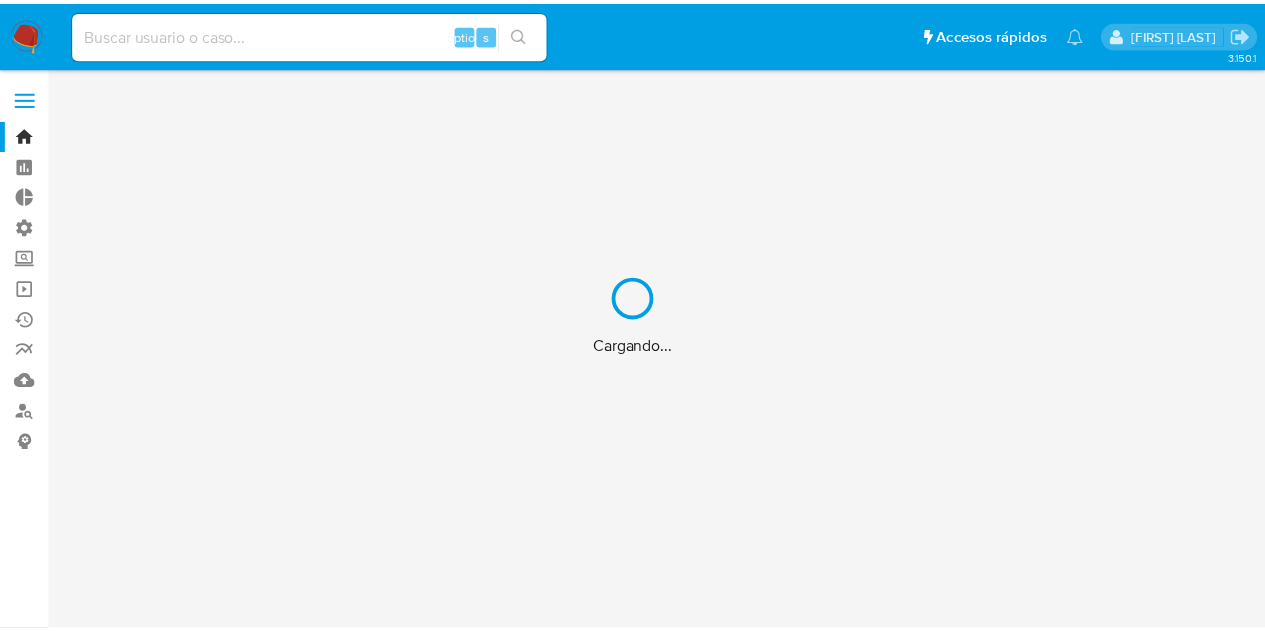 scroll, scrollTop: 0, scrollLeft: 0, axis: both 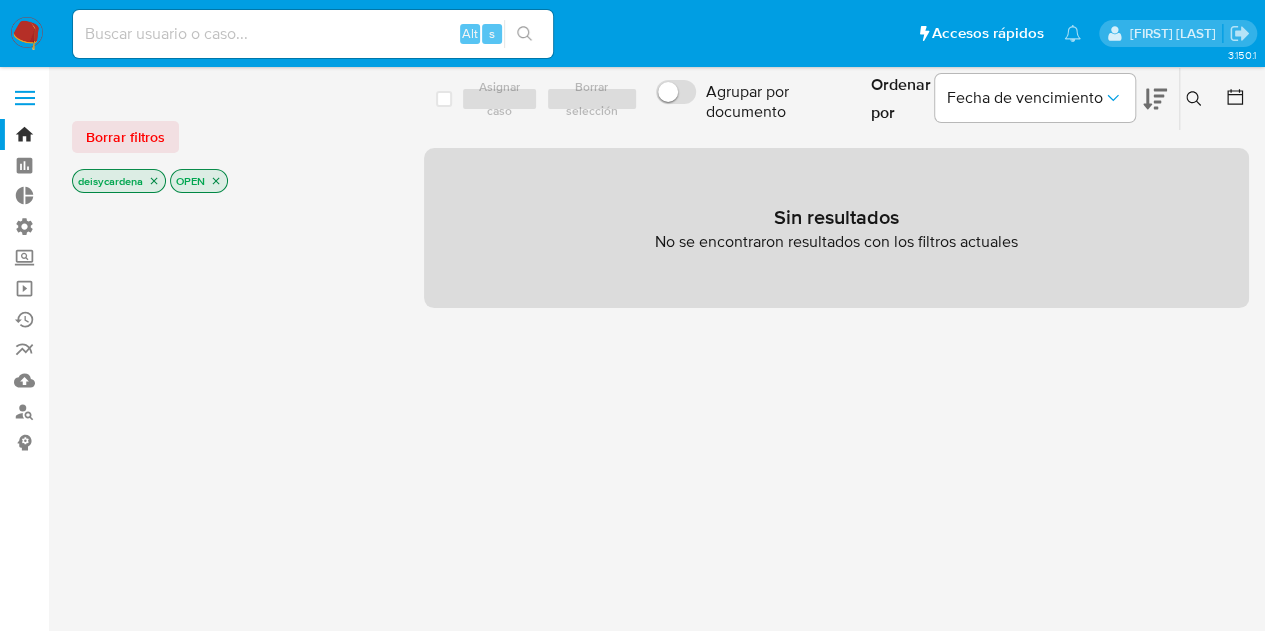 click 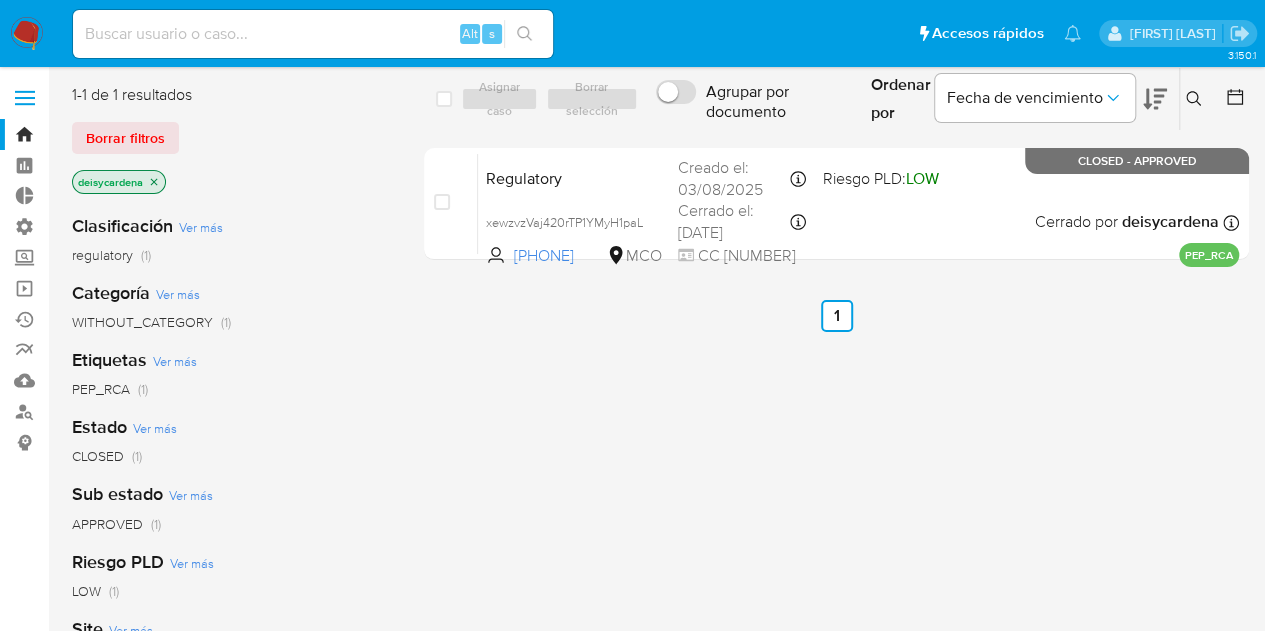 click 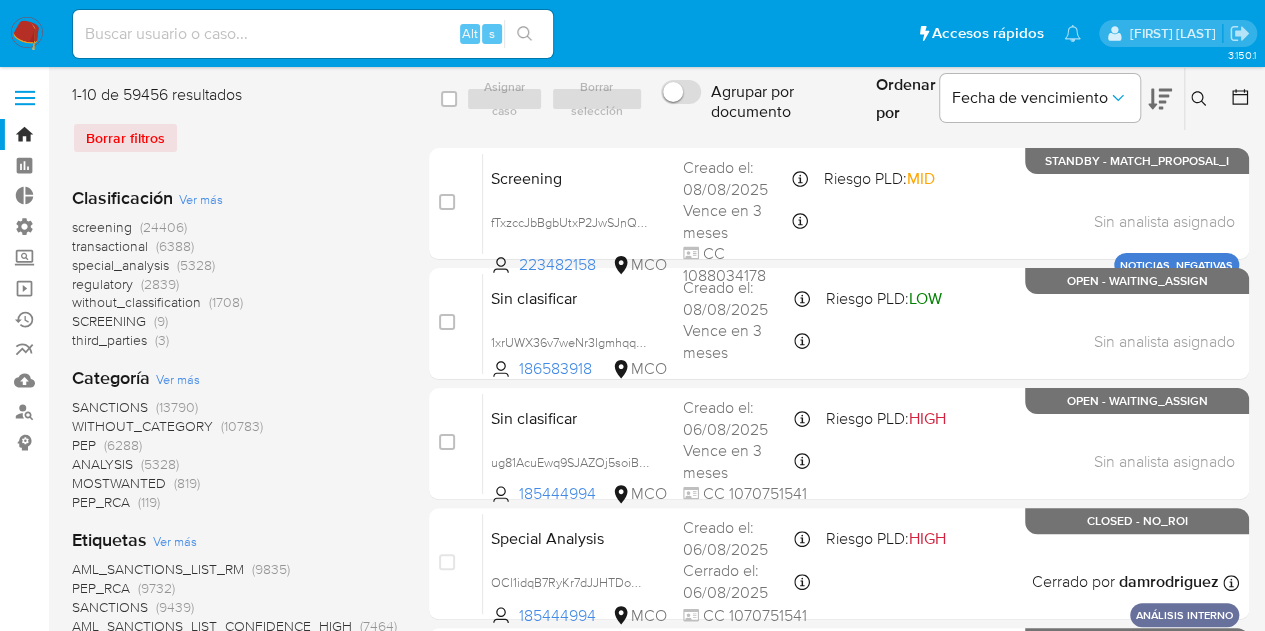 click at bounding box center (1201, 99) 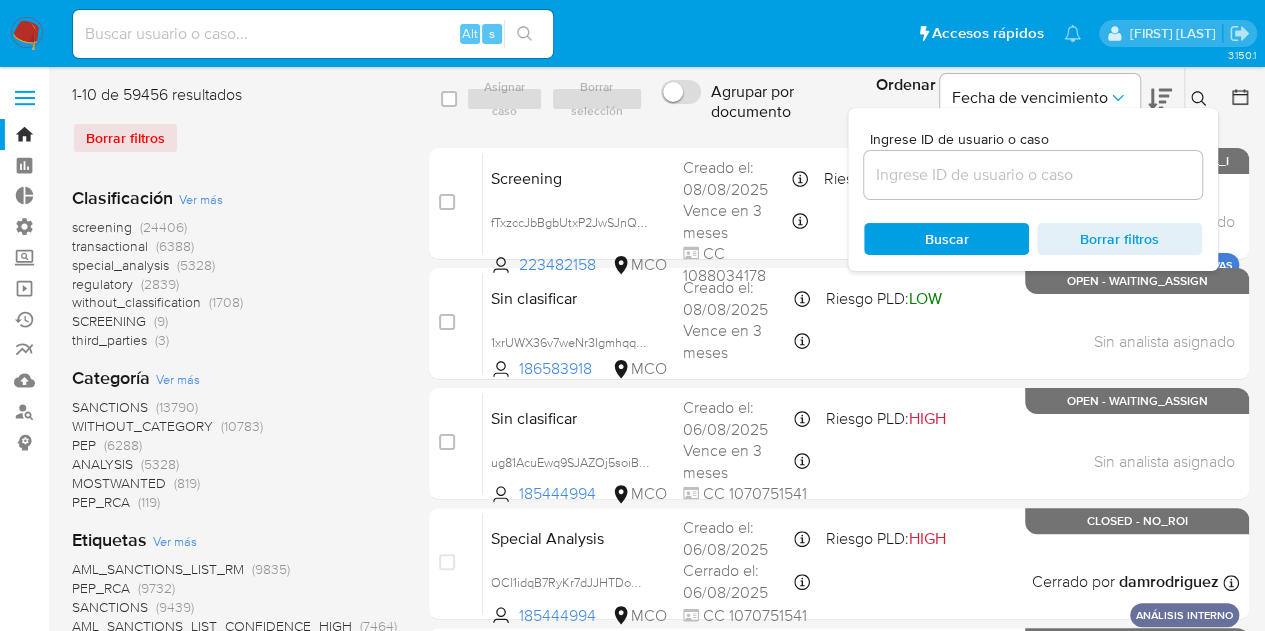 click at bounding box center (1033, 175) 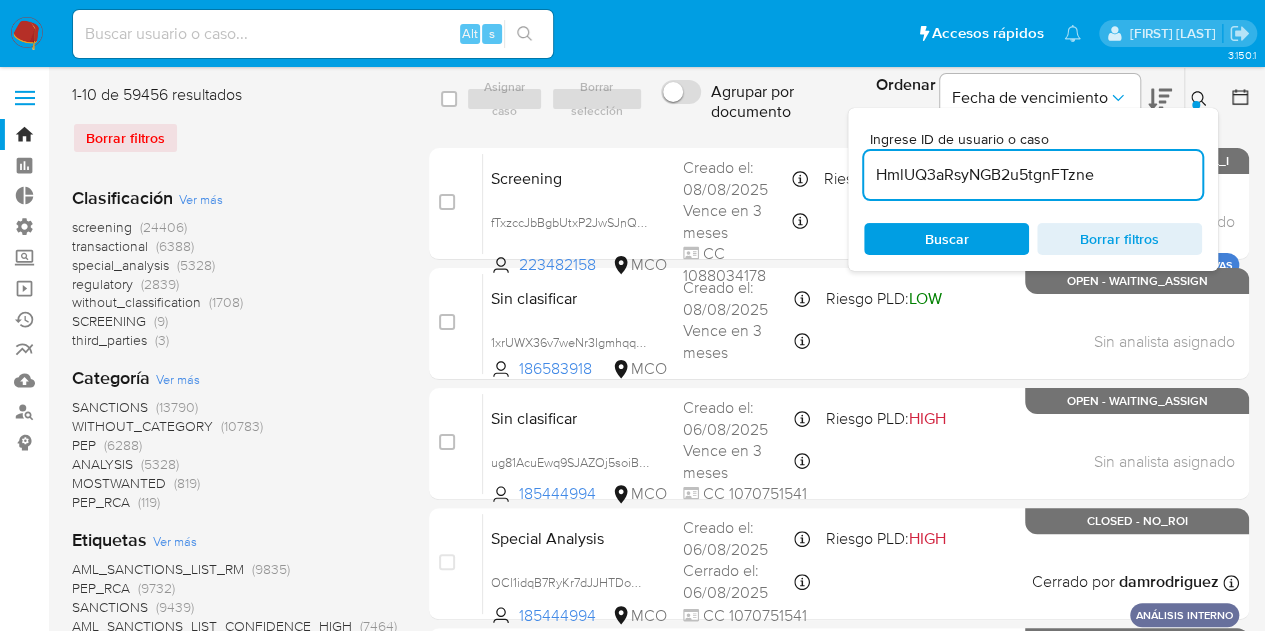 type on "HmlUQ3aRsyNGB2u5tgnFTzne" 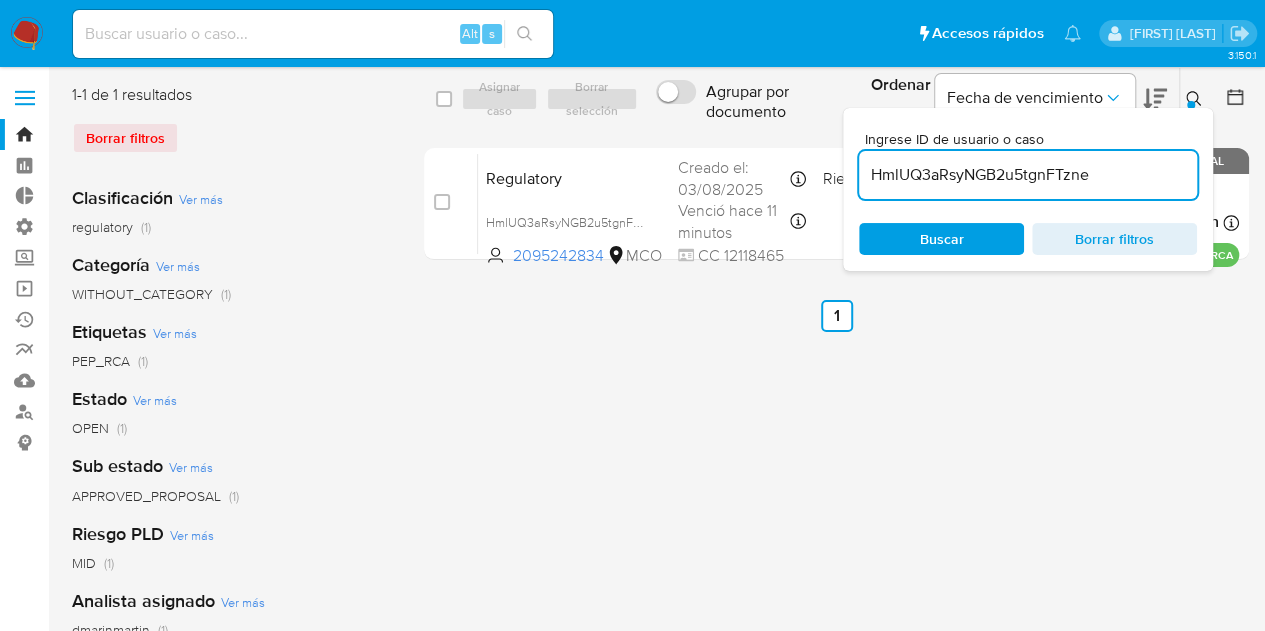 click on "select-all-cases-checkbox Asignar caso Borrar selección Agrupar por documento Ordenar por Fecha de vencimiento   No es posible ordenar los resultados mientras se encuentren agrupados. Ingrese ID de usuario o caso HmlUQ3aRsyNGB2u5tgnFTzne Buscar Borrar filtros case-item-checkbox   No es posible asignar el caso Regulatory HmlUQ3aRsyNGB2u5tgnFTzne 2095242834 MCO Riesgo PLD:  MID Creado el: 03/08/2025   Creado el: 03/08/2025 14:36:30 Venció hace 11 minutos   Vence el 08/08/2025 14:36:30 CC   12118465 Asignado a   dmarinmartin   Asignado el: 04/08/2025 06:19:14 PEP_RCA OPEN - APPROVED_PROPOSAL  Anterior 1 Siguiente" at bounding box center [836, 515] 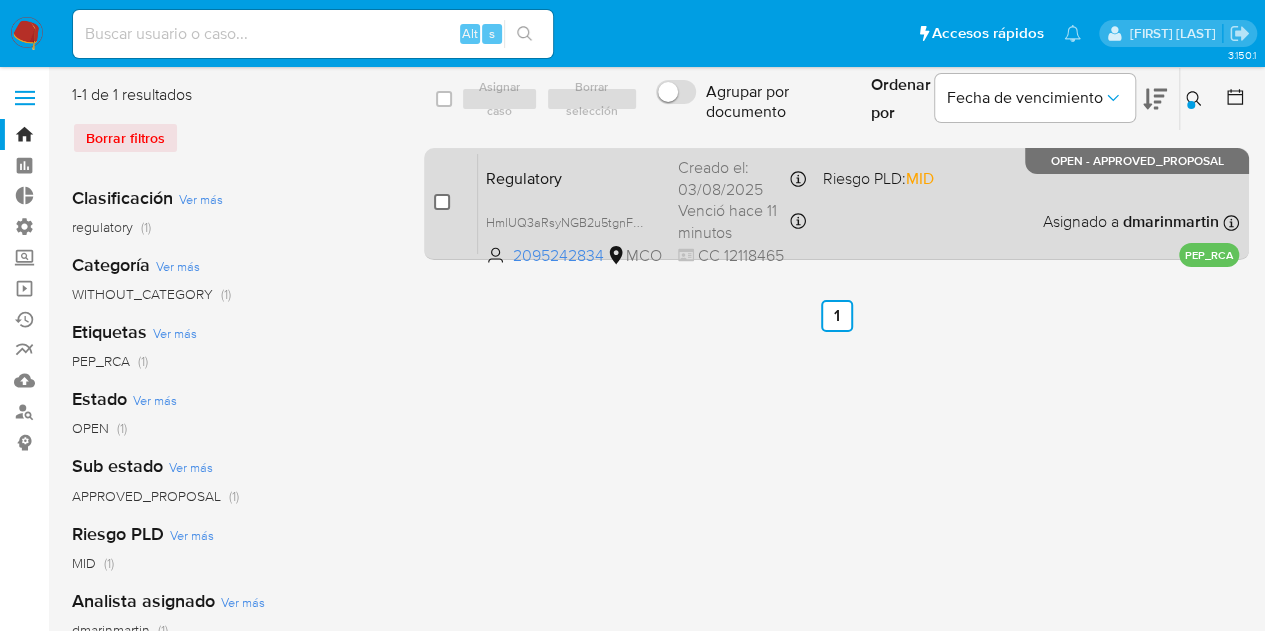 click at bounding box center [442, 202] 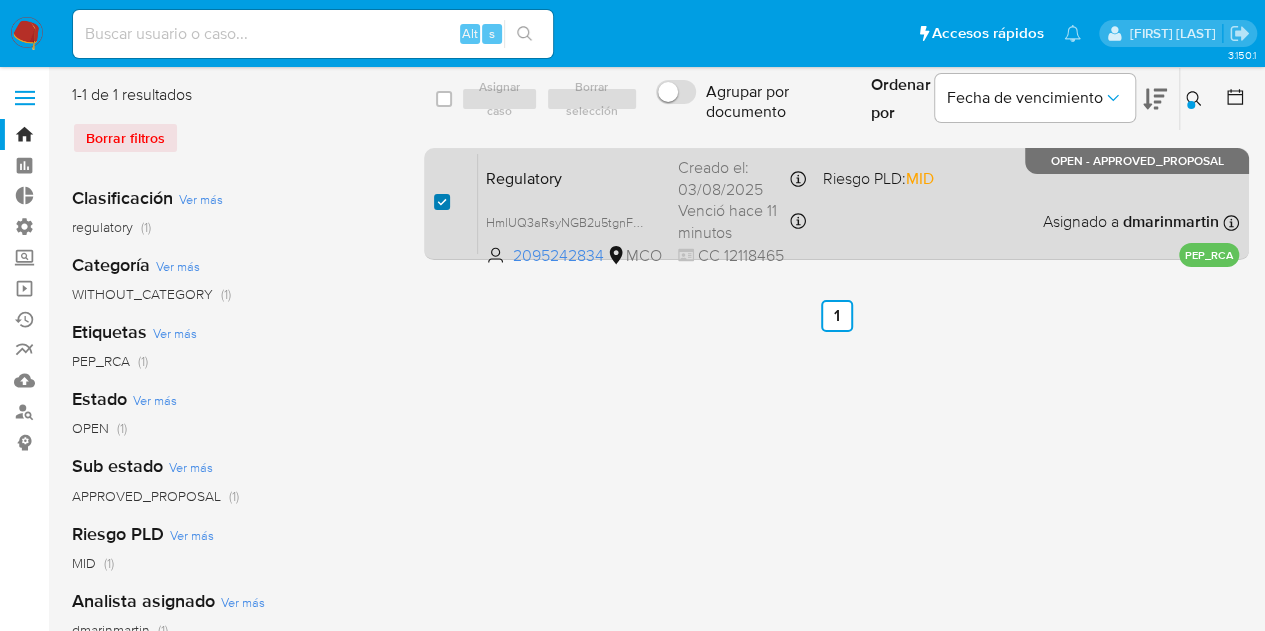 checkbox on "true" 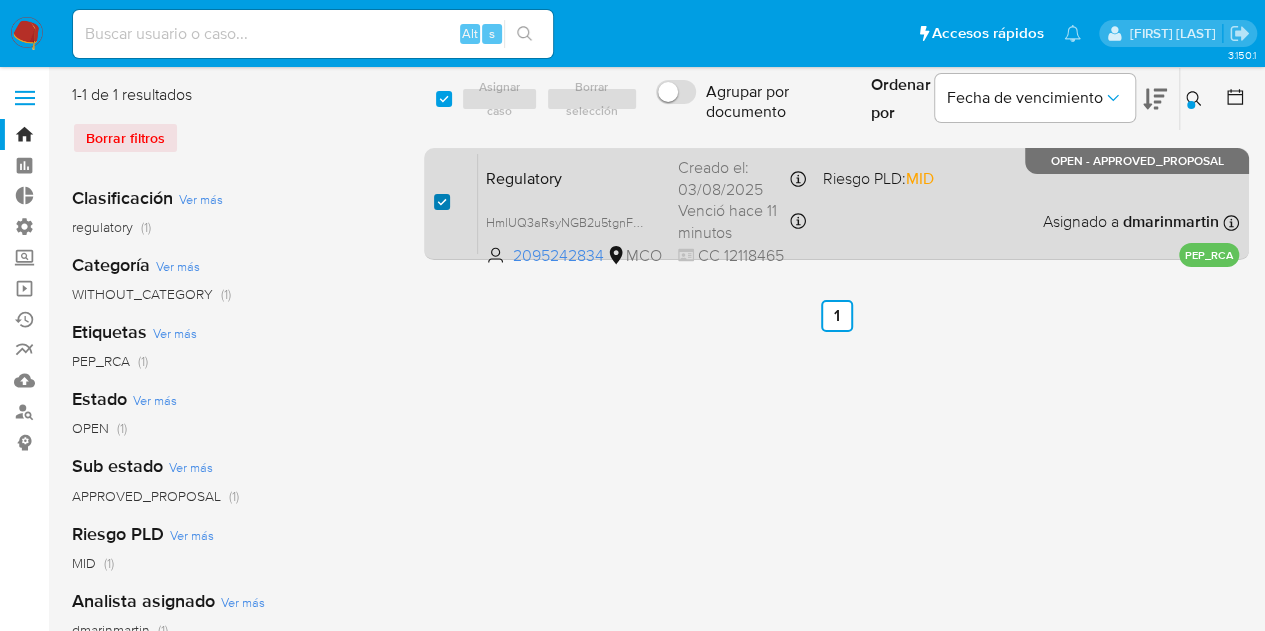 checkbox on "true" 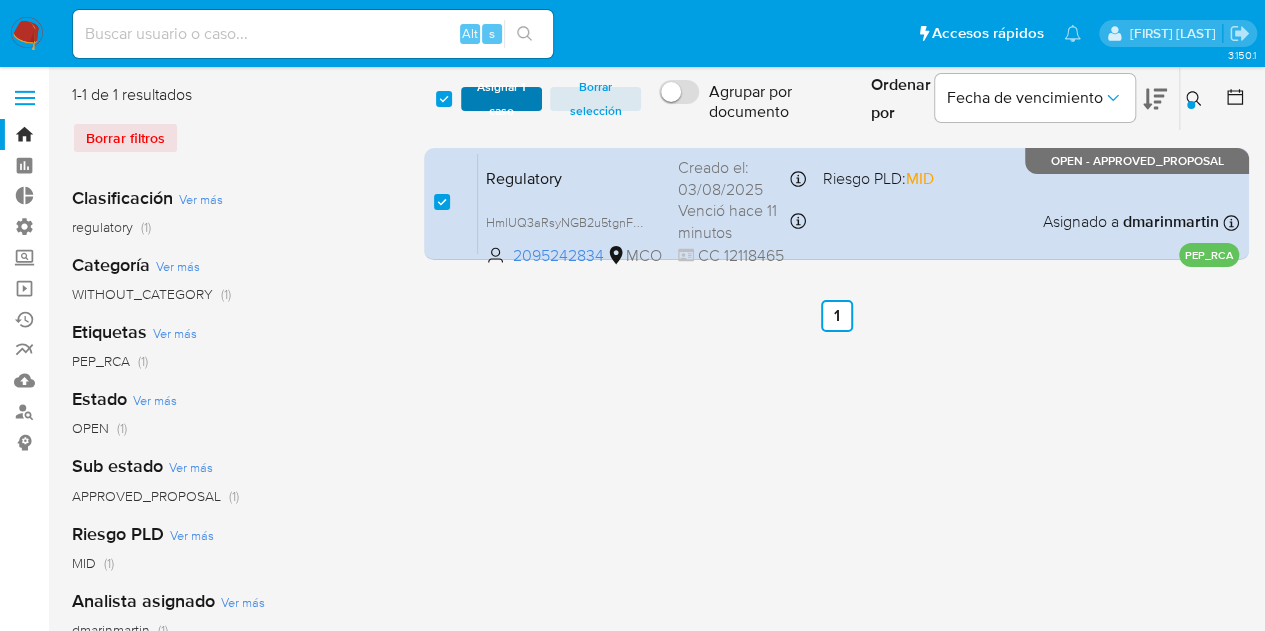 click on "Asignar 1 caso" at bounding box center (502, 99) 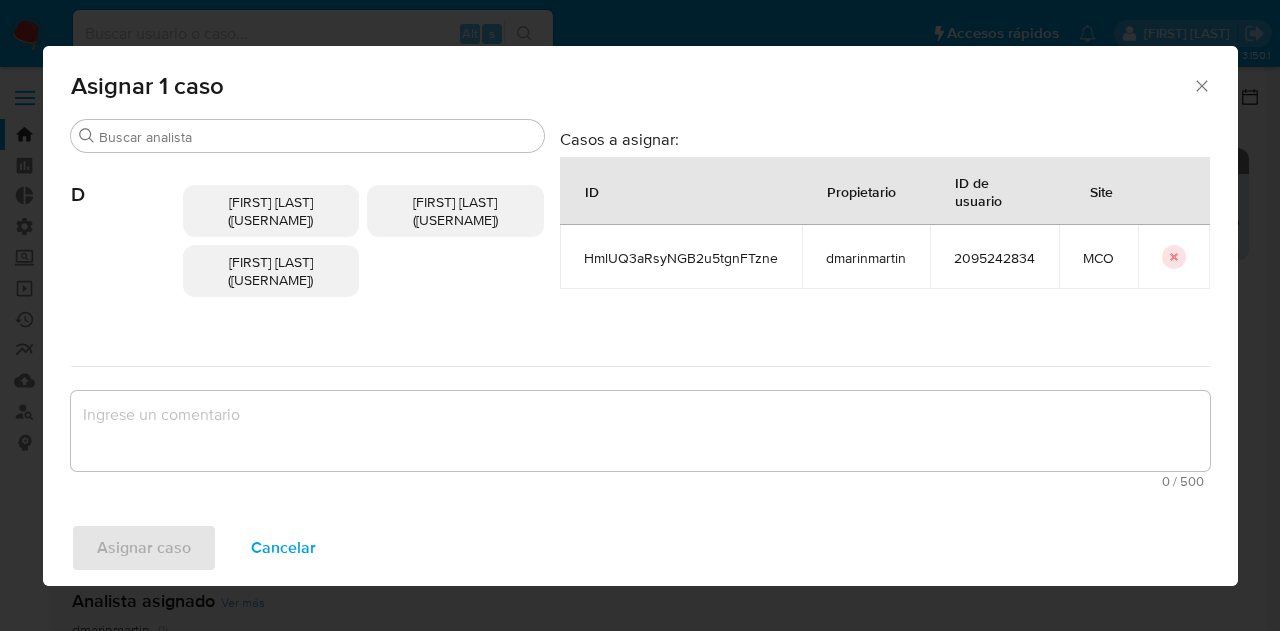click on "Deisy Esperanza Cardenas (deisycardena)" at bounding box center (270, 271) 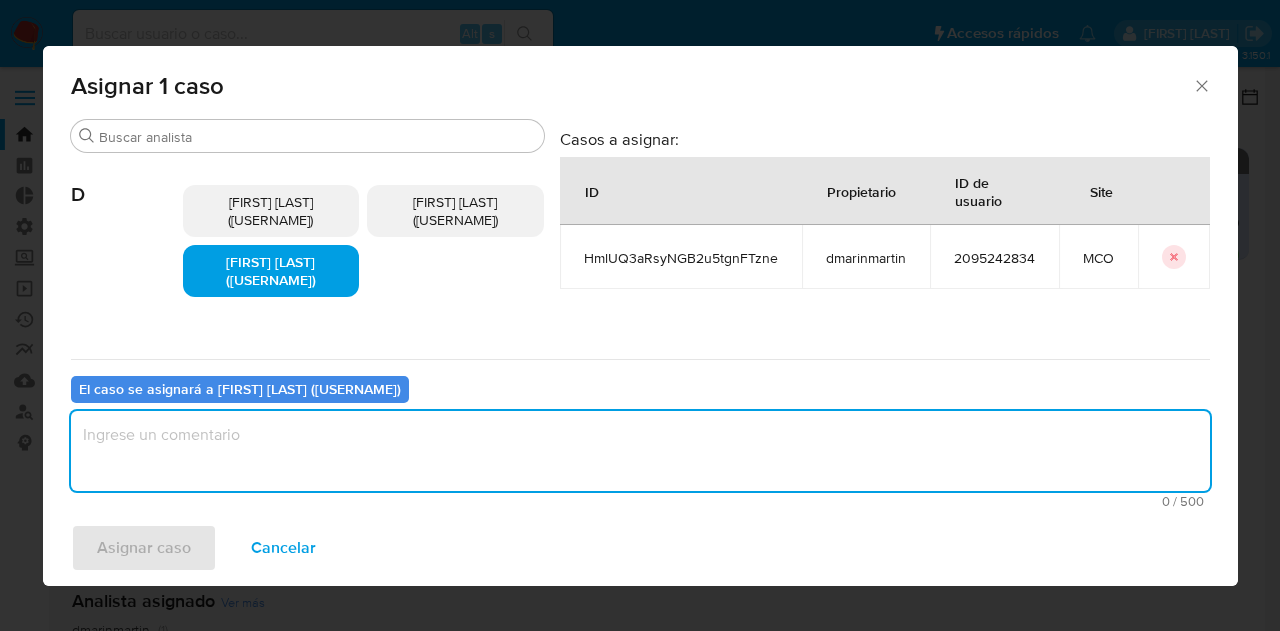 click at bounding box center (640, 451) 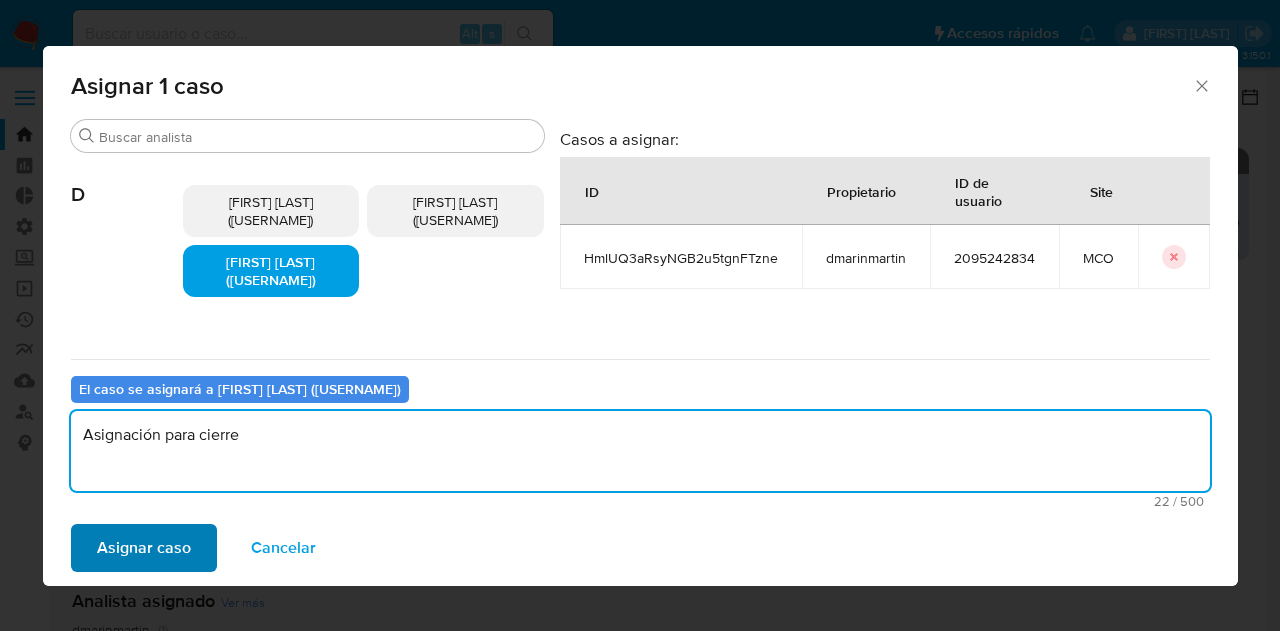 type on "Asignación para cierre" 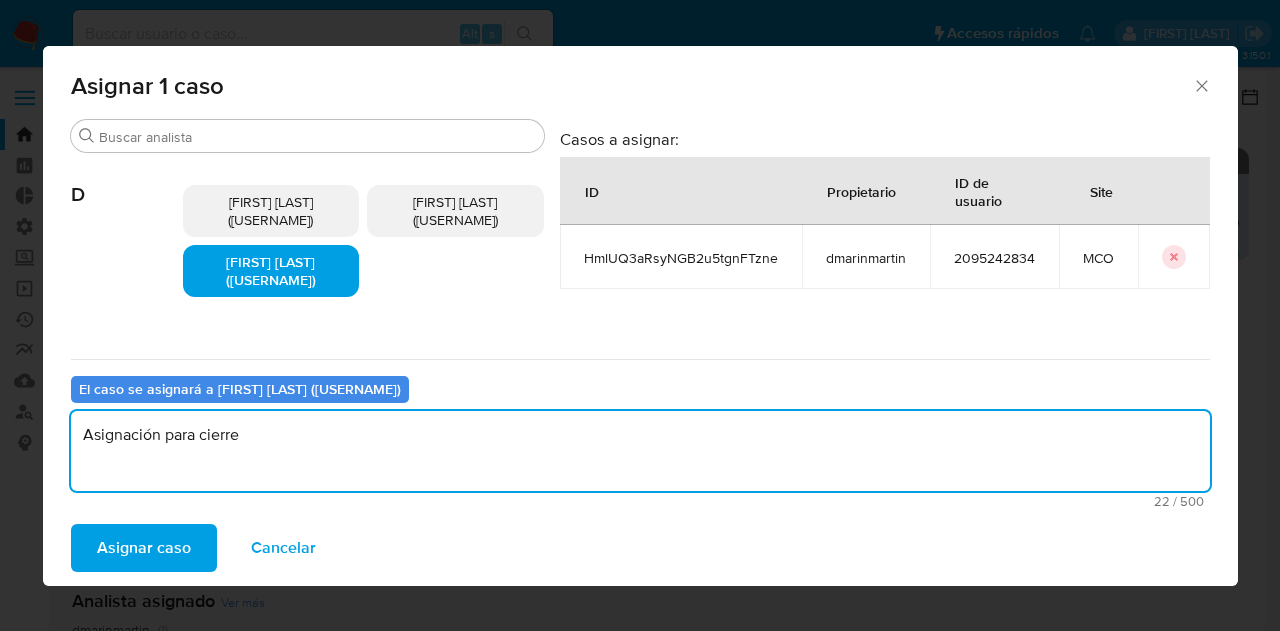 click on "Asignar caso" at bounding box center [144, 548] 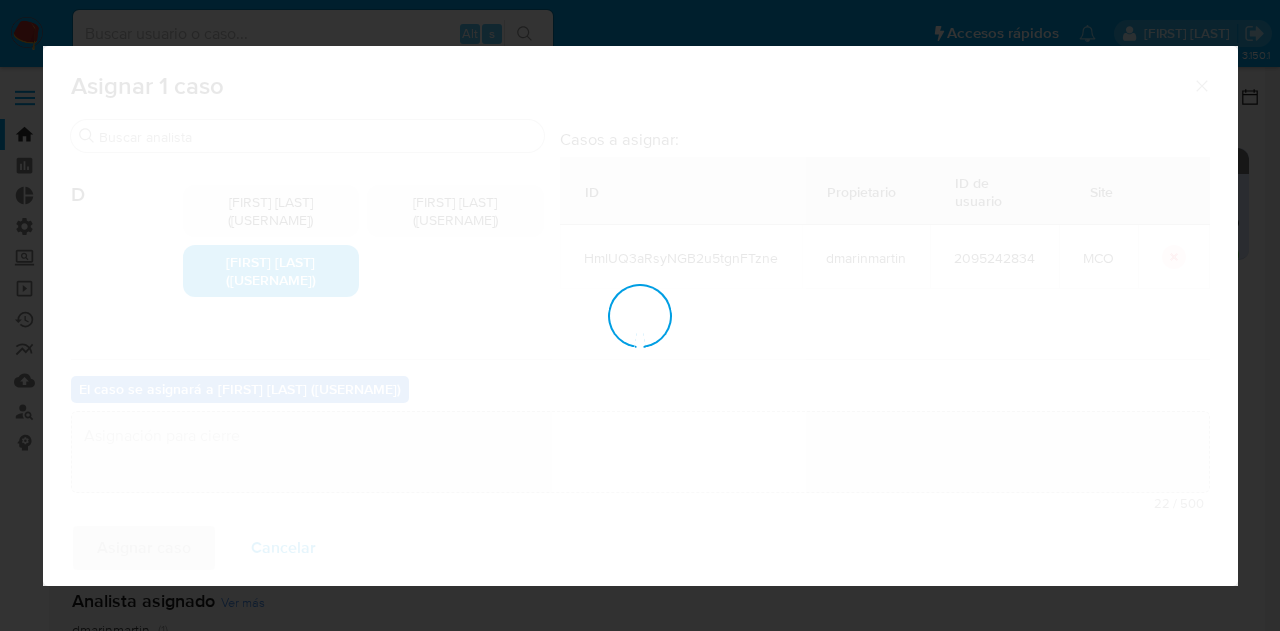 type 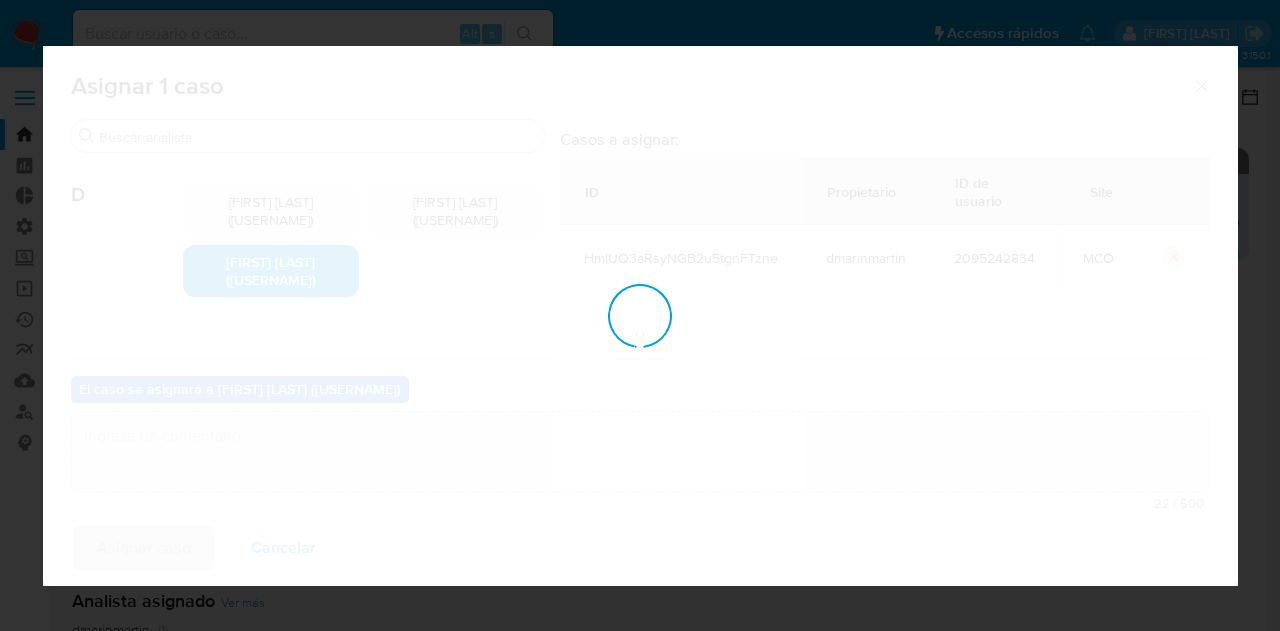 checkbox on "false" 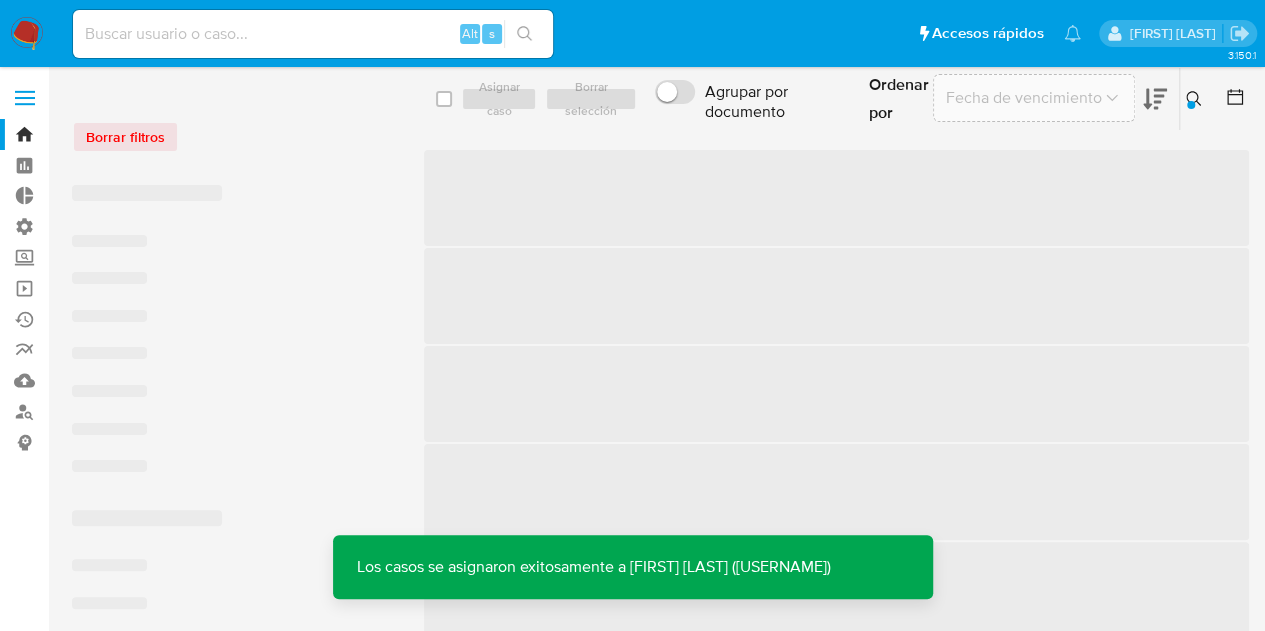 click at bounding box center (313, 34) 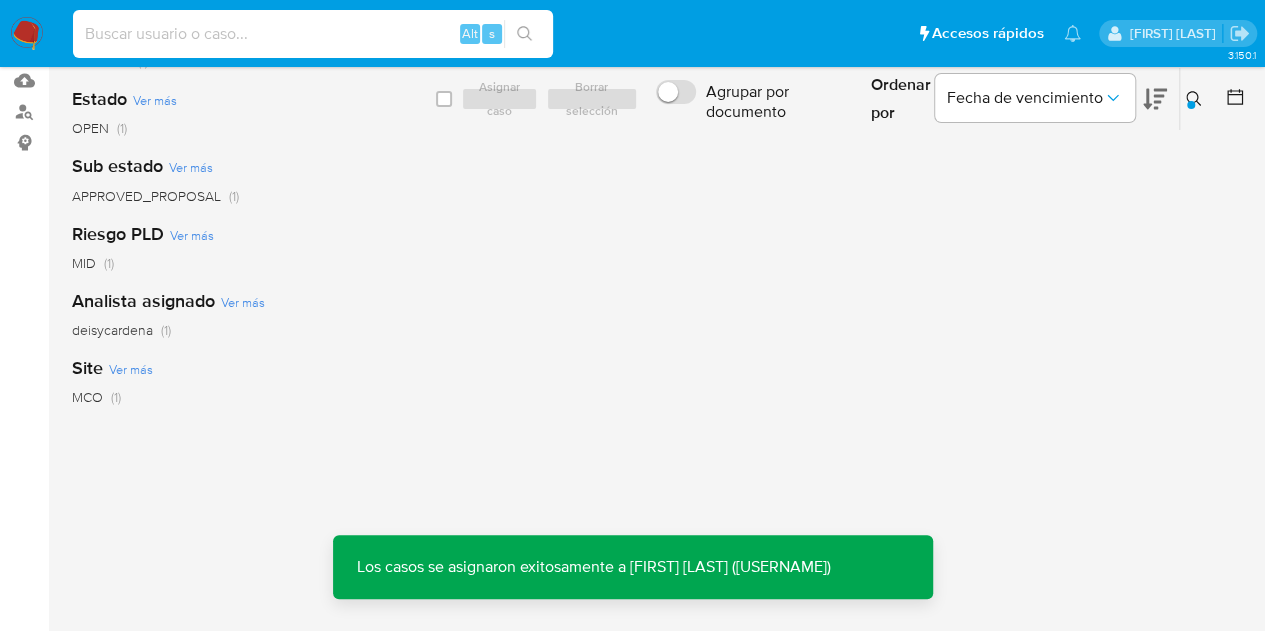 scroll, scrollTop: 0, scrollLeft: 0, axis: both 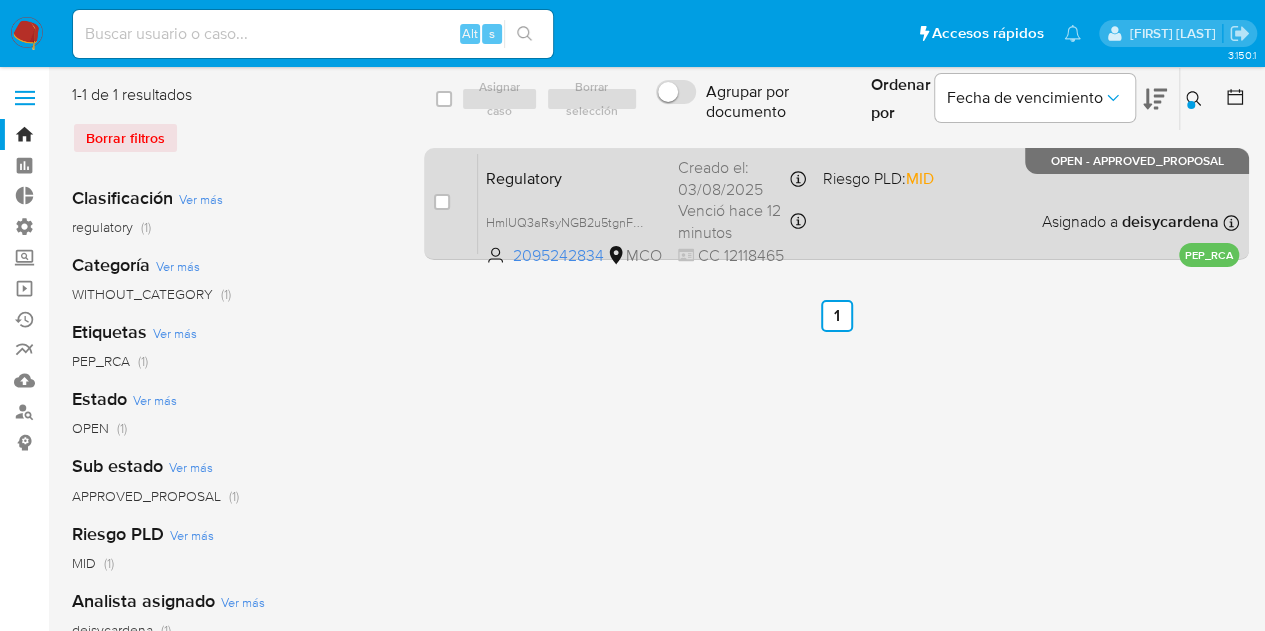 click on "deisycardena" at bounding box center (1168, 221) 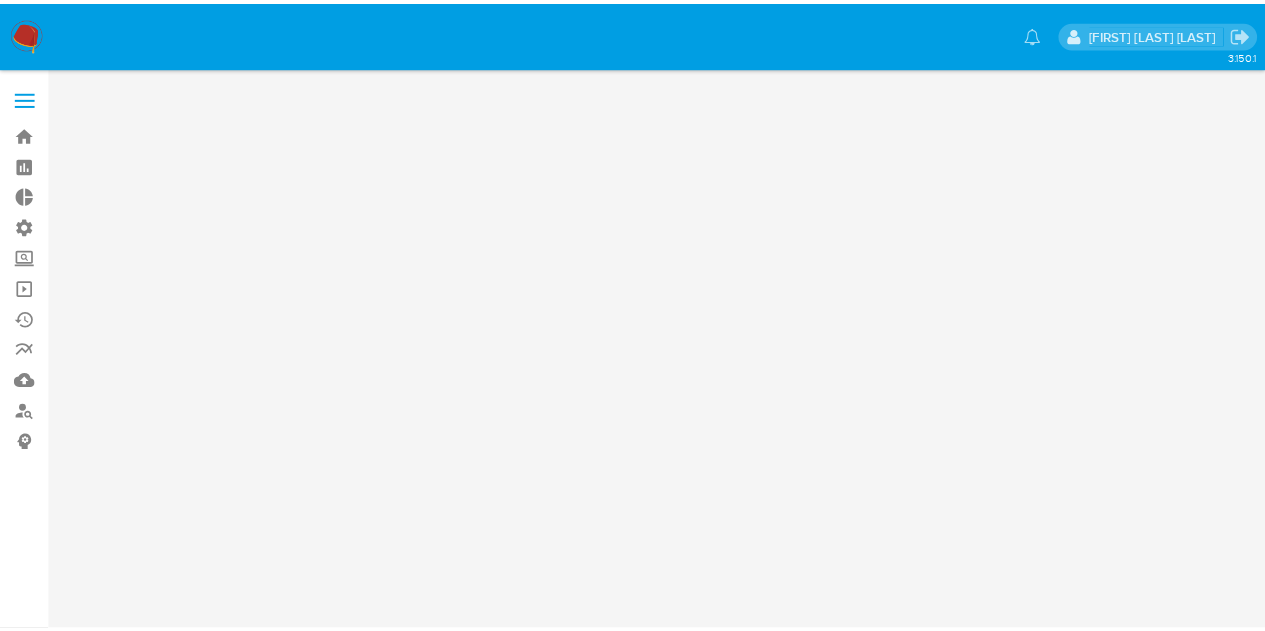 scroll, scrollTop: 0, scrollLeft: 0, axis: both 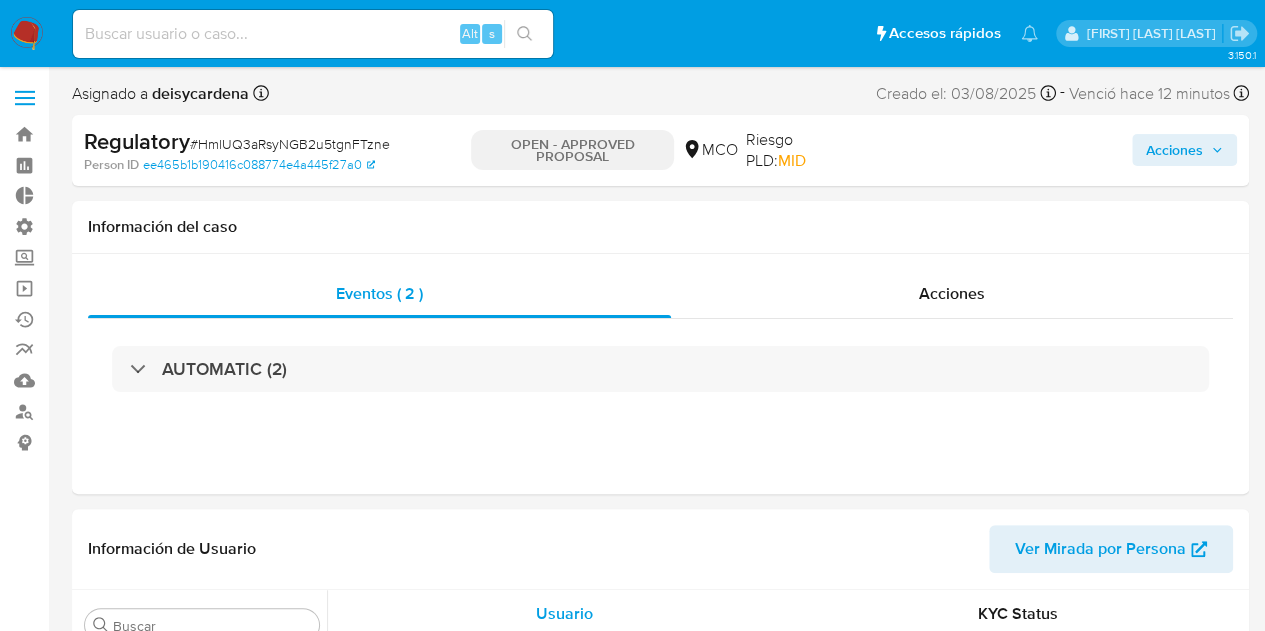 click on "Acciones" at bounding box center (1174, 150) 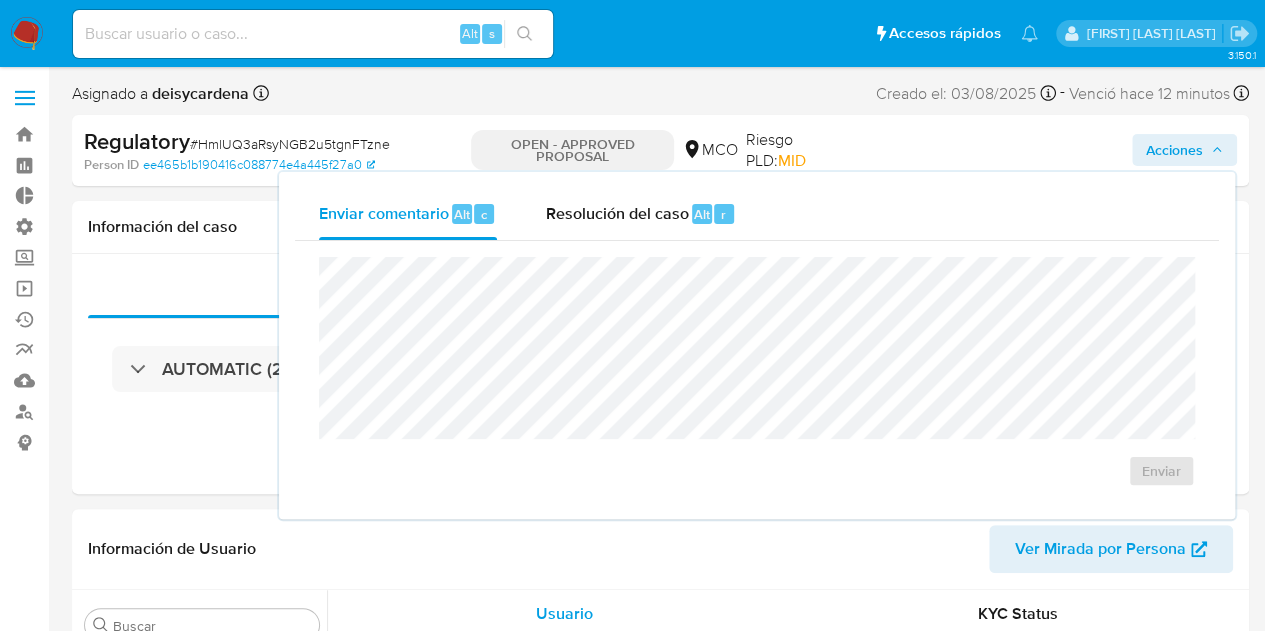 select on "10" 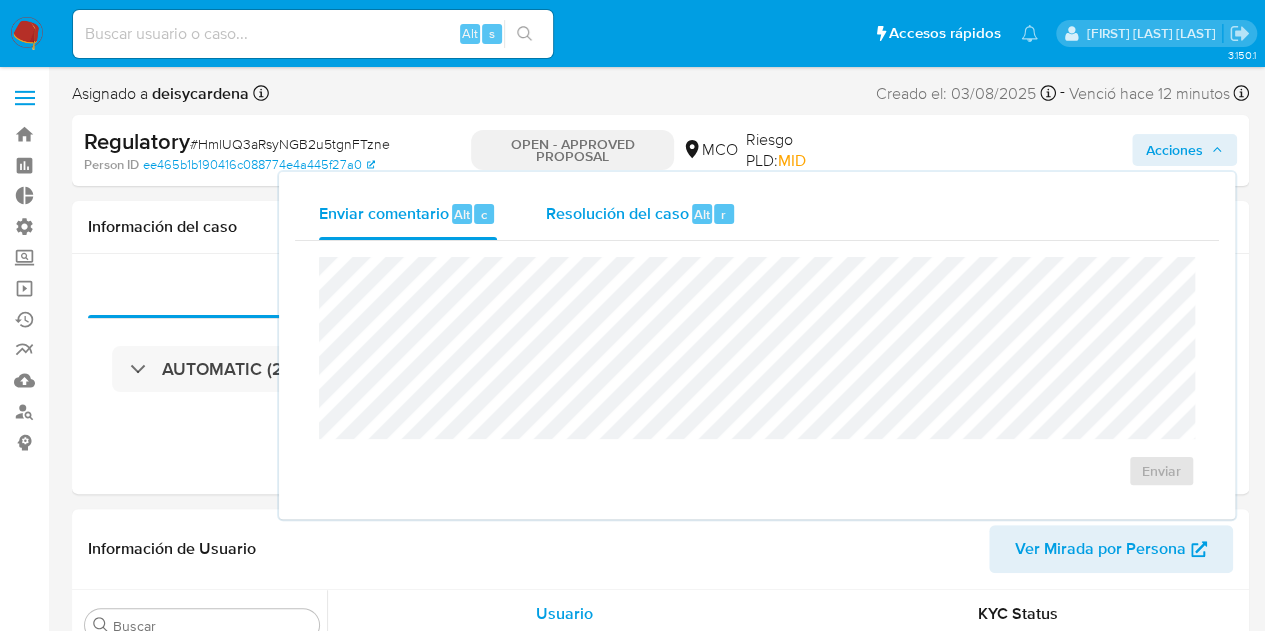 click on "Resolución del caso" at bounding box center (616, 213) 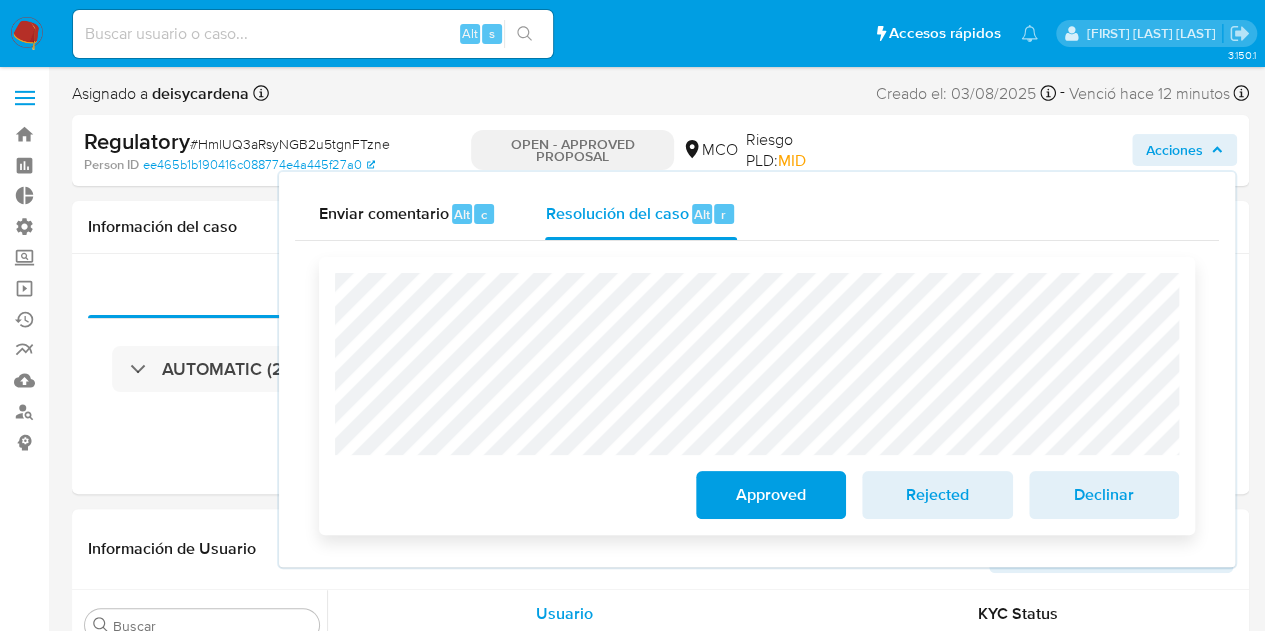 click on "Approved" at bounding box center [771, 495] 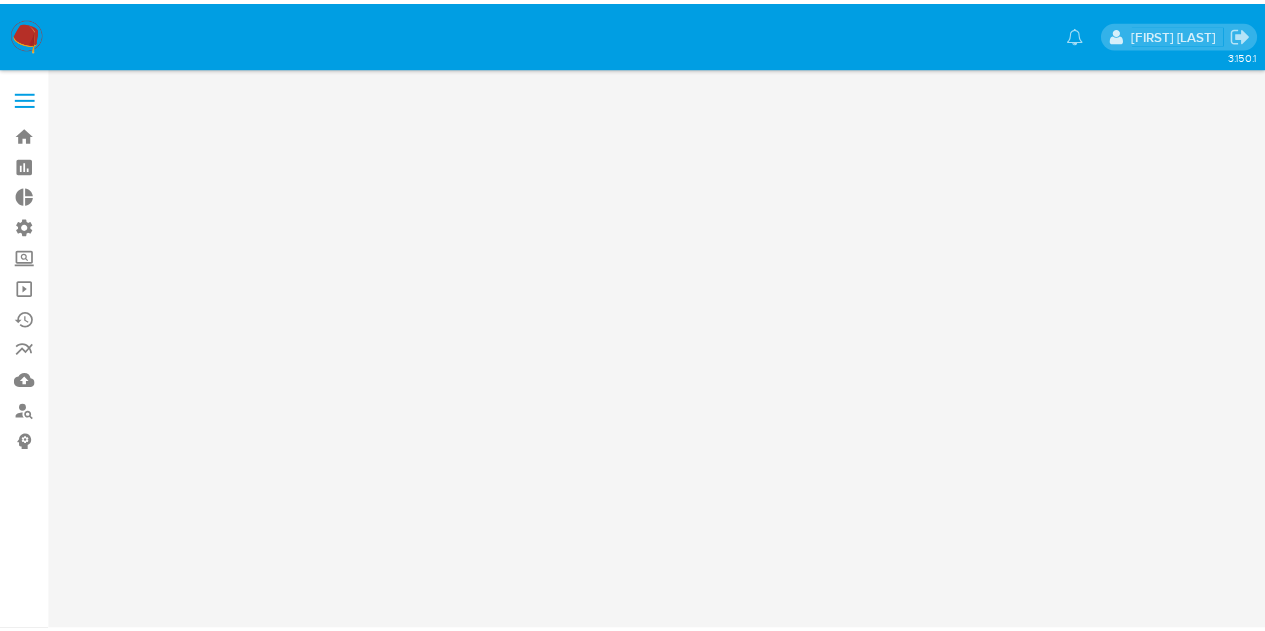 scroll, scrollTop: 0, scrollLeft: 0, axis: both 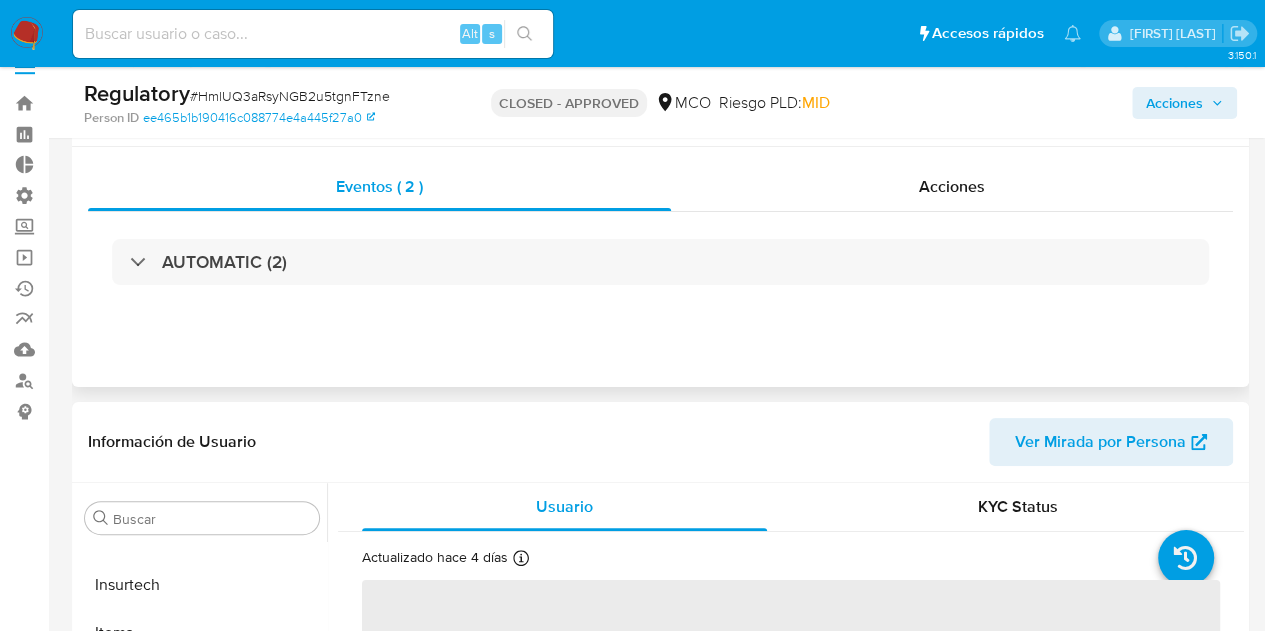 select on "10" 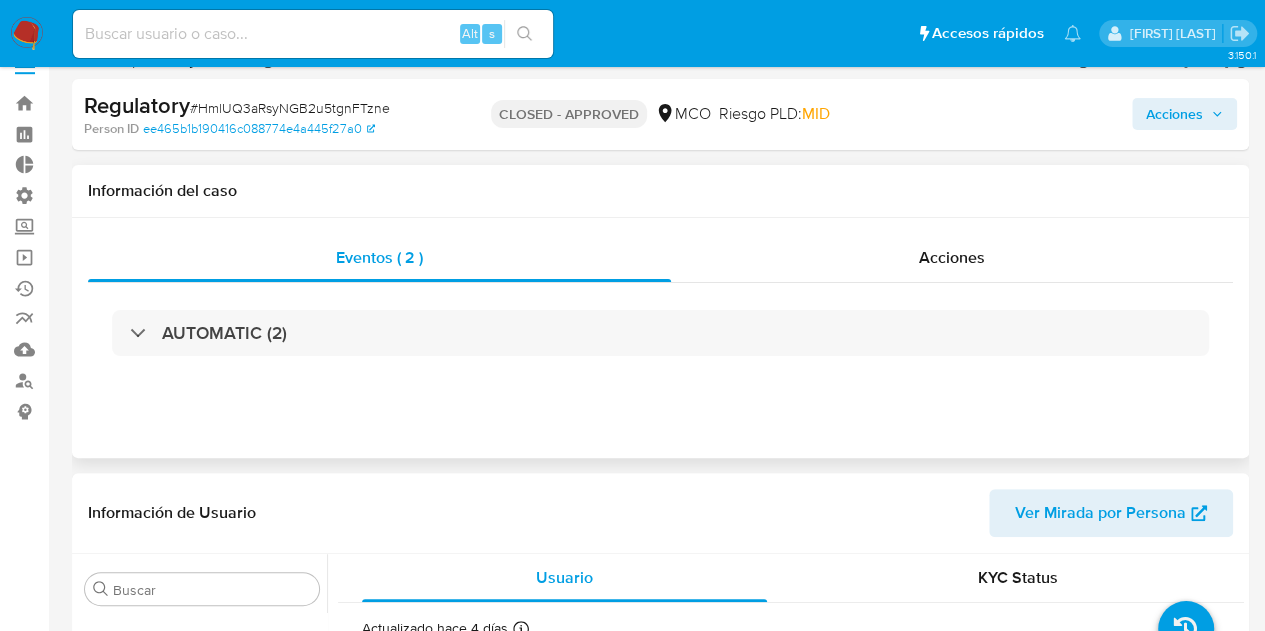 scroll, scrollTop: 0, scrollLeft: 0, axis: both 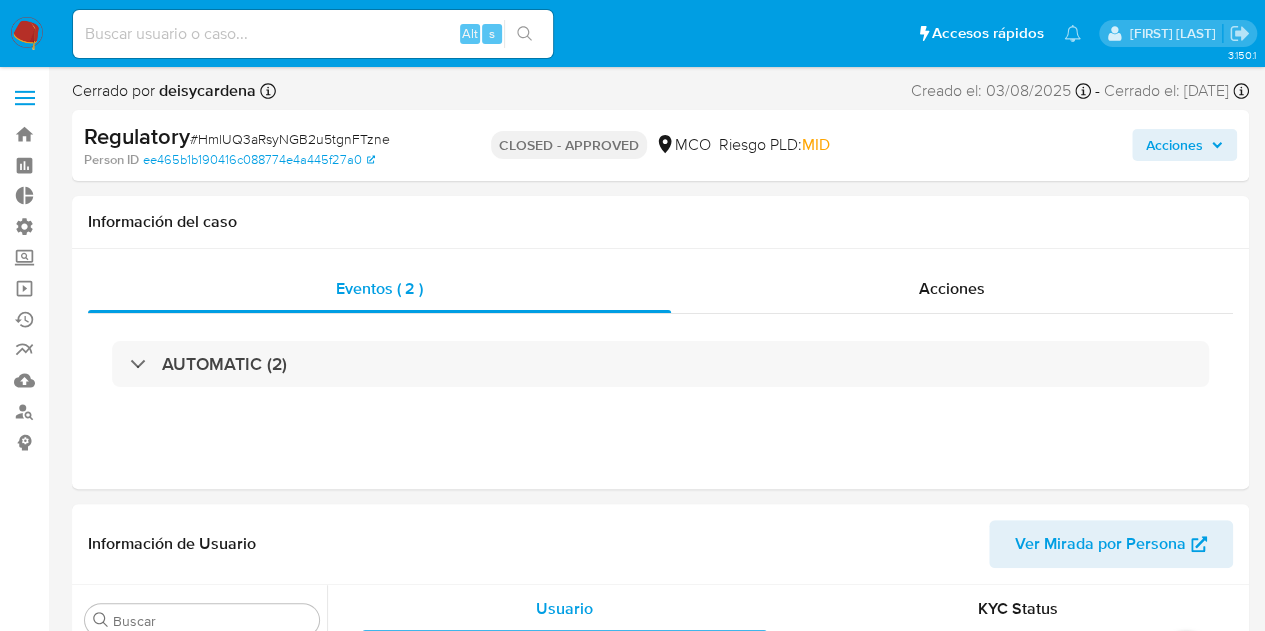 click at bounding box center (313, 34) 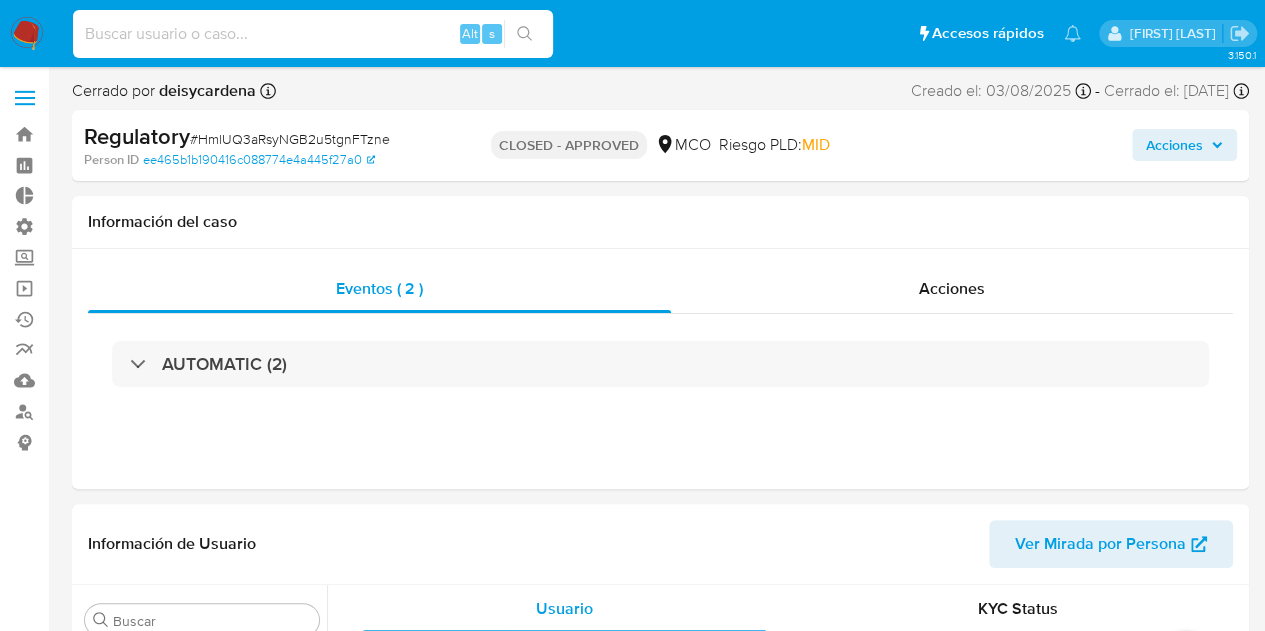 paste on "nQi5GK4Xdy2nZNKonrL3sspO" 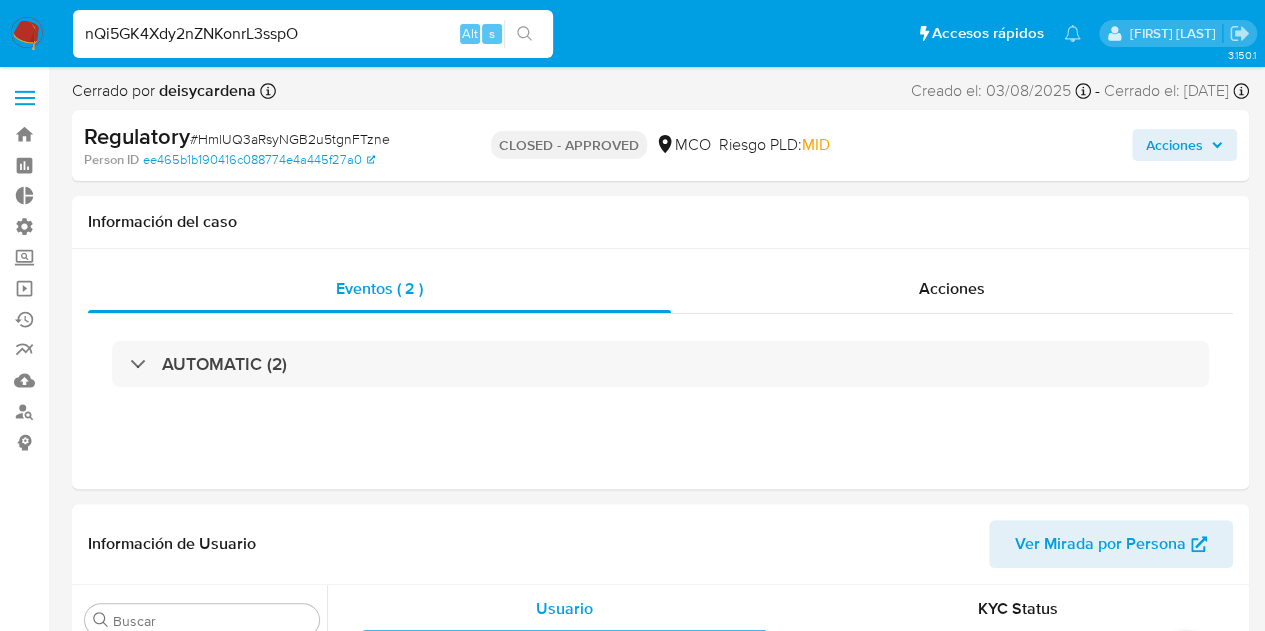 type on "nQi5GK4Xdy2nZNKonrL3sspO" 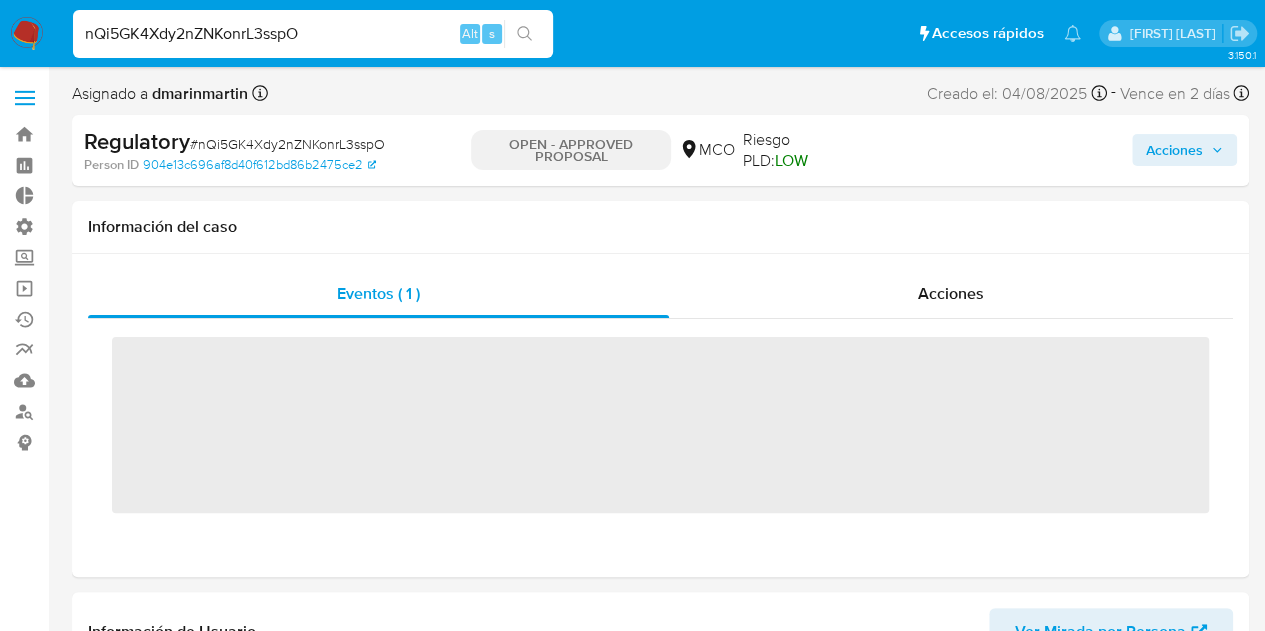 scroll, scrollTop: 797, scrollLeft: 0, axis: vertical 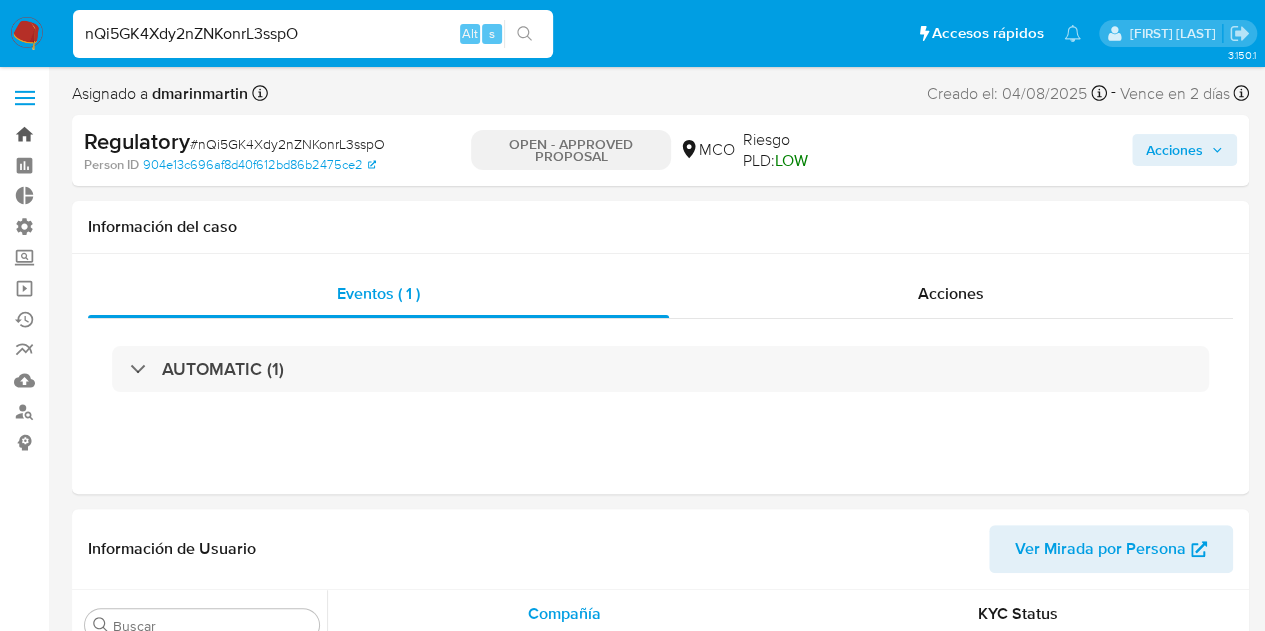 click on "Bandeja" at bounding box center [119, 134] 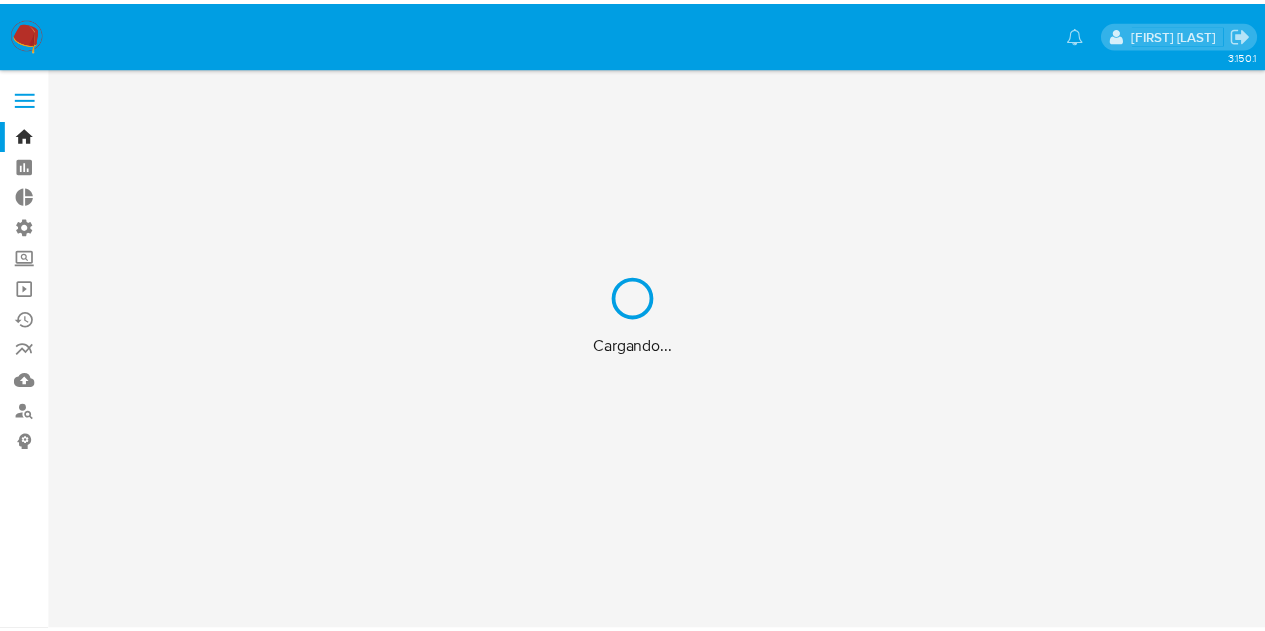 scroll, scrollTop: 0, scrollLeft: 0, axis: both 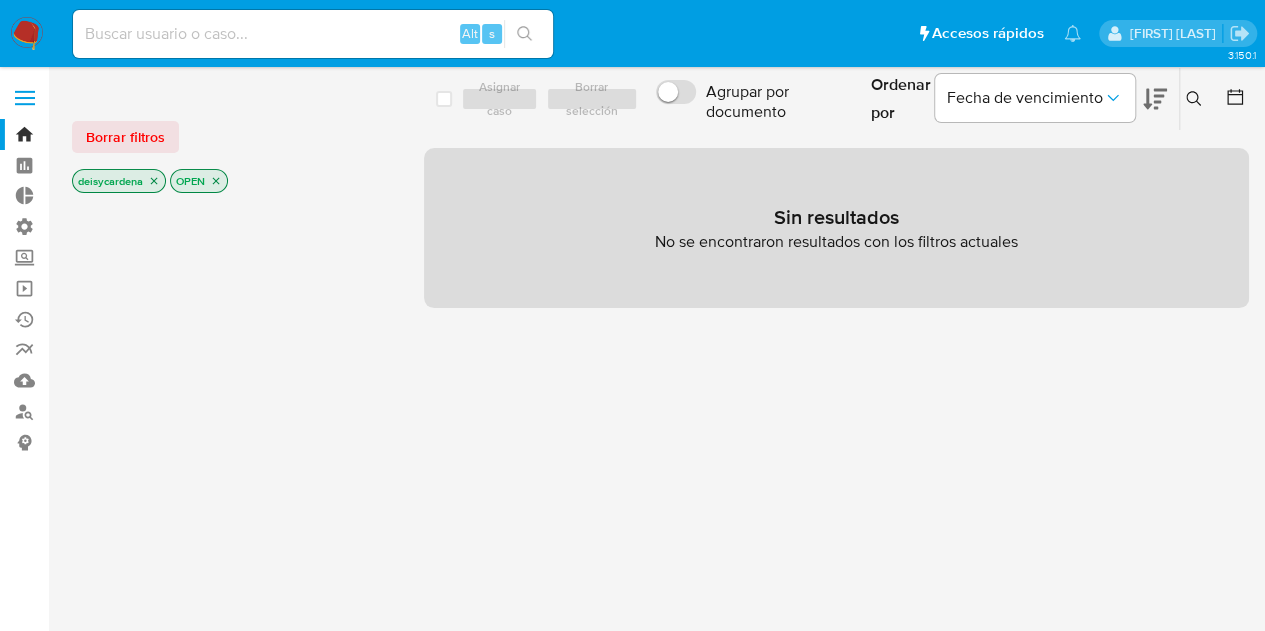 click 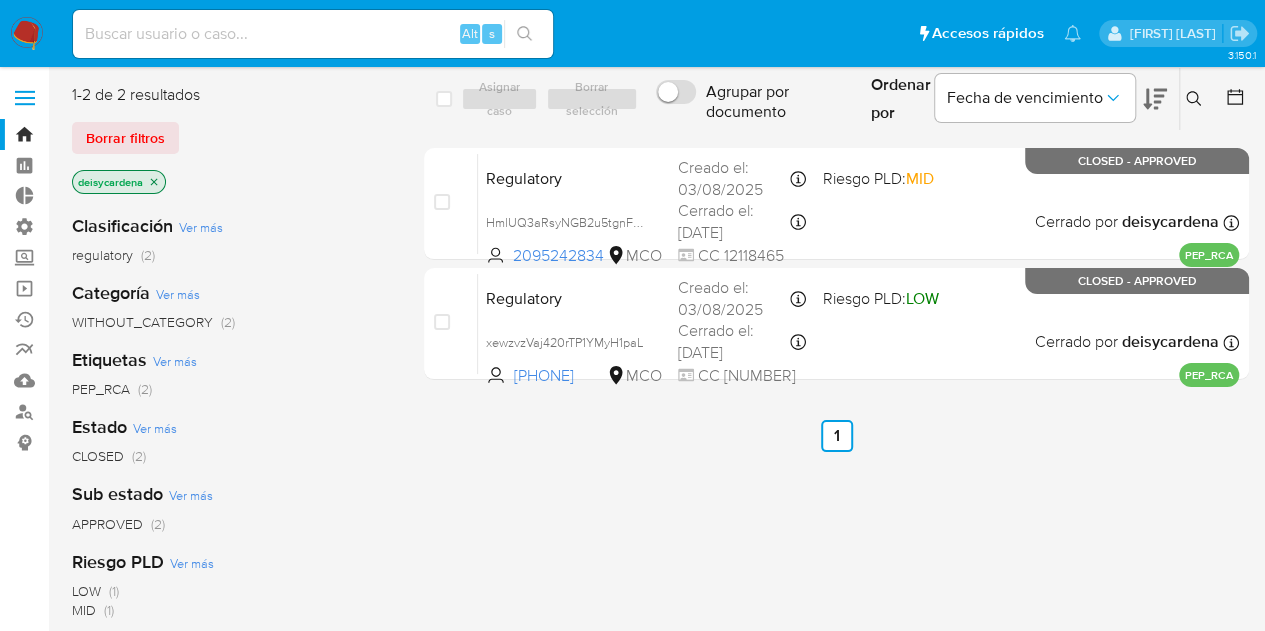 click 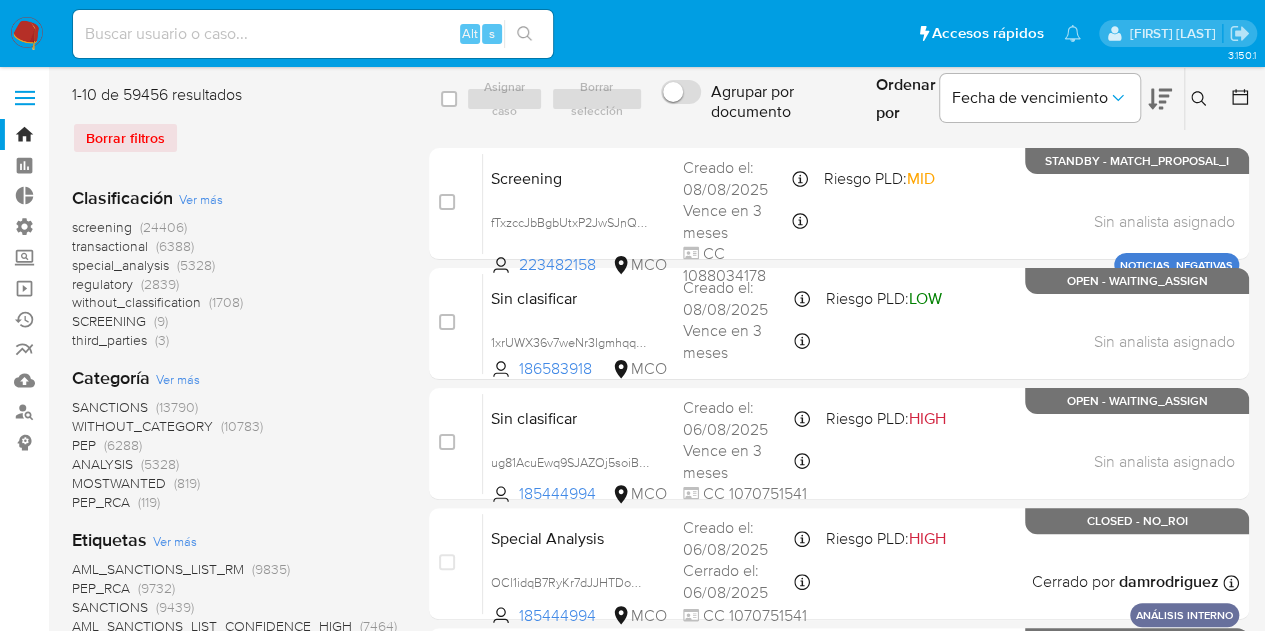 click 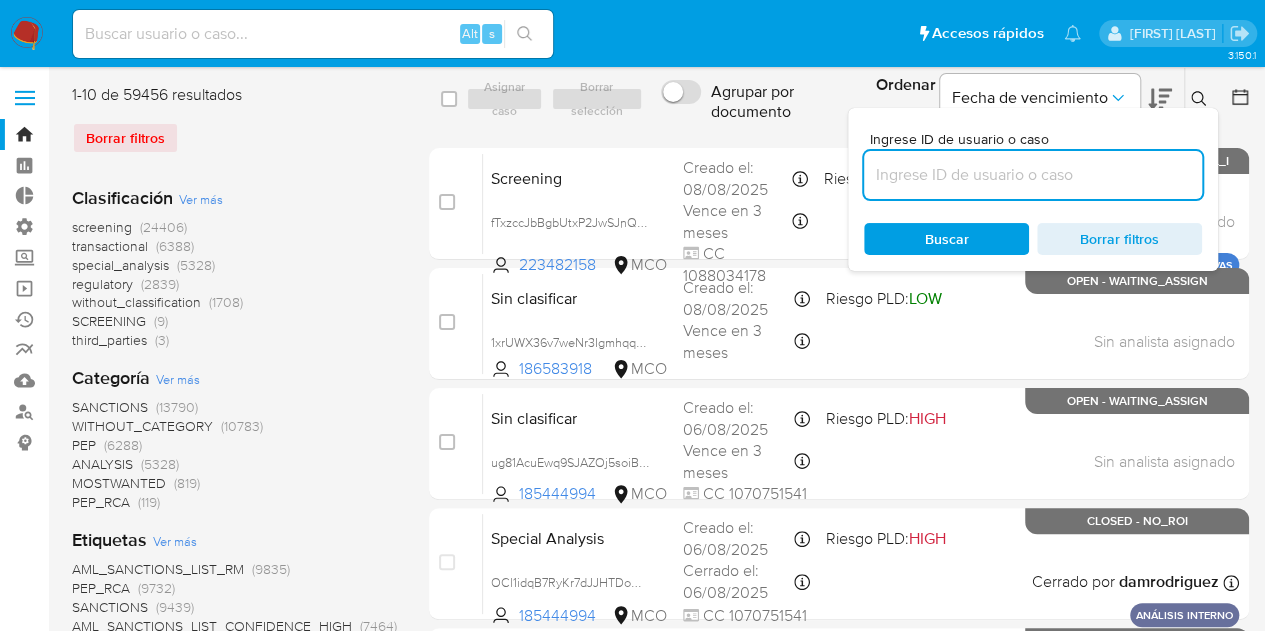 click at bounding box center (1033, 175) 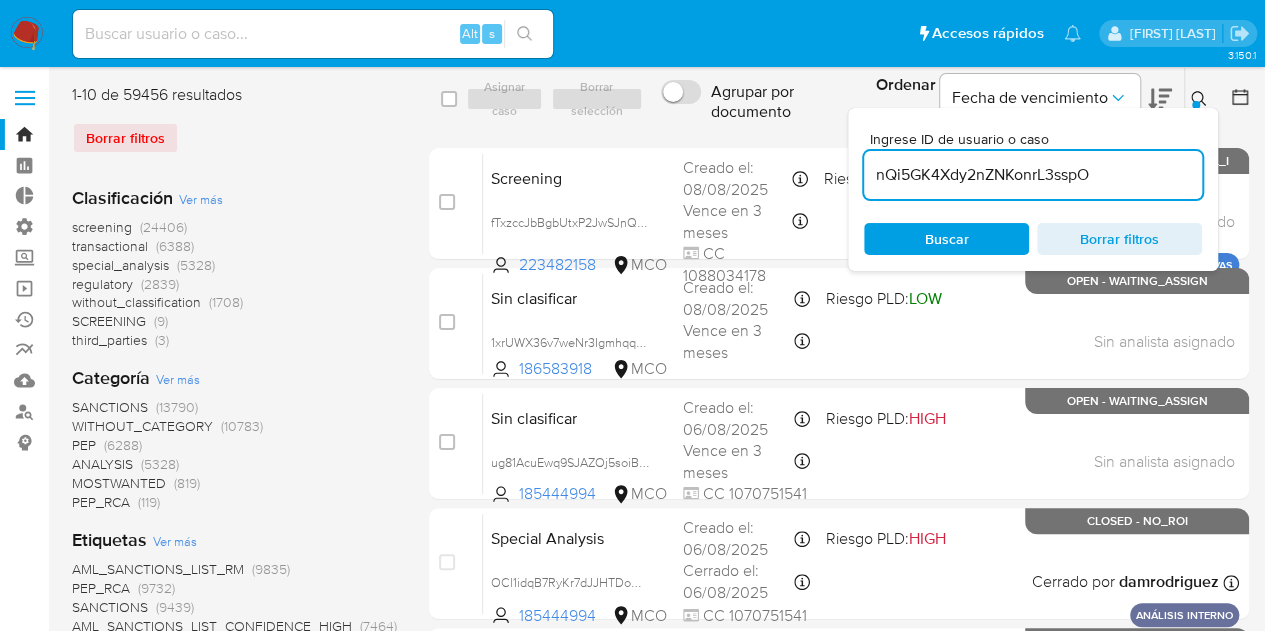 type on "nQi5GK4Xdy2nZNKonrL3sspO" 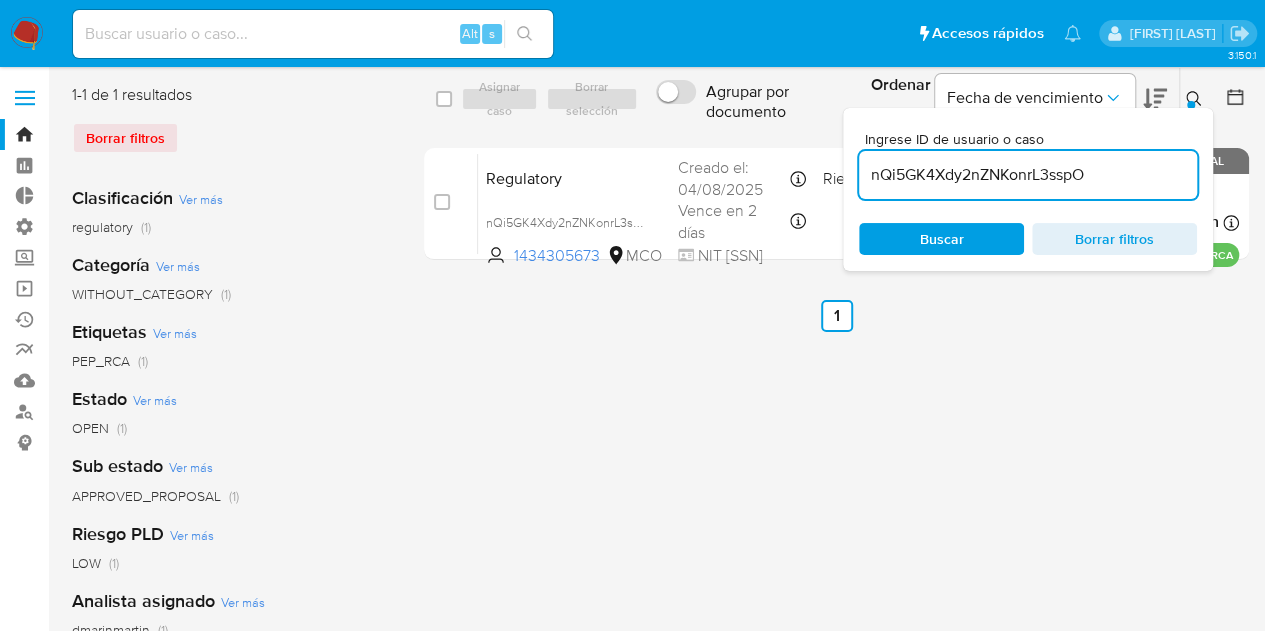 click on "select-all-cases-checkbox Asignar caso Borrar selección Agrupar por documento Ordenar por Fecha de vencimiento   No es posible ordenar los resultados mientras se encuentren agrupados. Ingrese ID de usuario o caso nQi5GK4Xdy2nZNKonrL3sspO Buscar Borrar filtros case-item-checkbox   No es posible asignar el caso Regulatory nQi5GK4Xdy2nZNKonrL3sspO 1434305673 MCO Riesgo PLD:  LOW Creado el: 04/08/2025   Creado el: 04/08/2025 20:38:01 Vence en 2 días   Vence el 10/08/2025 20:38:02 NIT   9015593565 Asignado a   dmarinmartin   Asignado el: 05/08/2025 06:21:47 PEP_RCA OPEN - APPROVED_PROPOSAL  Anterior 1 Siguiente" at bounding box center [836, 515] 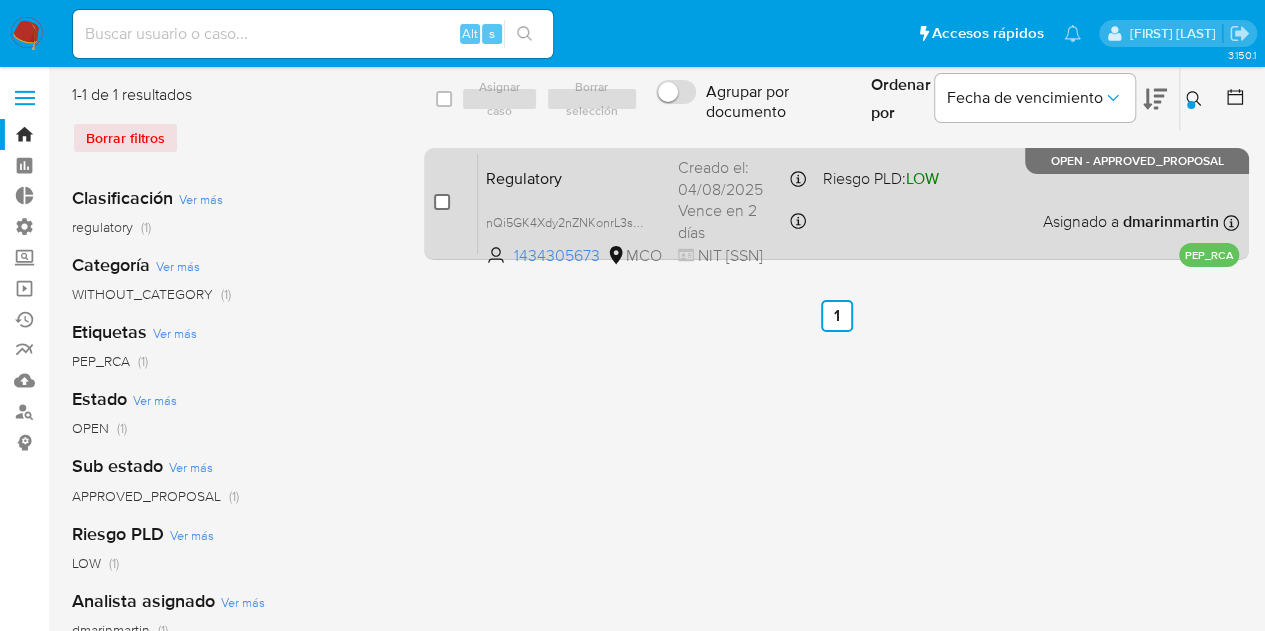 click at bounding box center [442, 202] 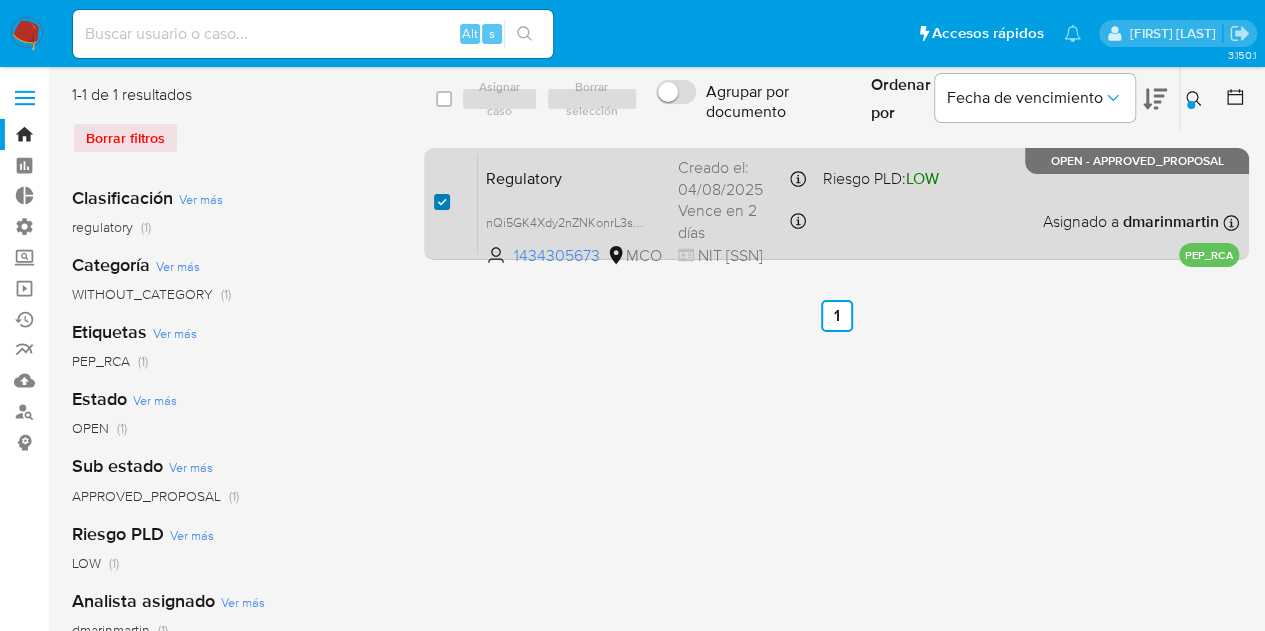 checkbox on "true" 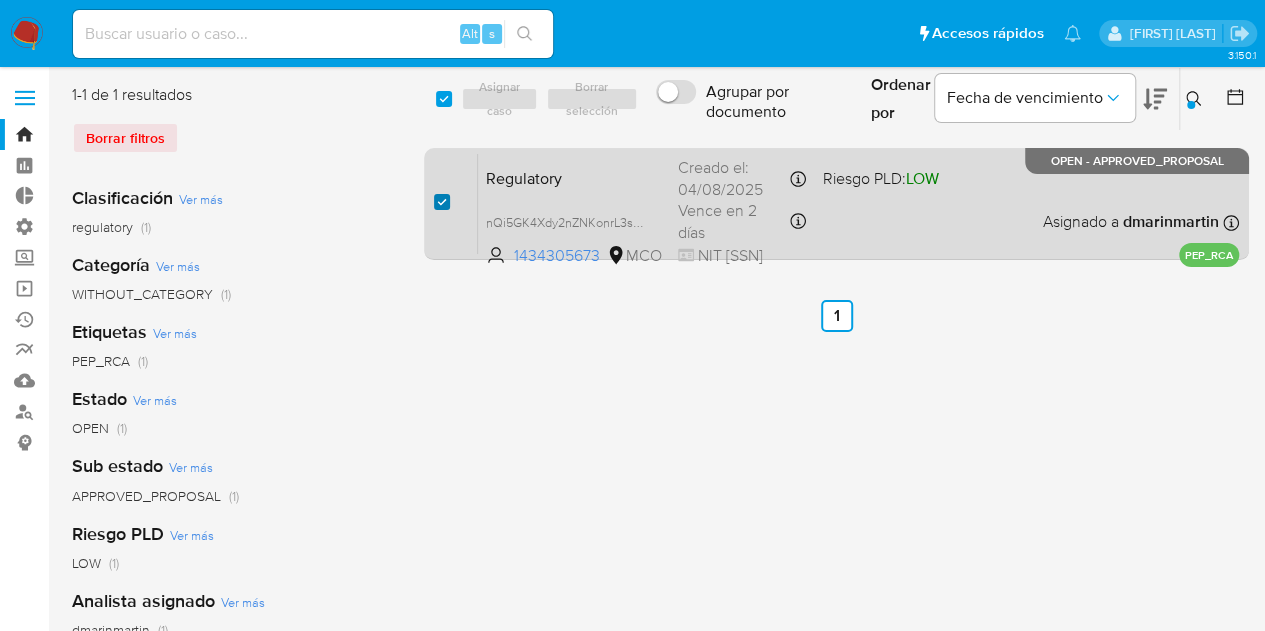 checkbox on "true" 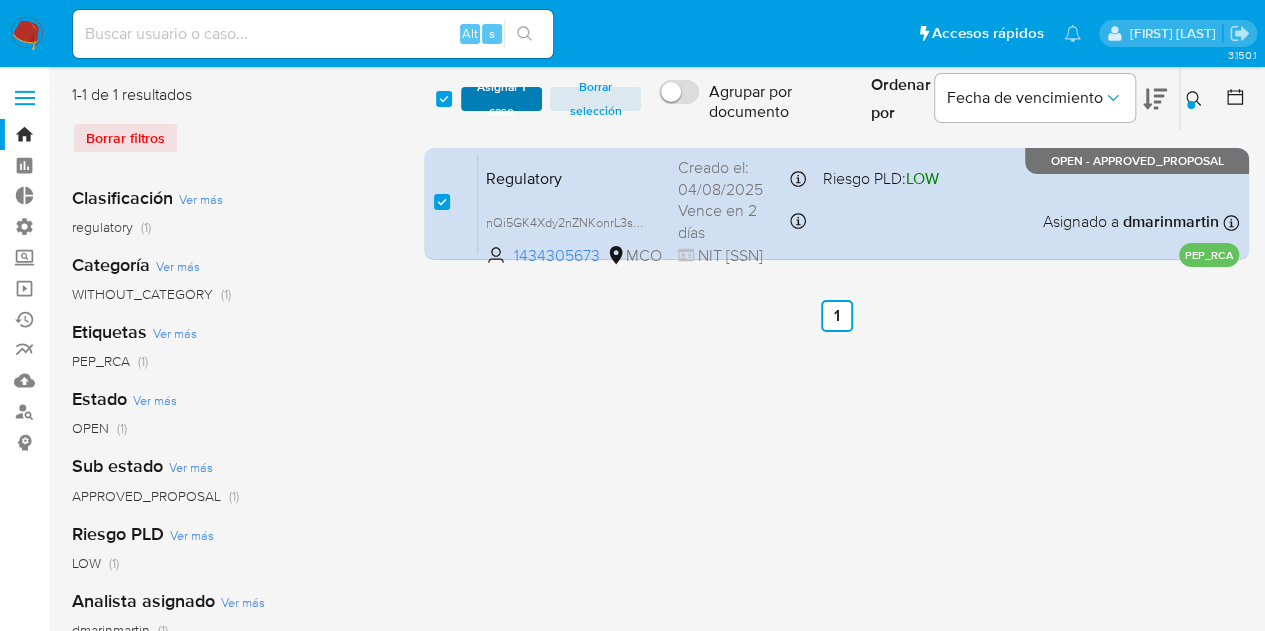 click on "Asignar 1 caso" at bounding box center (502, 99) 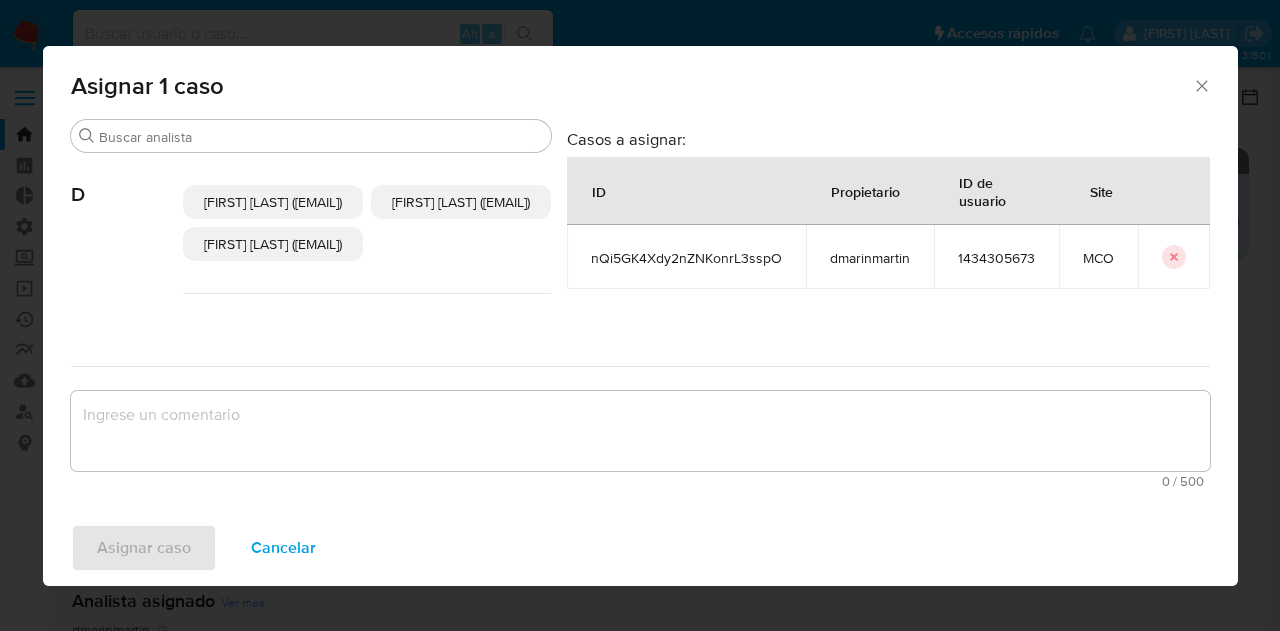 click on "Deisy Esperanza Cardenas (deisycardena)" at bounding box center [273, 244] 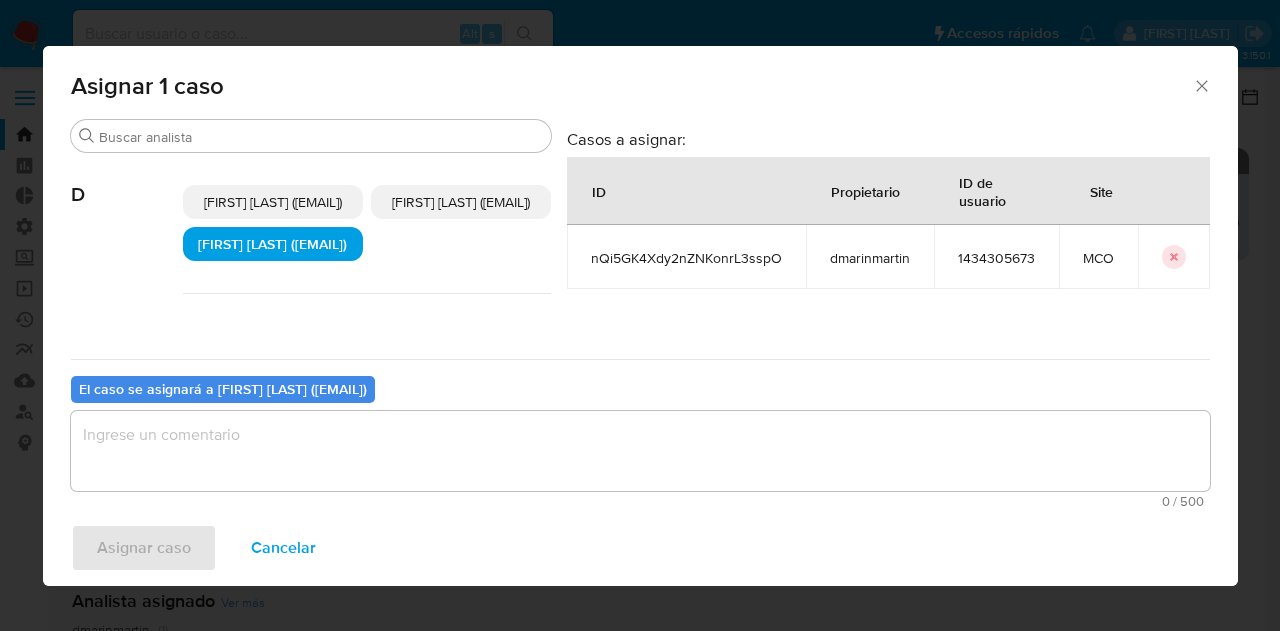 click at bounding box center (640, 451) 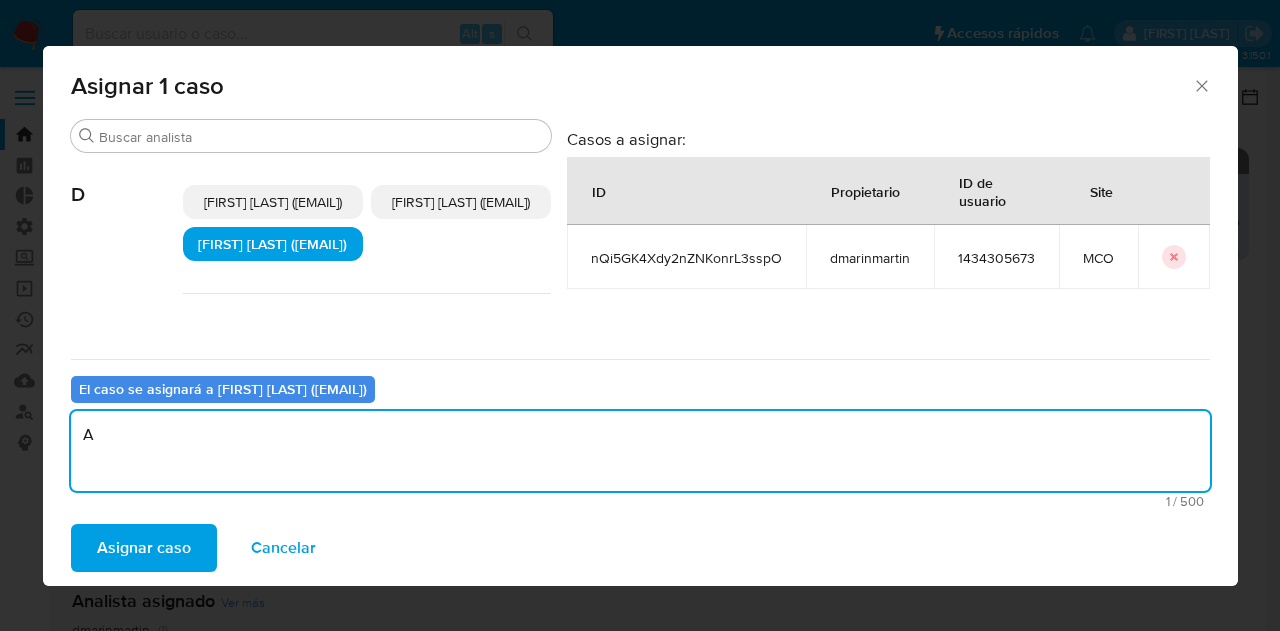 type on "A" 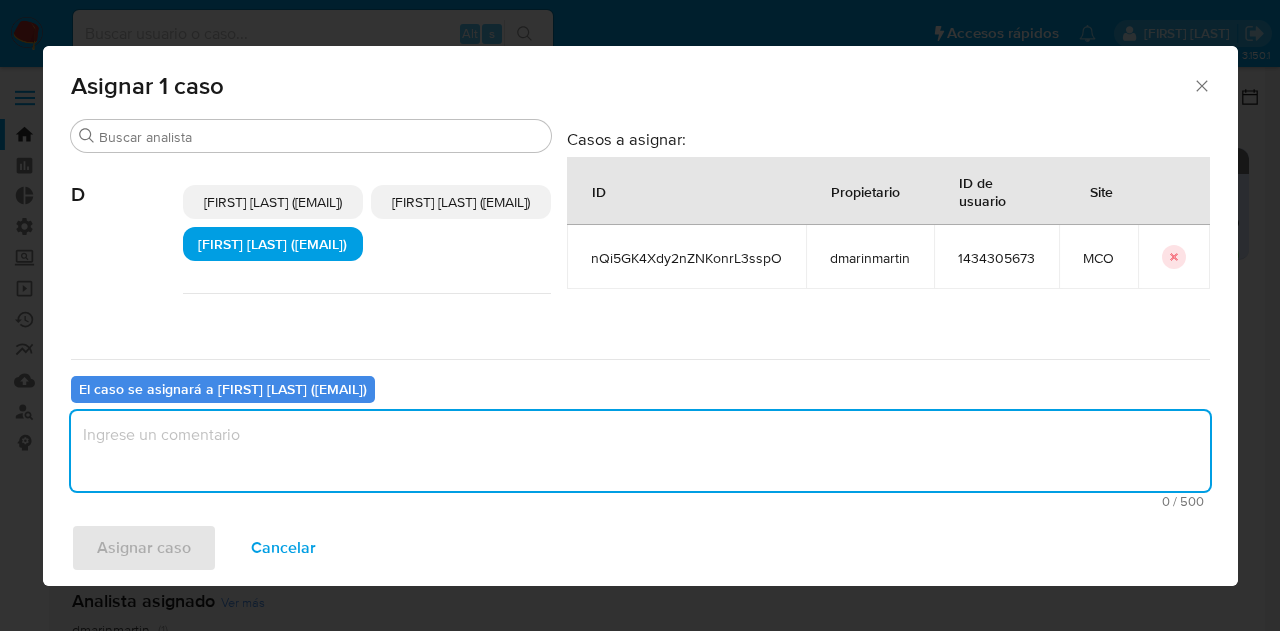 paste on "nQi5GK4Xdy2nZNKonrL3sspO" 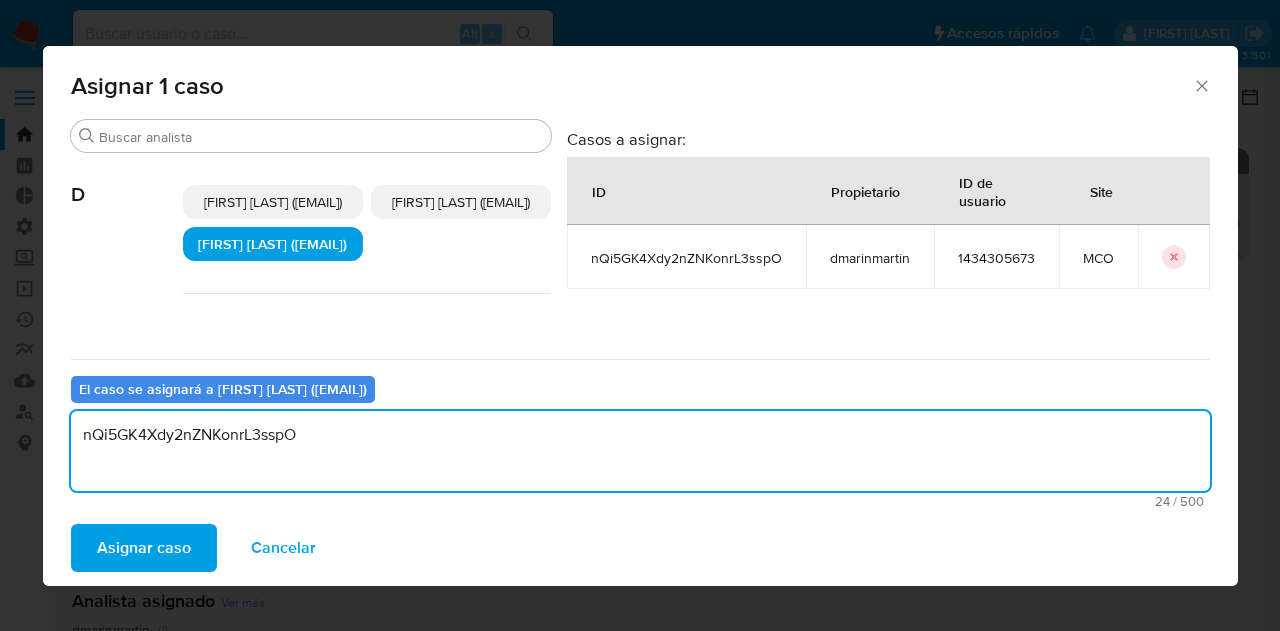 drag, startPoint x: 344, startPoint y: 441, endPoint x: -20, endPoint y: 408, distance: 365.49283 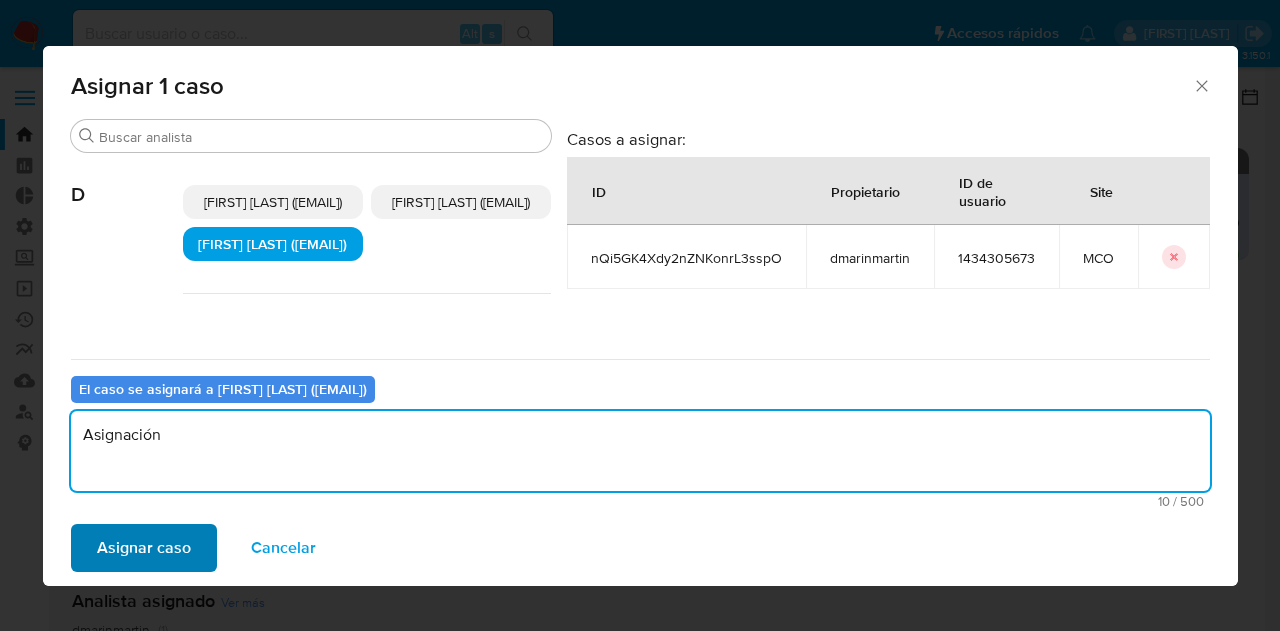 type on "Asignación" 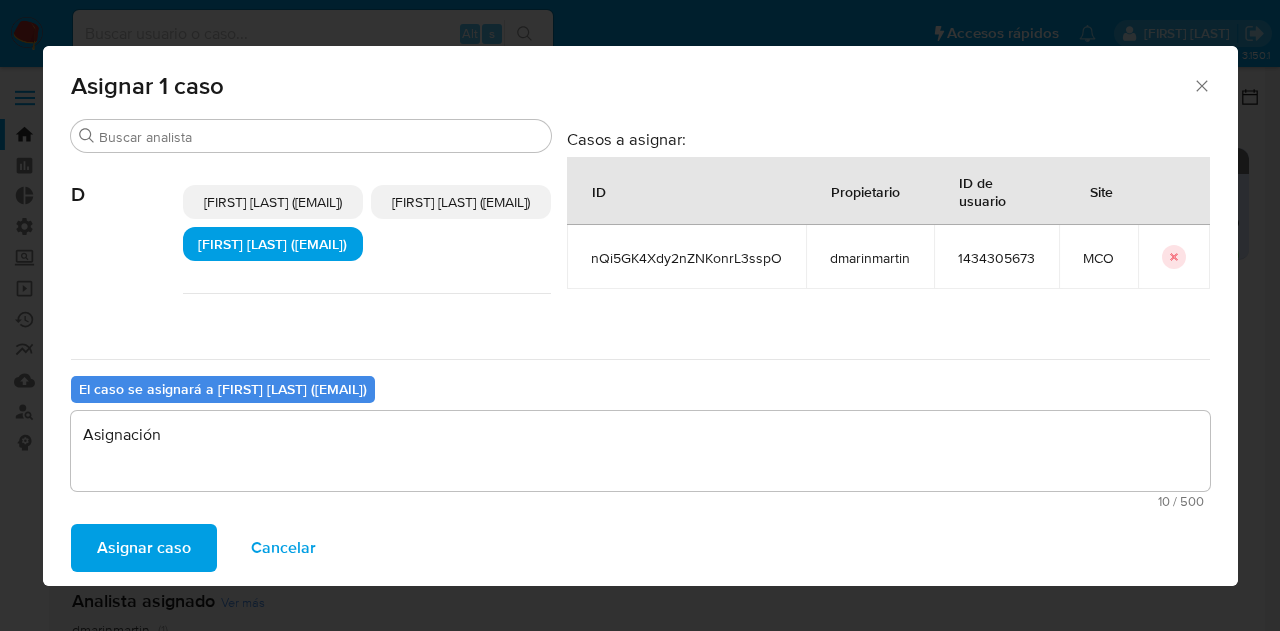 click on "Asignar caso" at bounding box center [144, 548] 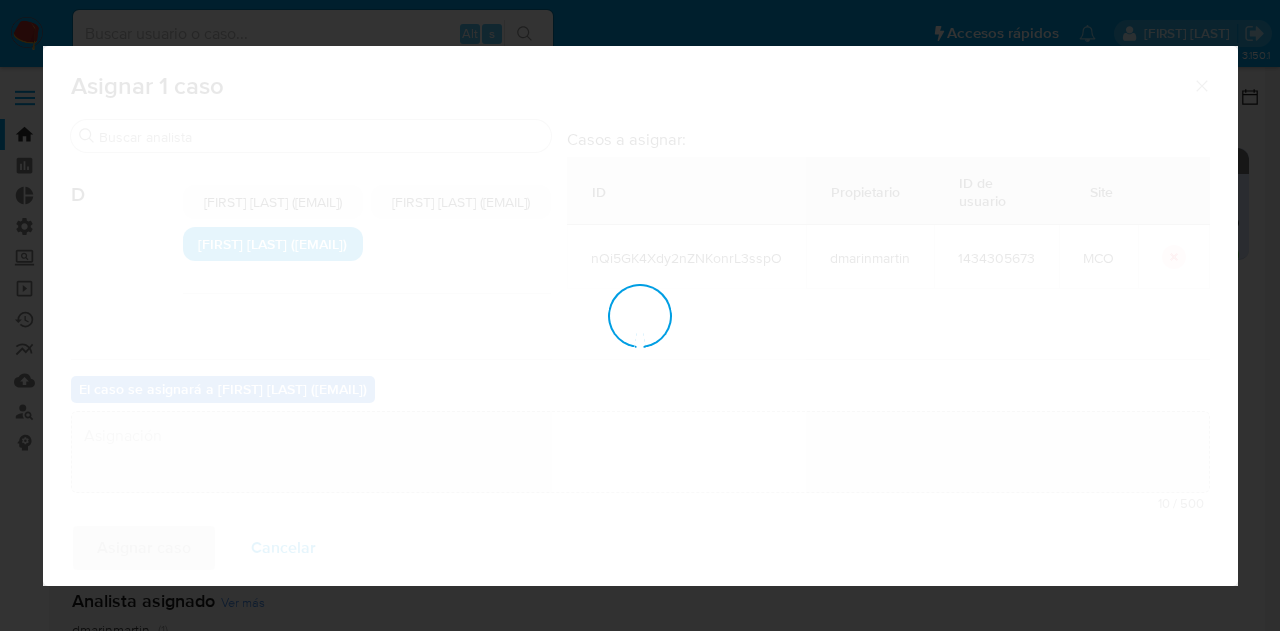 type 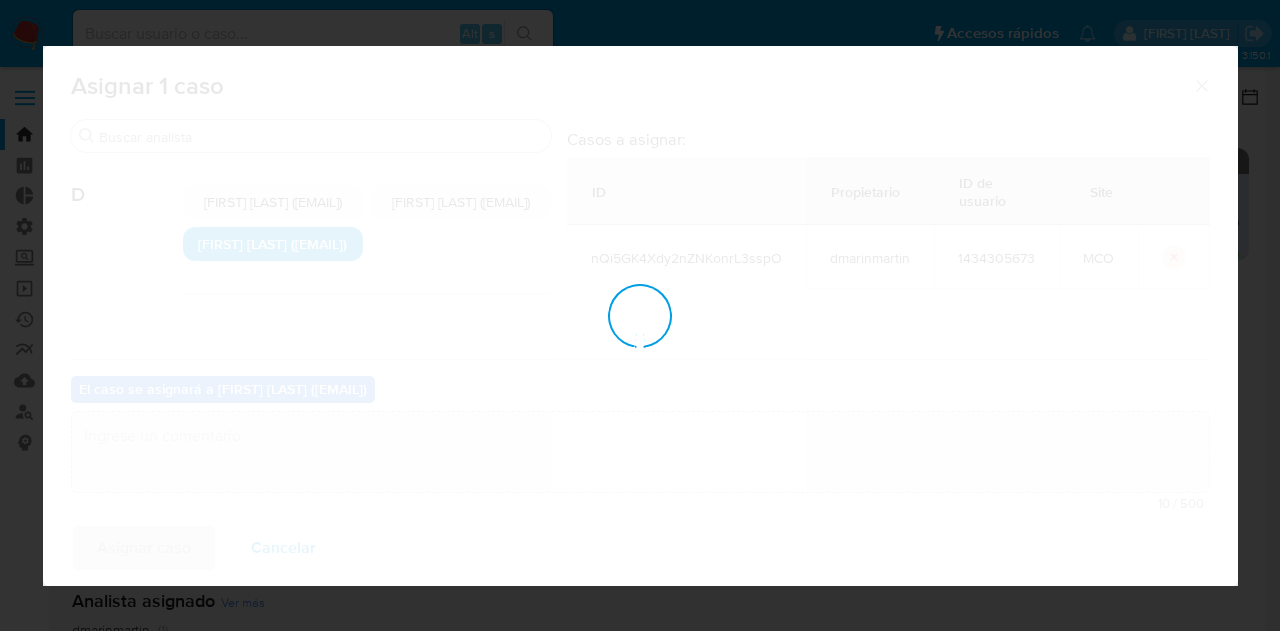checkbox on "false" 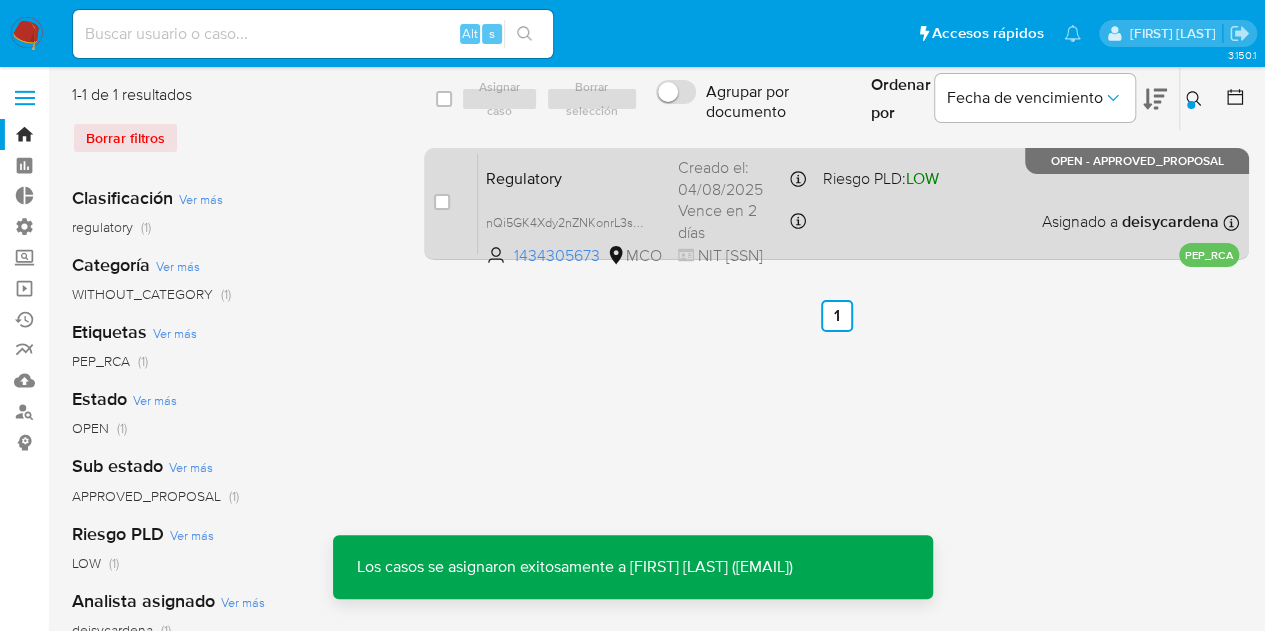 click on "Regulatory nQi5GK4Xdy2nZNKonrL3sspO 1434305673 MCO Riesgo PLD:  LOW Creado el: 04/08/2025   Creado el: 04/08/2025 20:38:01 Vence en 2 días   Vence el 10/08/2025 20:38:02 NIT   9015593565 Asignado a   deisycardena   Asignado el: 05/08/2025 06:21:47 PEP_RCA OPEN - APPROVED_PROPOSAL" at bounding box center (858, 203) 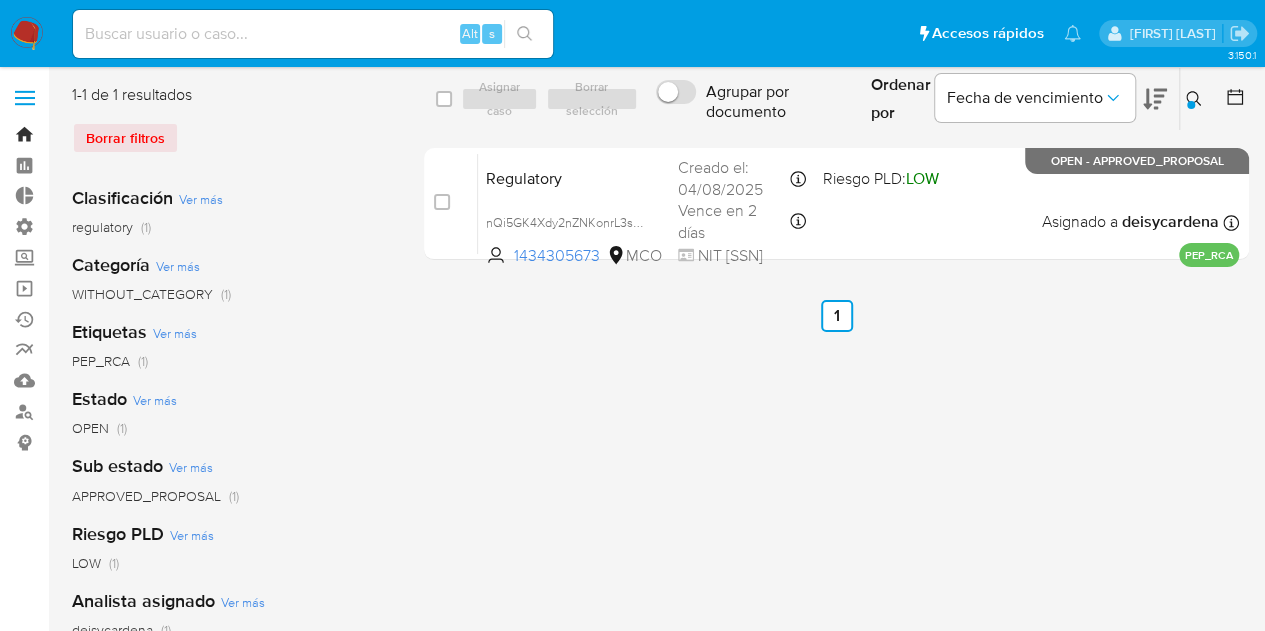 click on "Bandeja" at bounding box center (119, 134) 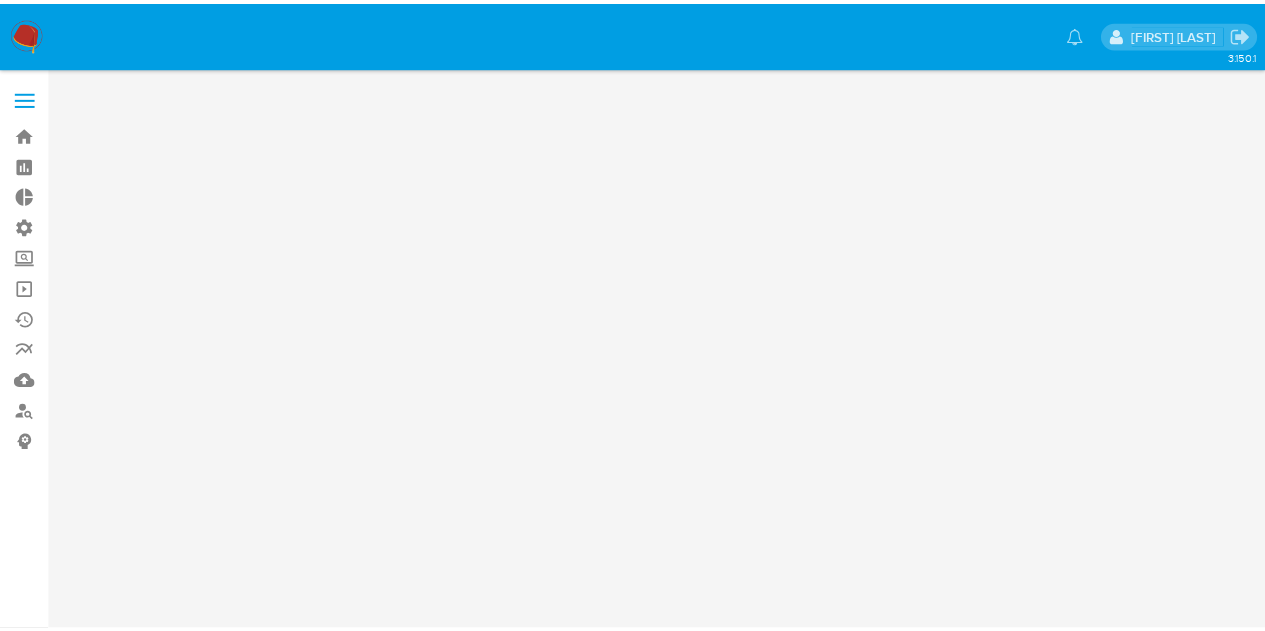 scroll, scrollTop: 0, scrollLeft: 0, axis: both 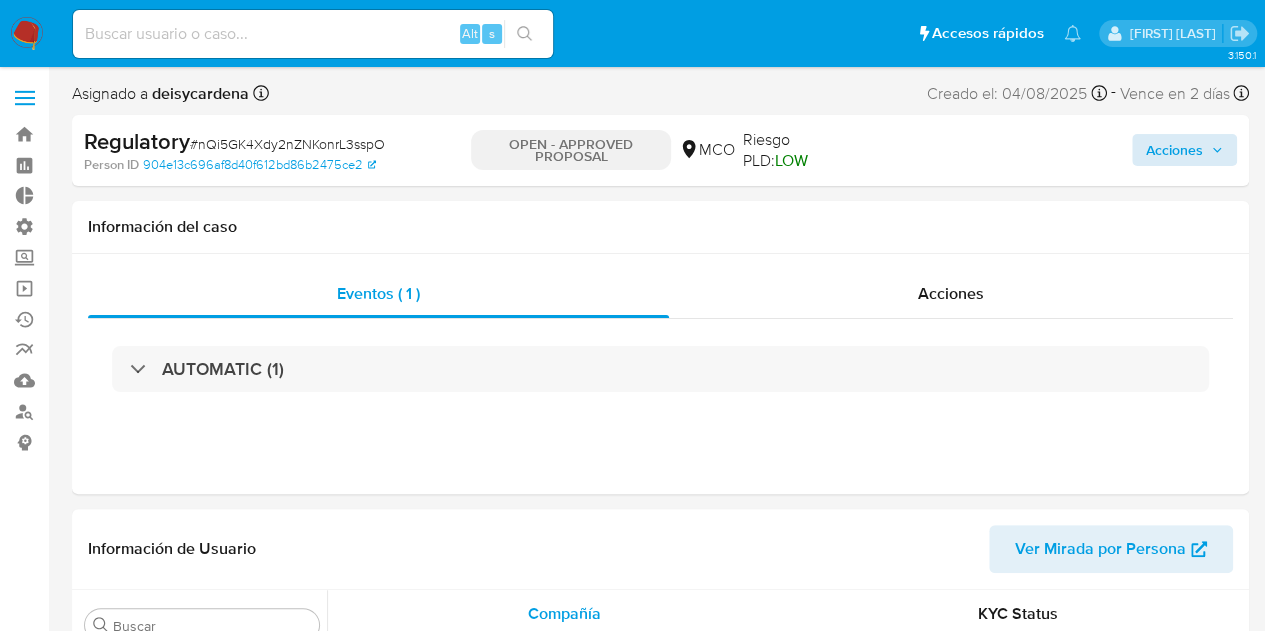 select on "10" 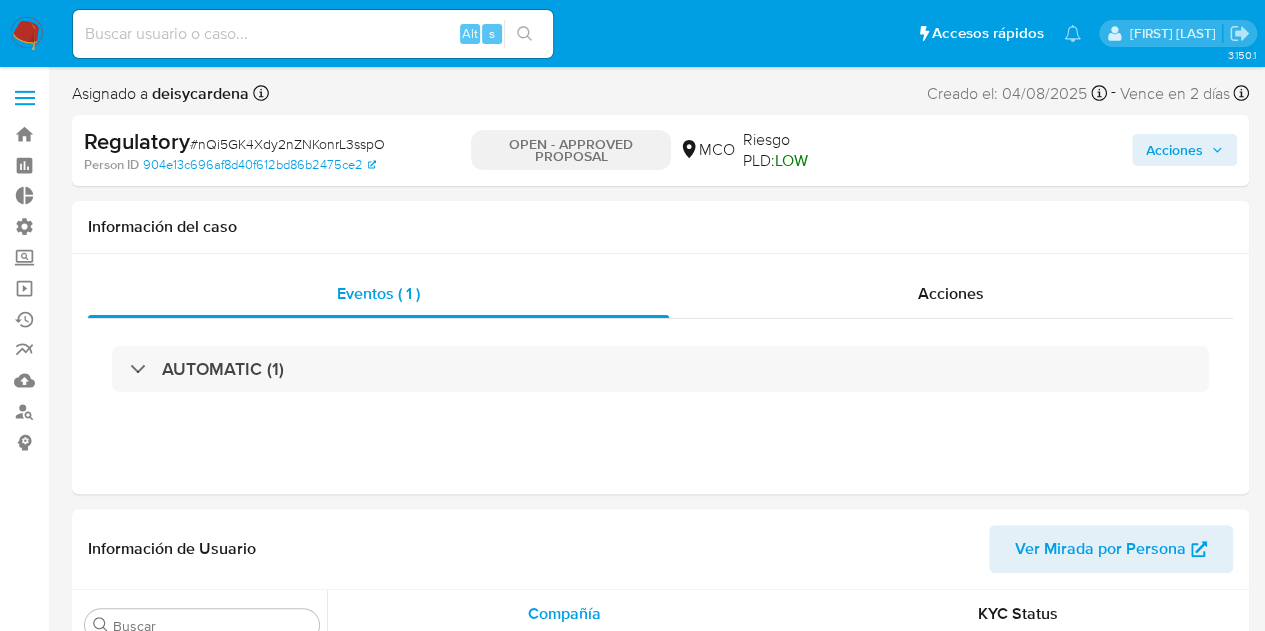 click on "Acciones" at bounding box center (1174, 150) 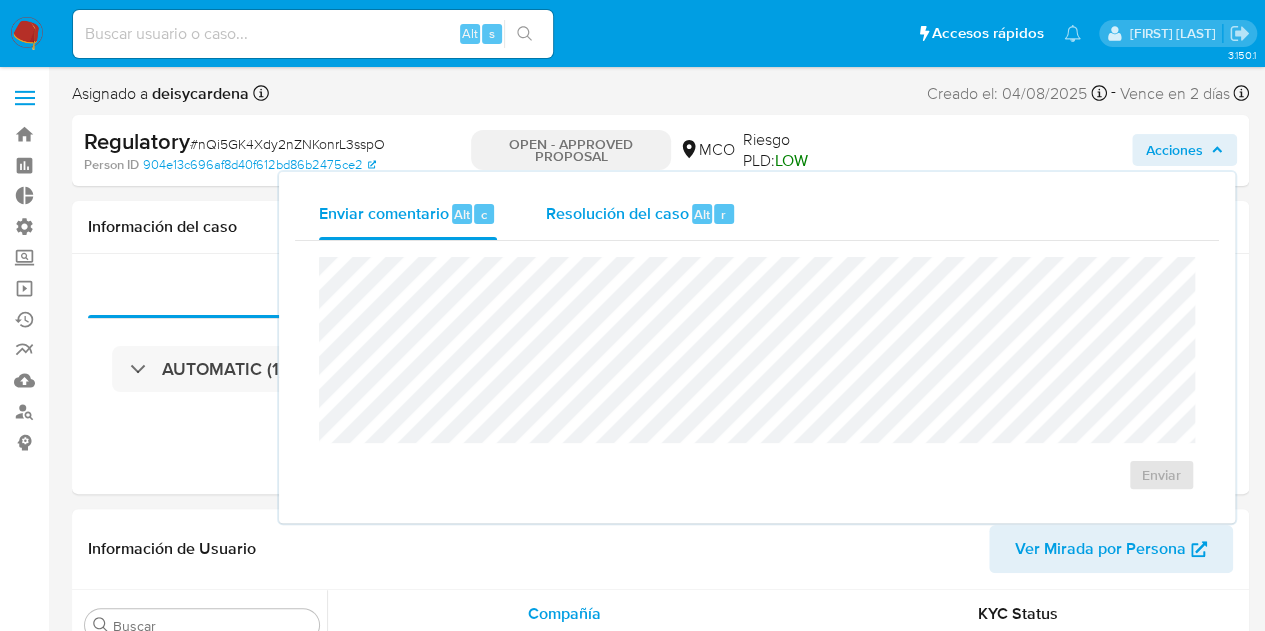 click on "Resolución del caso" at bounding box center [616, 213] 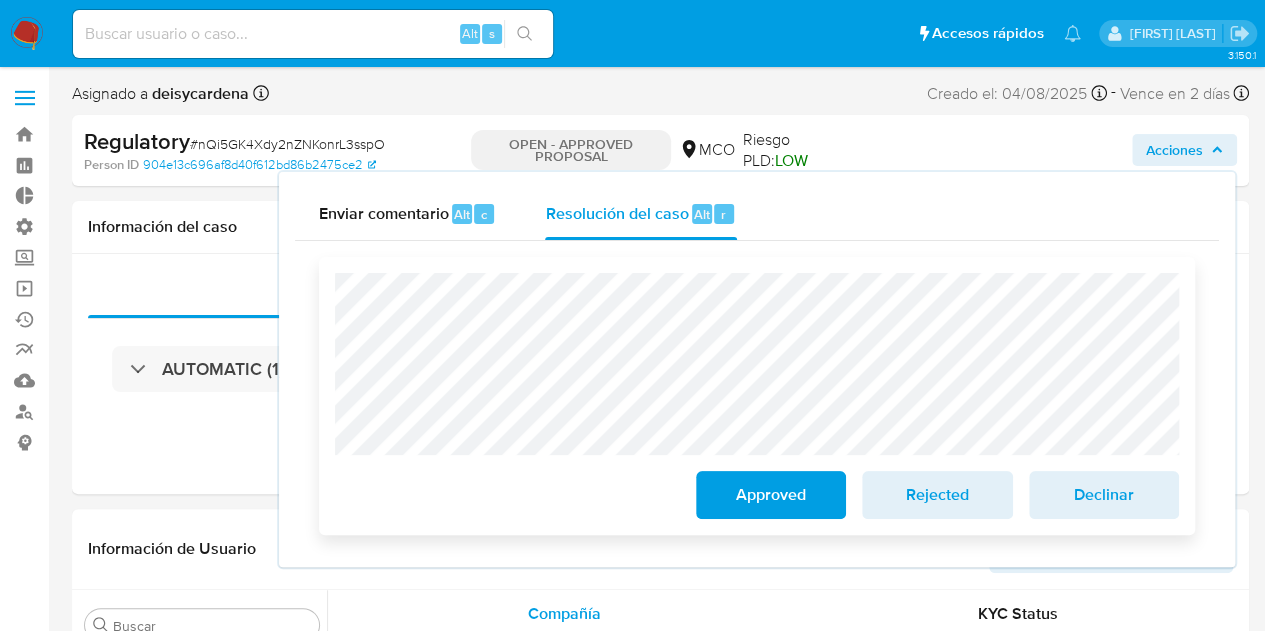 click on "Approved" at bounding box center [771, 495] 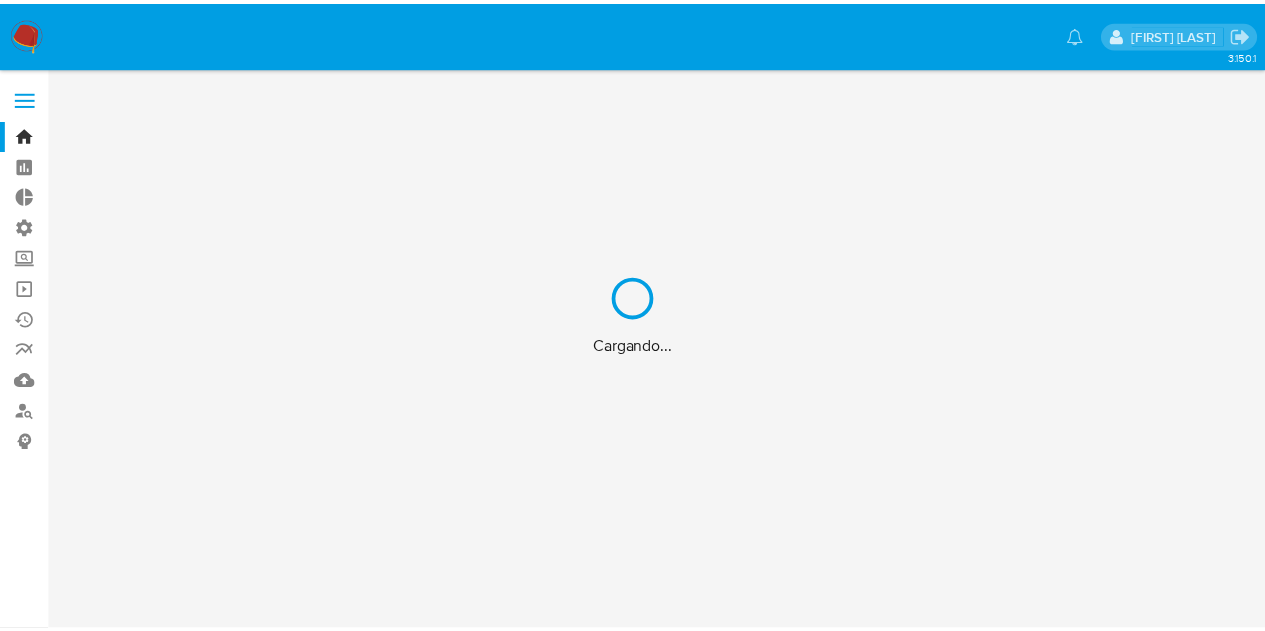 scroll, scrollTop: 0, scrollLeft: 0, axis: both 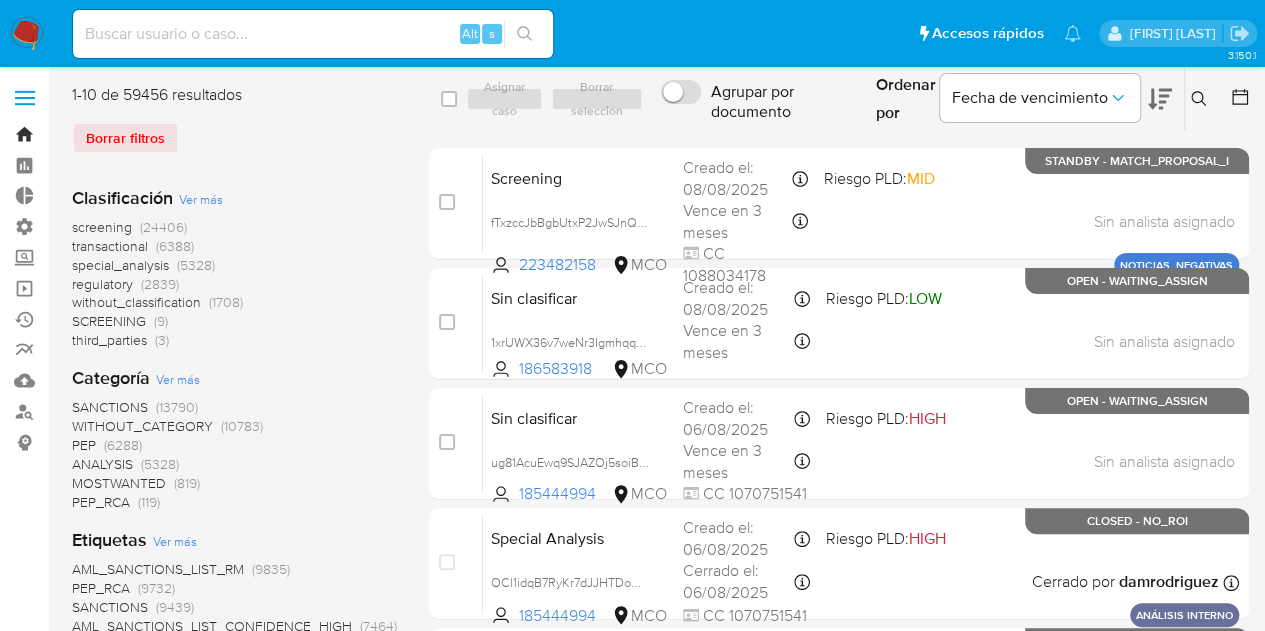 click on "Bandeja" at bounding box center [119, 134] 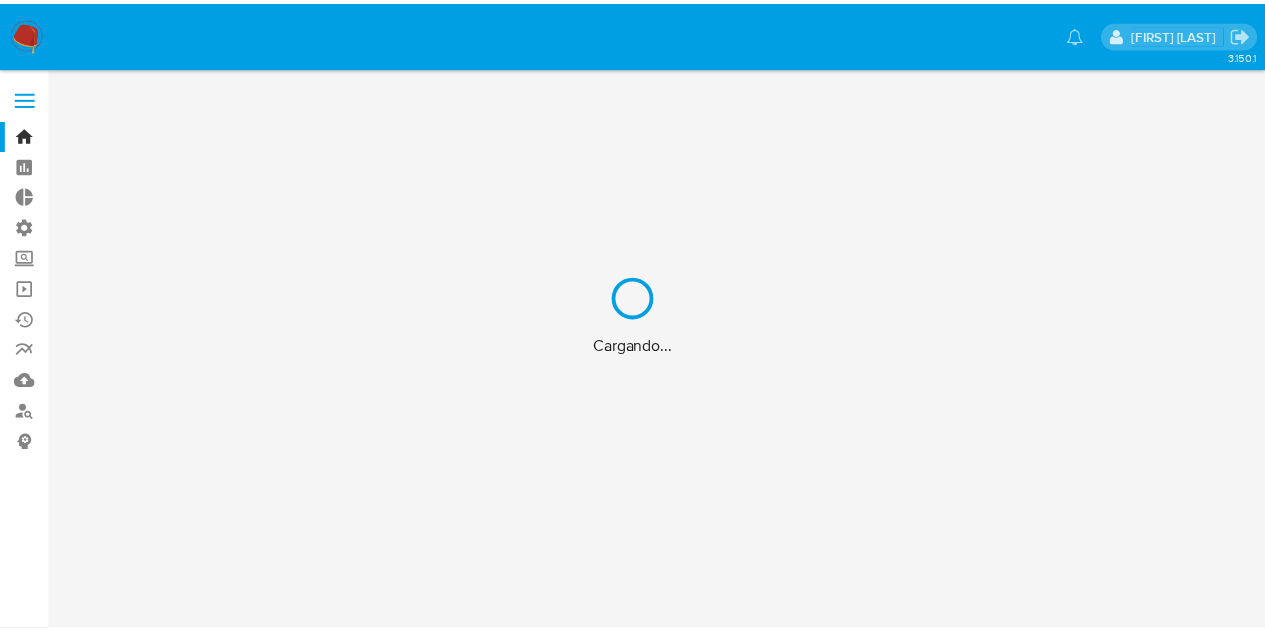 scroll, scrollTop: 0, scrollLeft: 0, axis: both 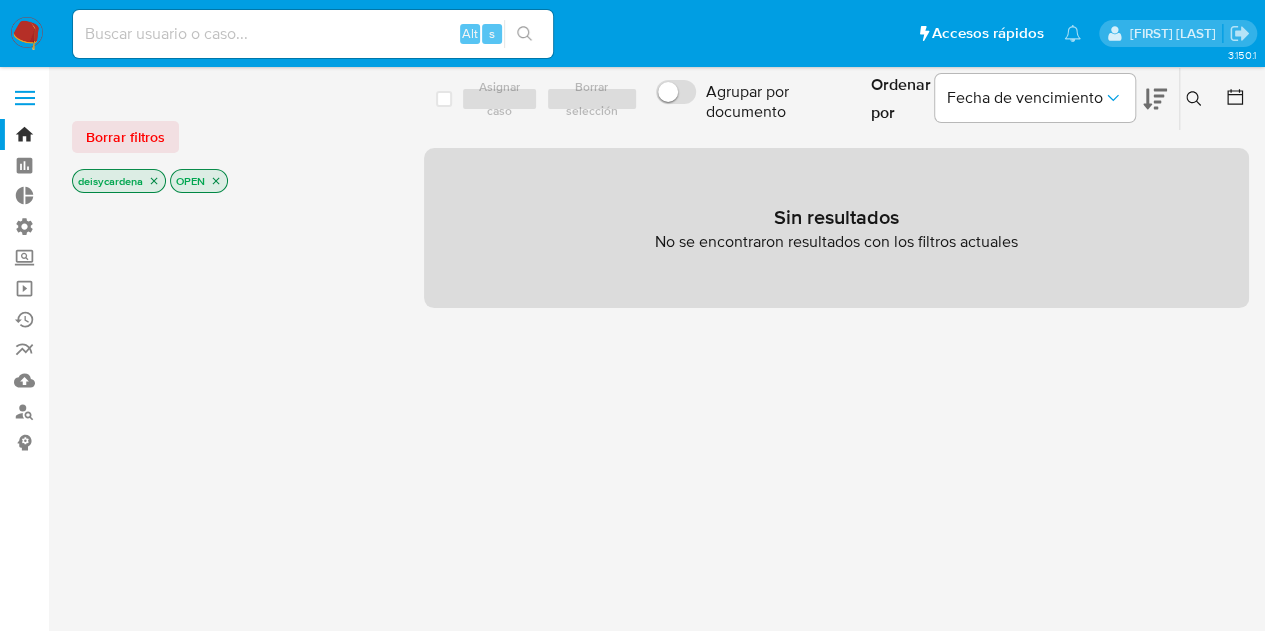 click 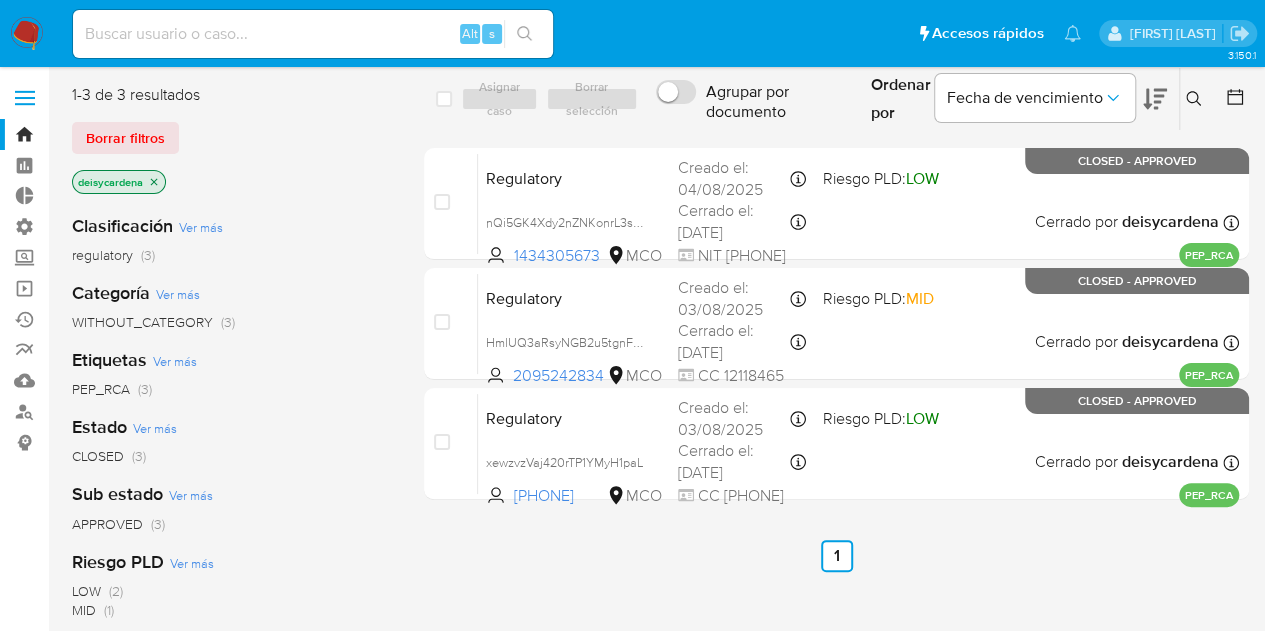 click 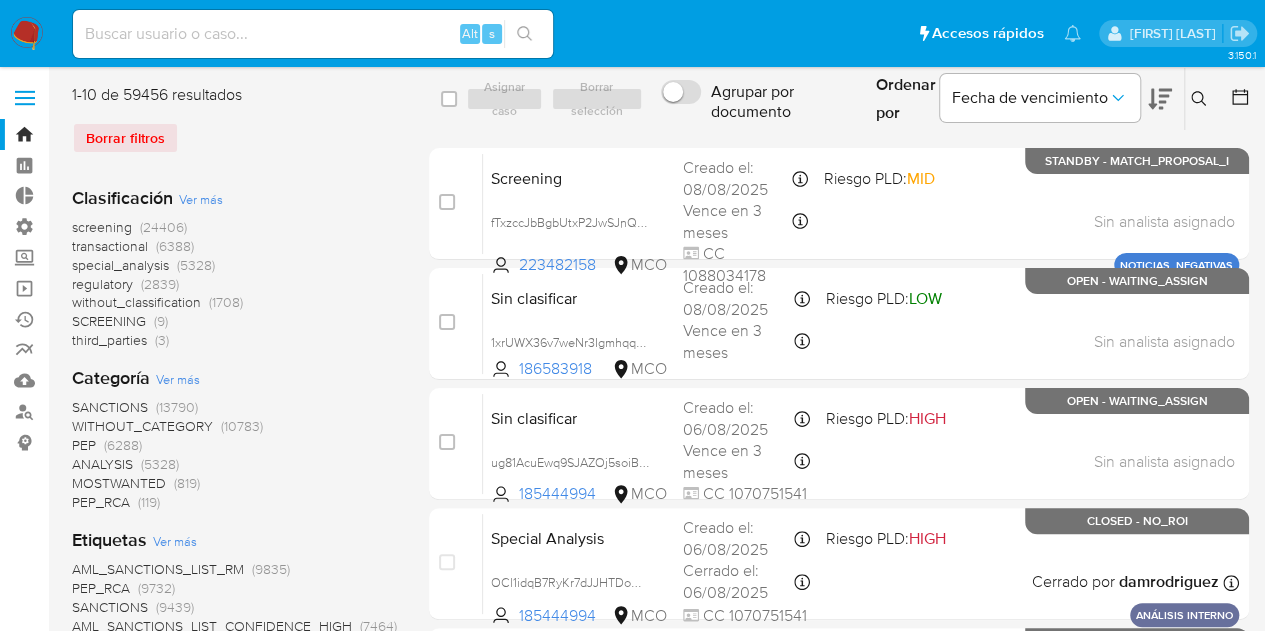 click 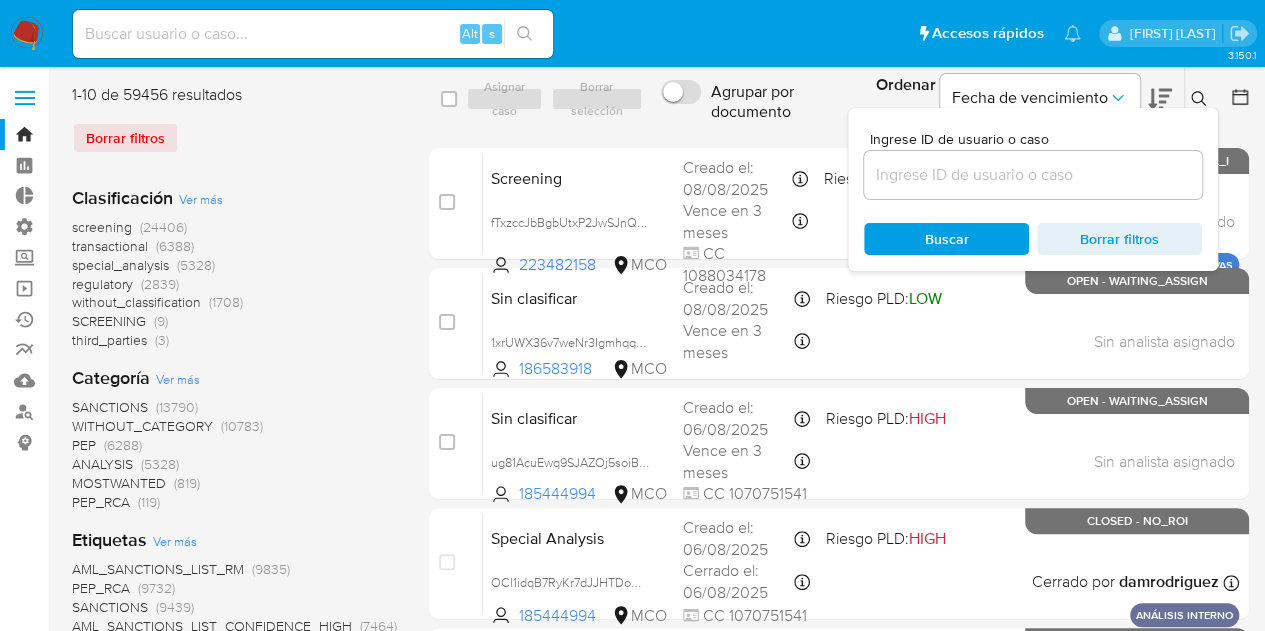 click at bounding box center [1033, 175] 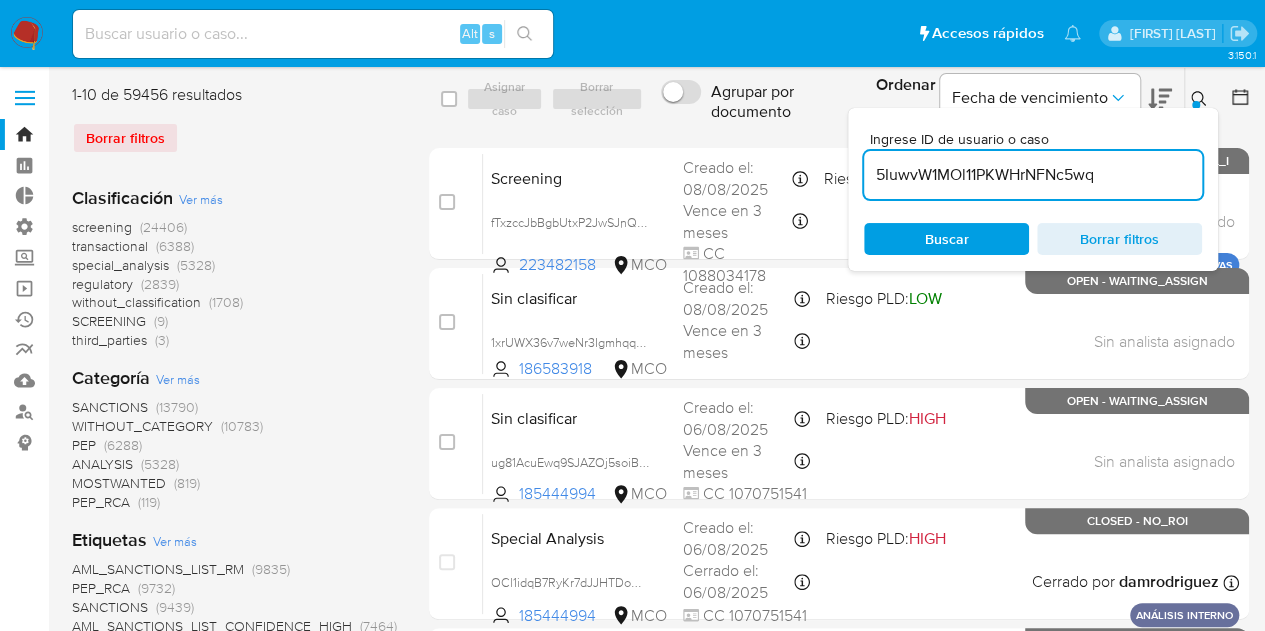 type on "5IuwvW1MOl11PKWHrNFNc5wq" 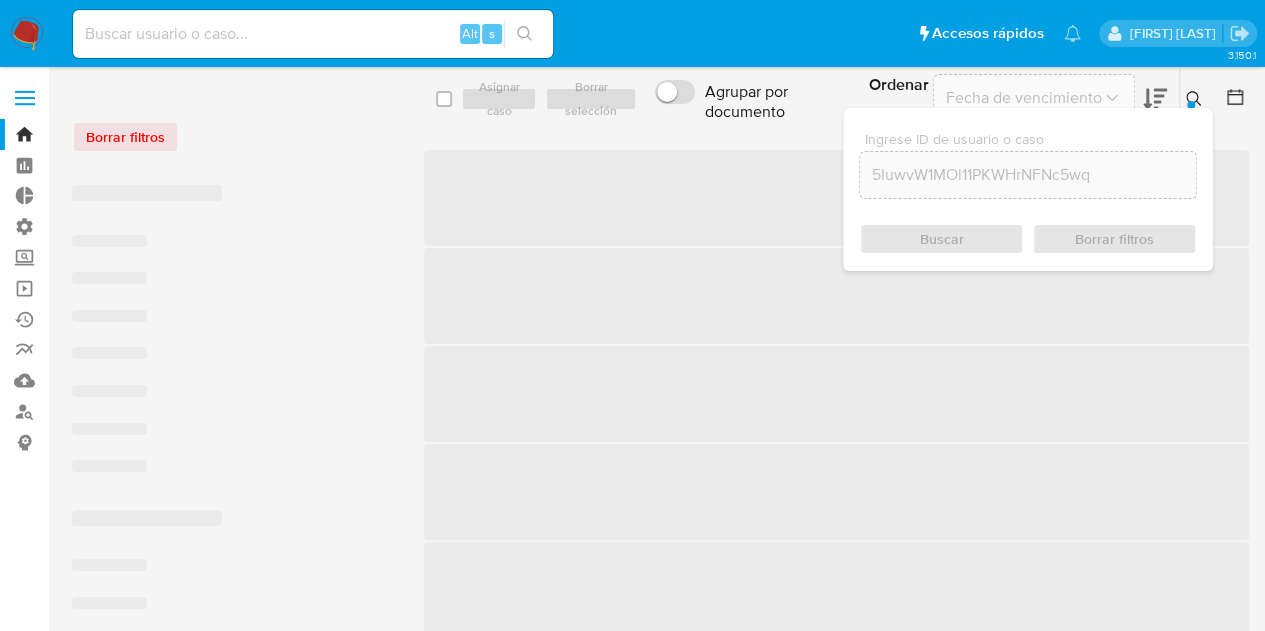 click on "Ingrese ID de usuario o caso 5IuwvW1MOl11PKWHrNFNc5wq Buscar Borrar filtros" at bounding box center (1028, 189) 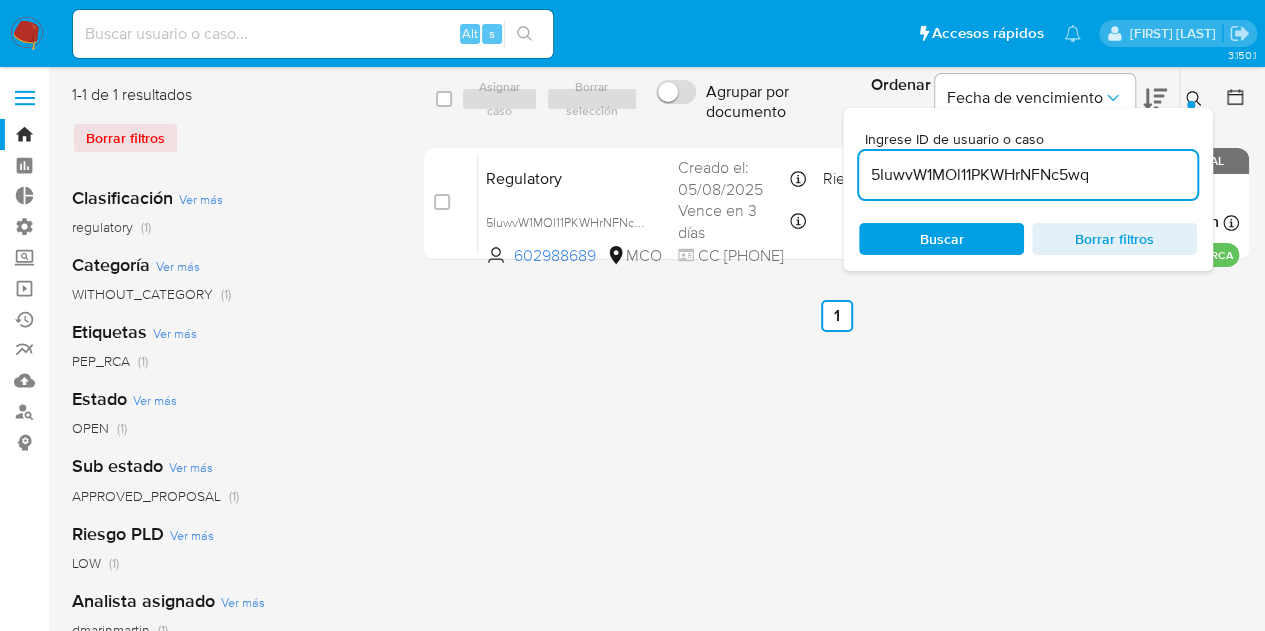click on "Buscar" at bounding box center [941, 239] 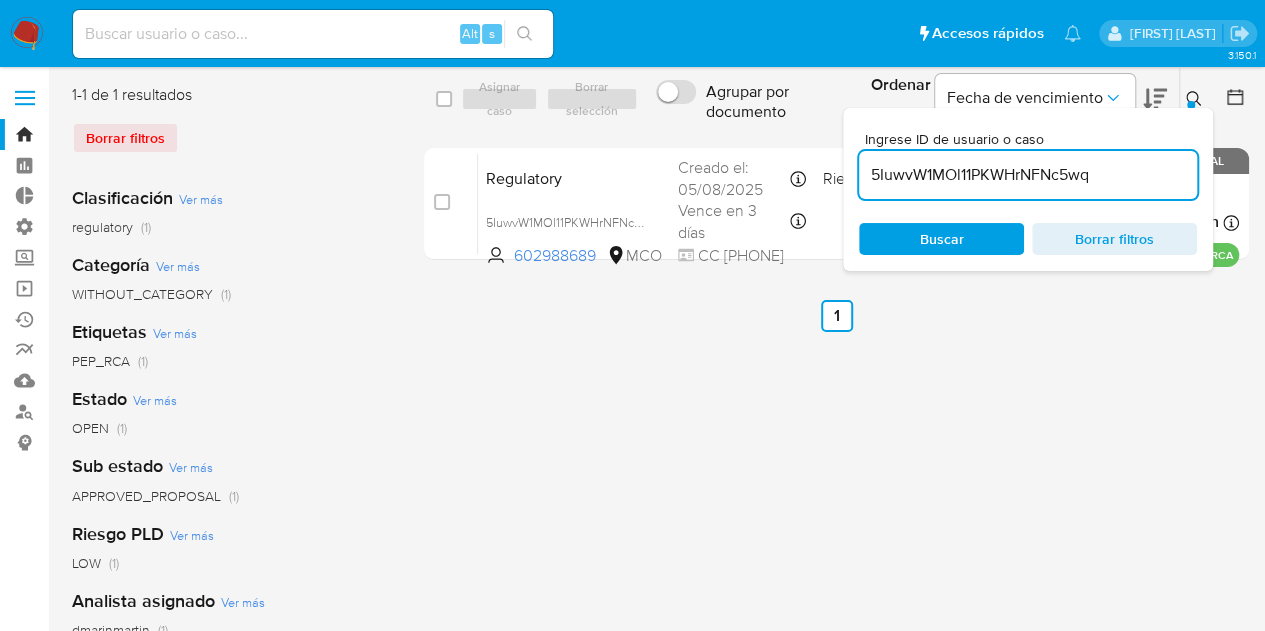 click on "Anterior 1 Siguiente" at bounding box center [836, 316] 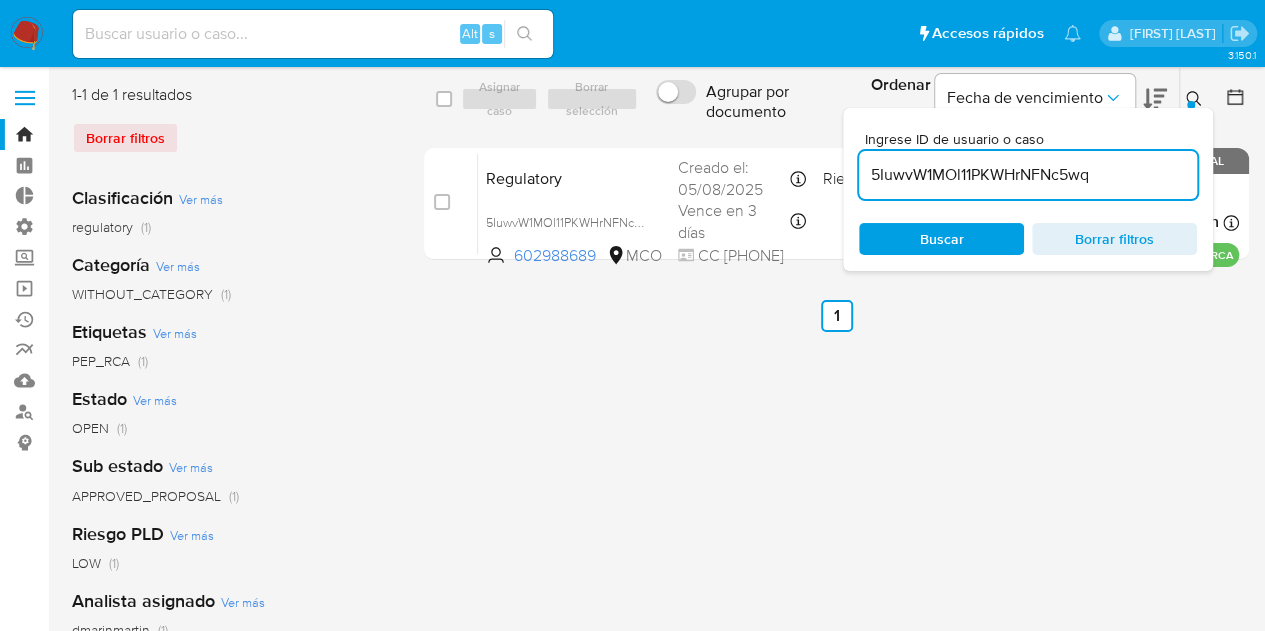 click on "Ingrese ID de usuario o caso 5IuwvW1MOl11PKWHrNFNc5wq Buscar Borrar filtros" at bounding box center [1196, 99] 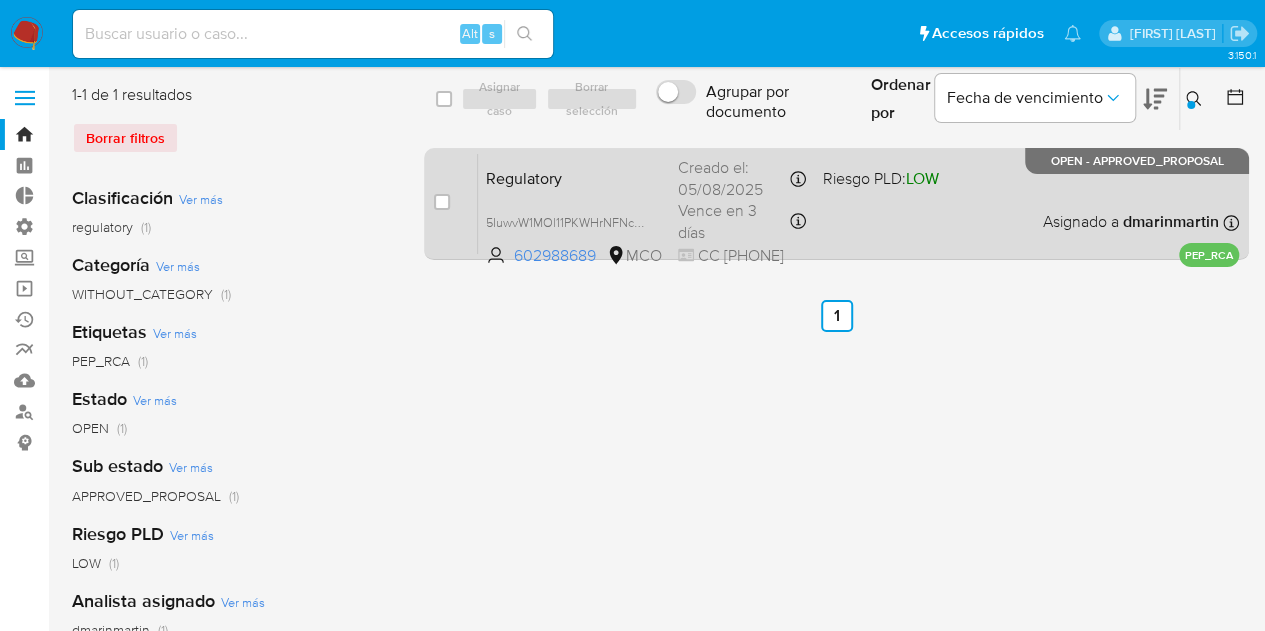 click on "case-item-checkbox   No es posible asignar el caso" at bounding box center (456, 203) 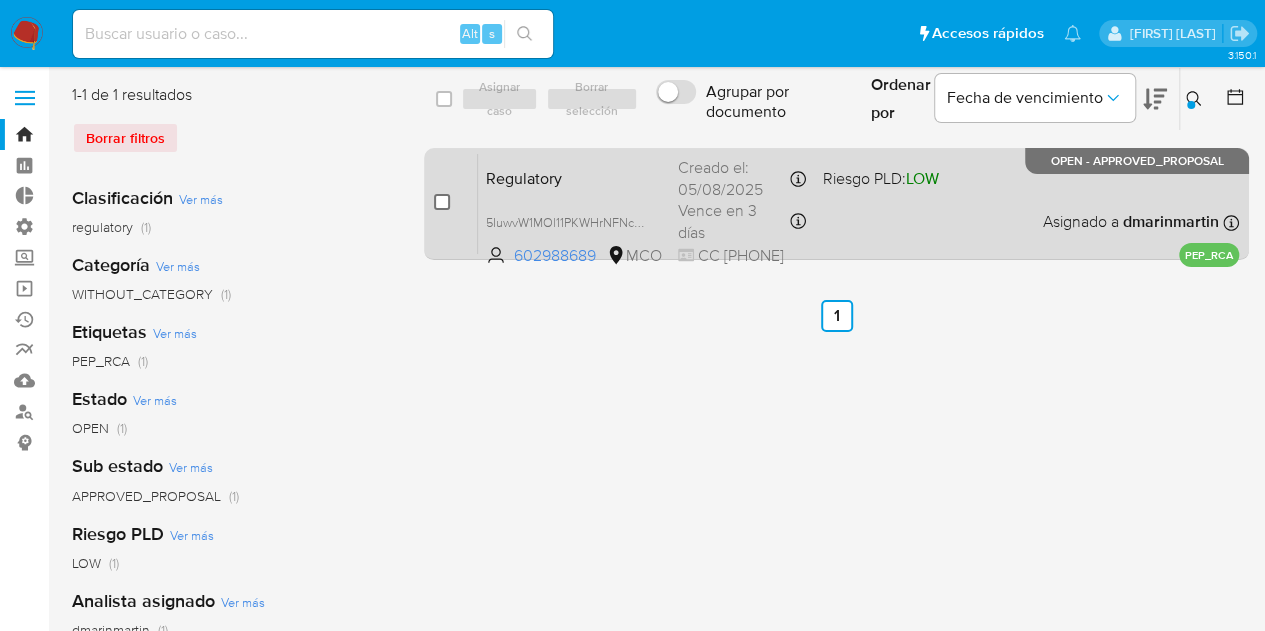 click at bounding box center [442, 202] 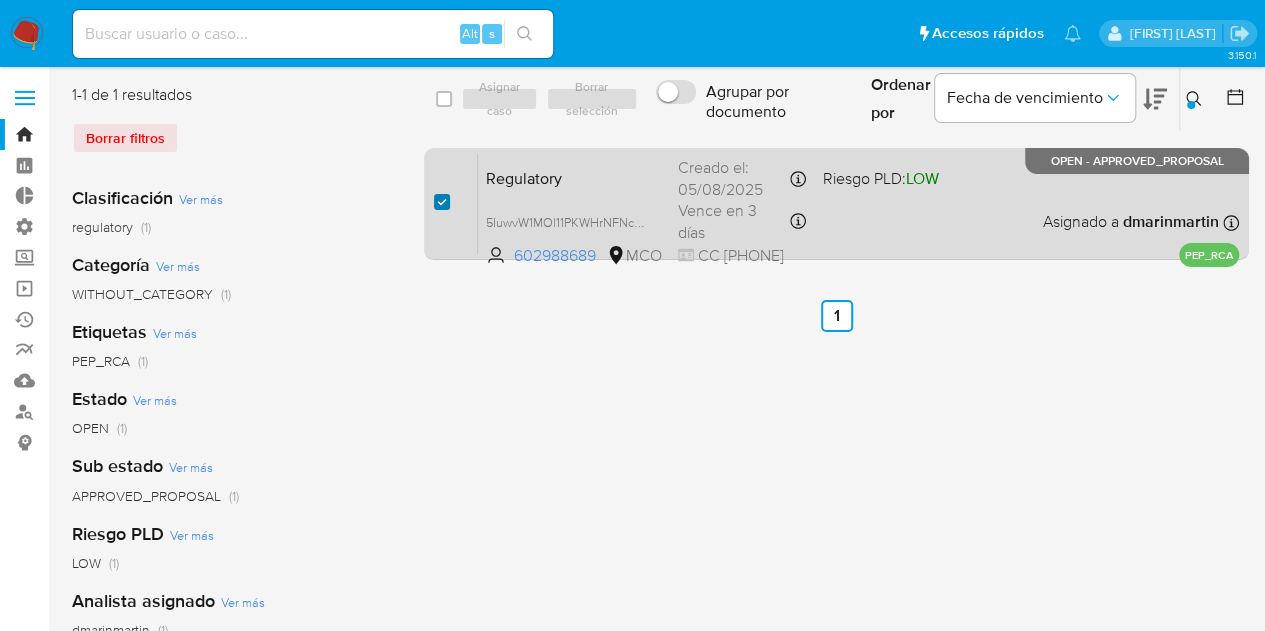 checkbox on "true" 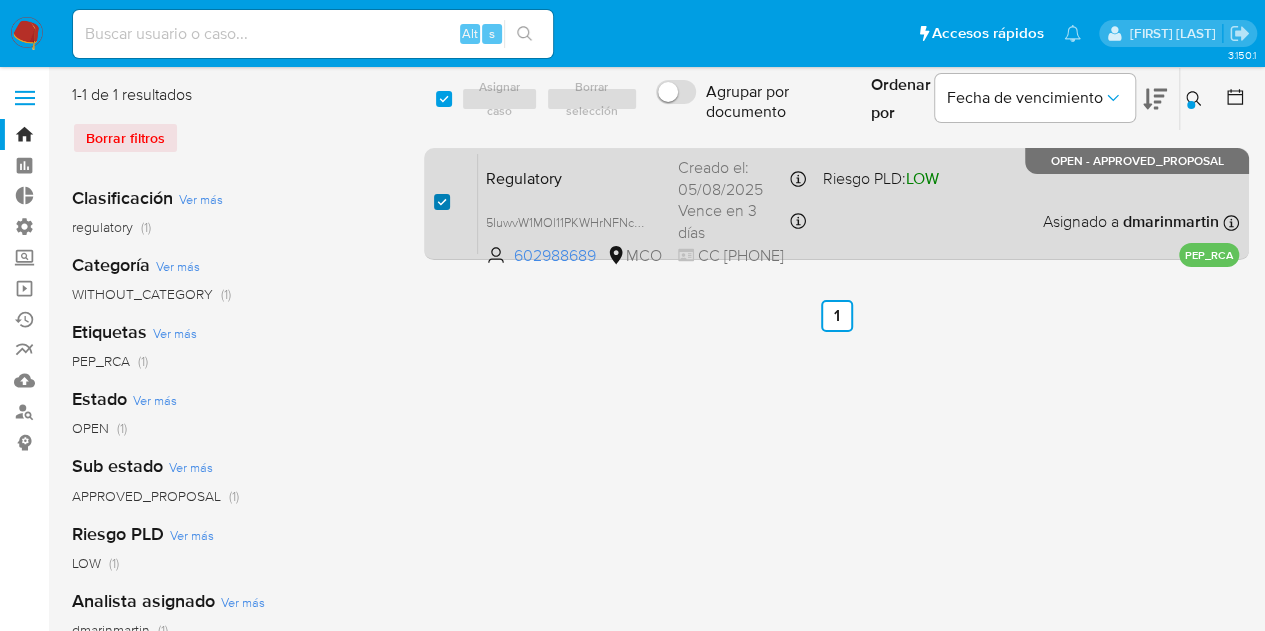 checkbox on "true" 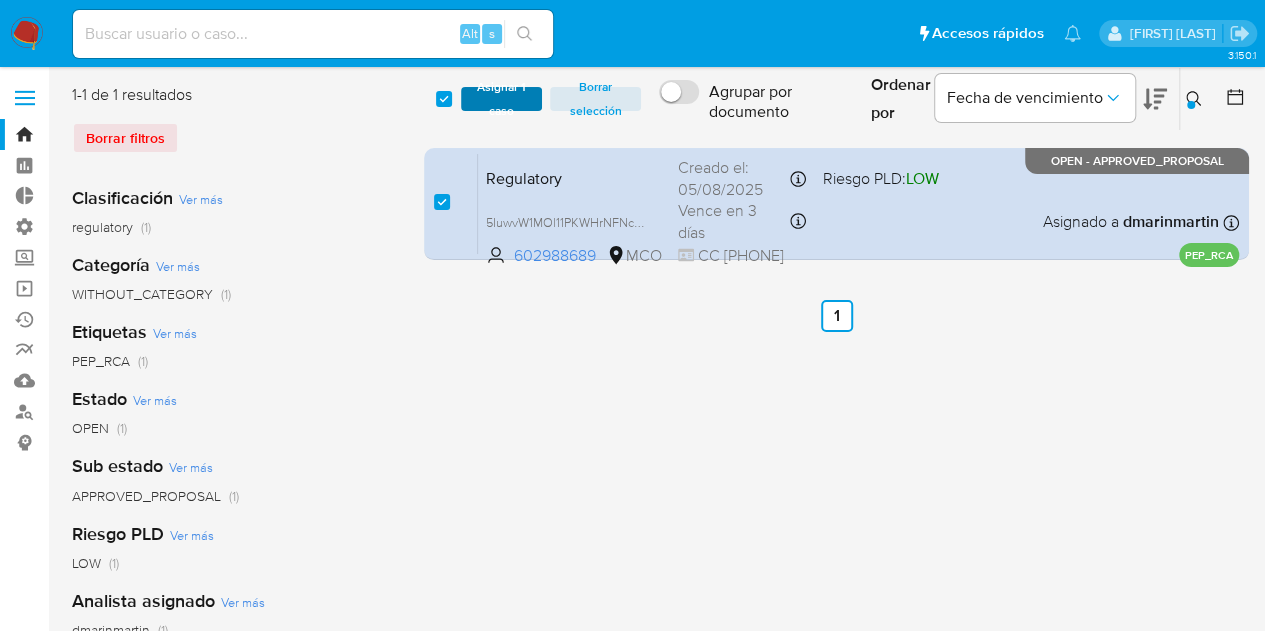 click on "Asignar 1 caso" at bounding box center (502, 99) 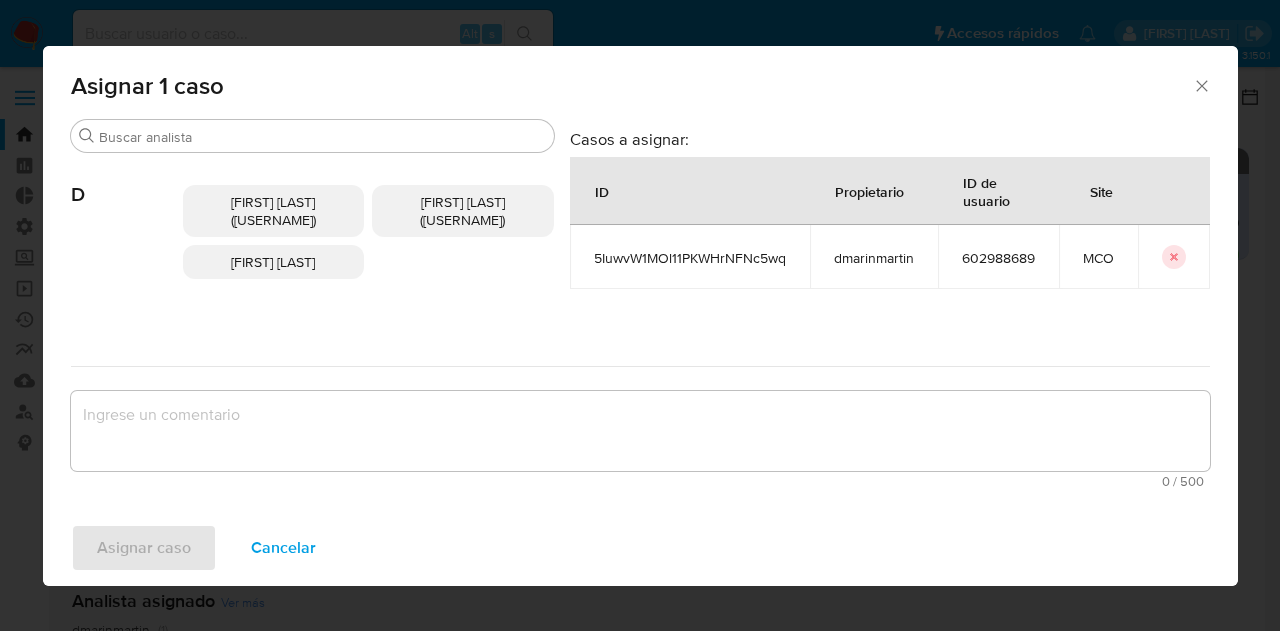 click on "Deisy Esperanza Cardenas (deisycardena)" at bounding box center (274, 262) 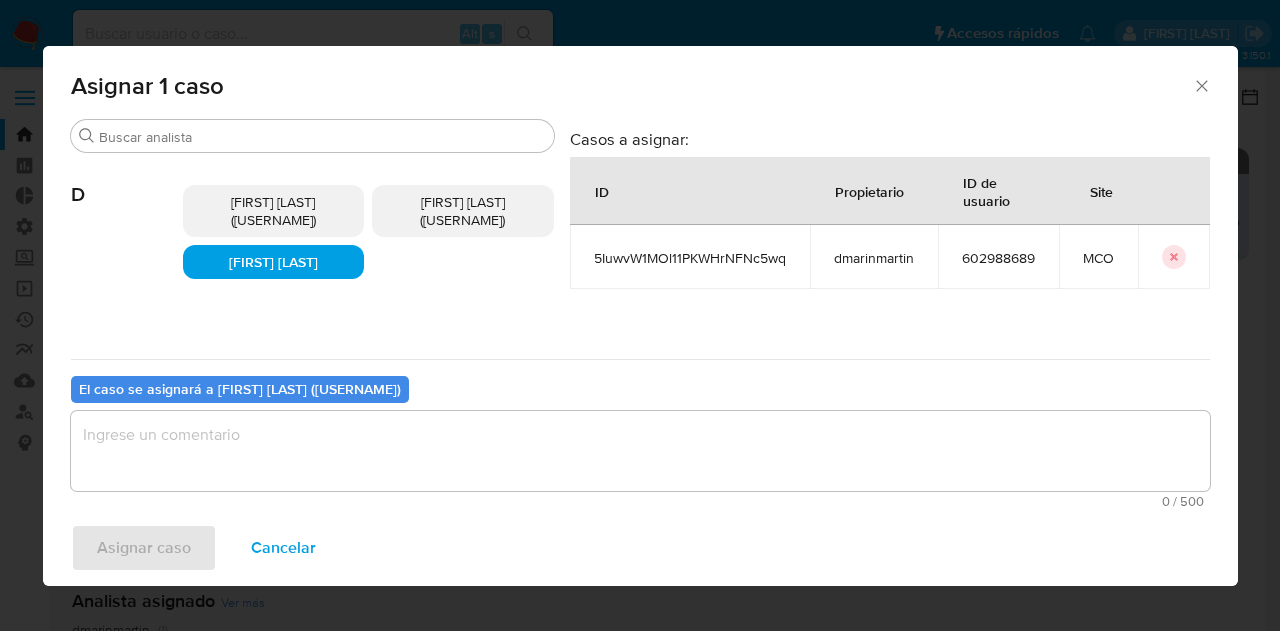 click on "Deisy Esperanza Cardenas (deisycardena)" at bounding box center [273, 262] 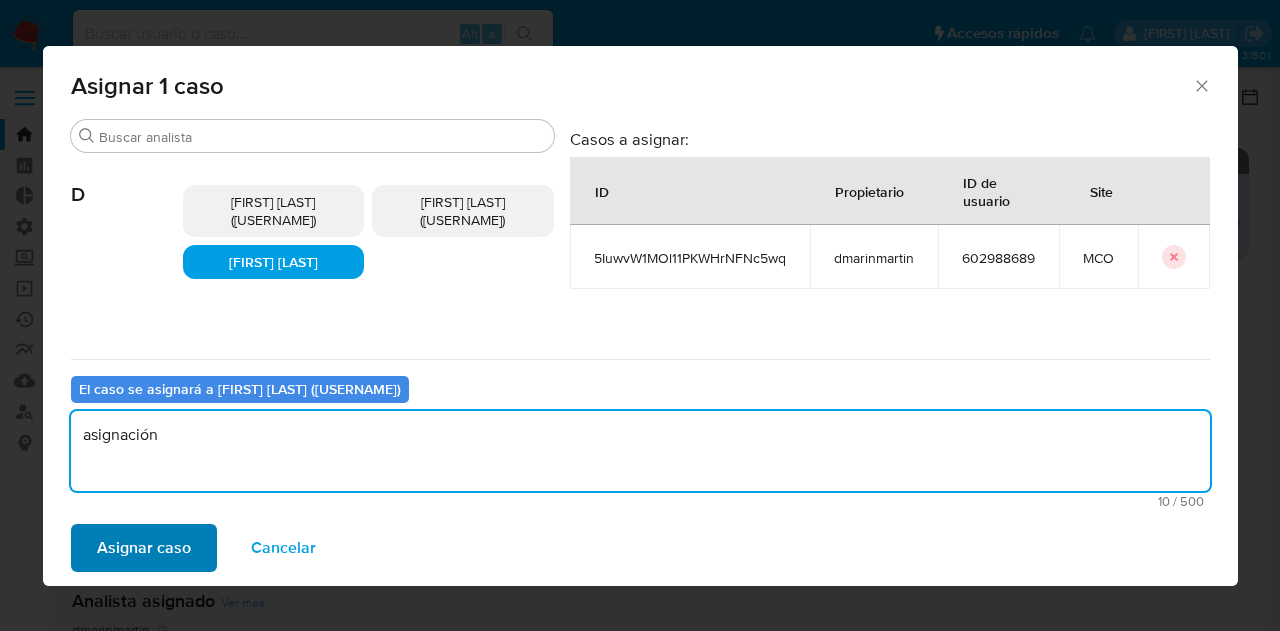 type on "asignación" 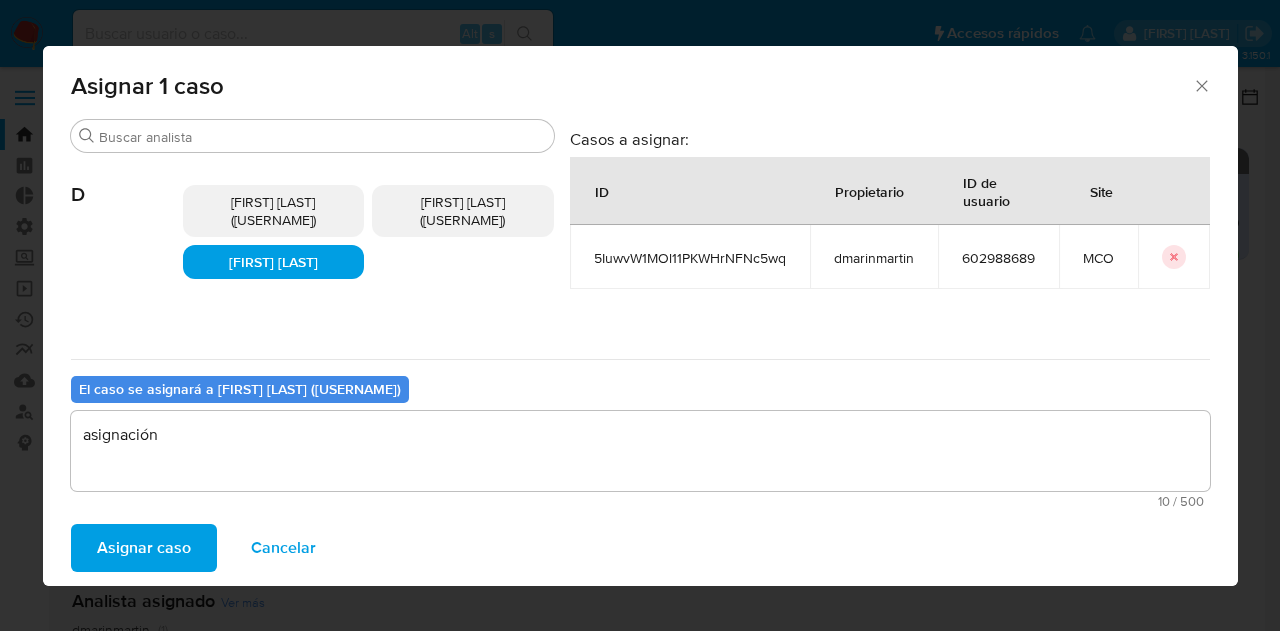 click on "Asignar caso" at bounding box center [144, 548] 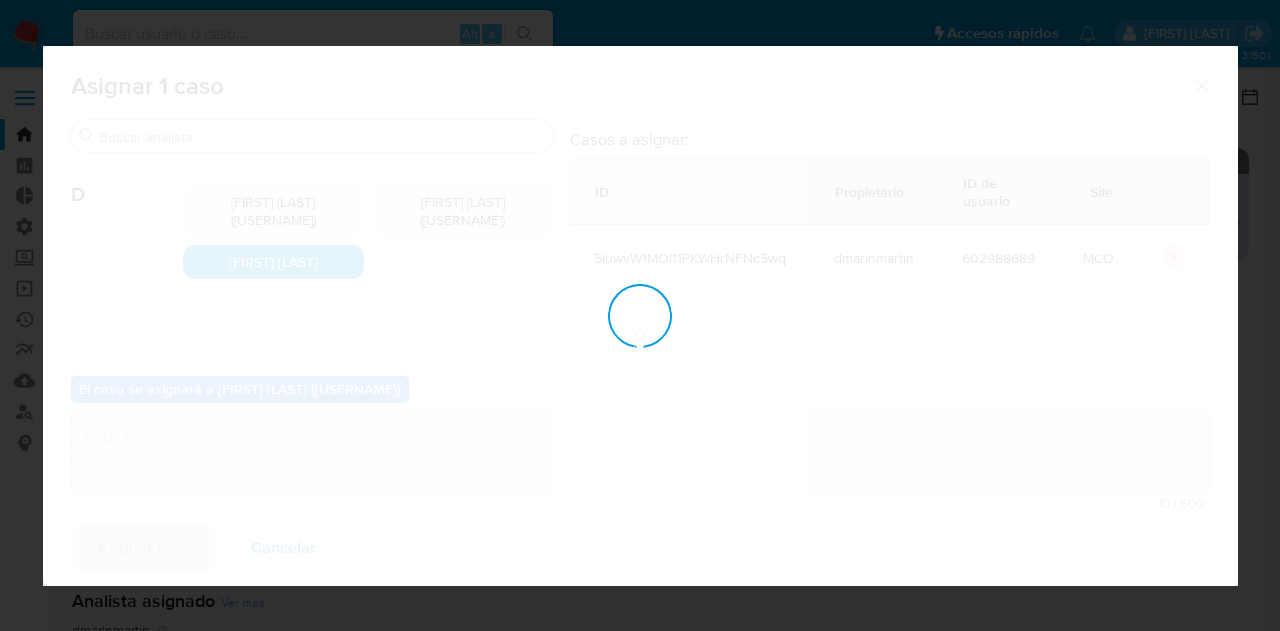 type 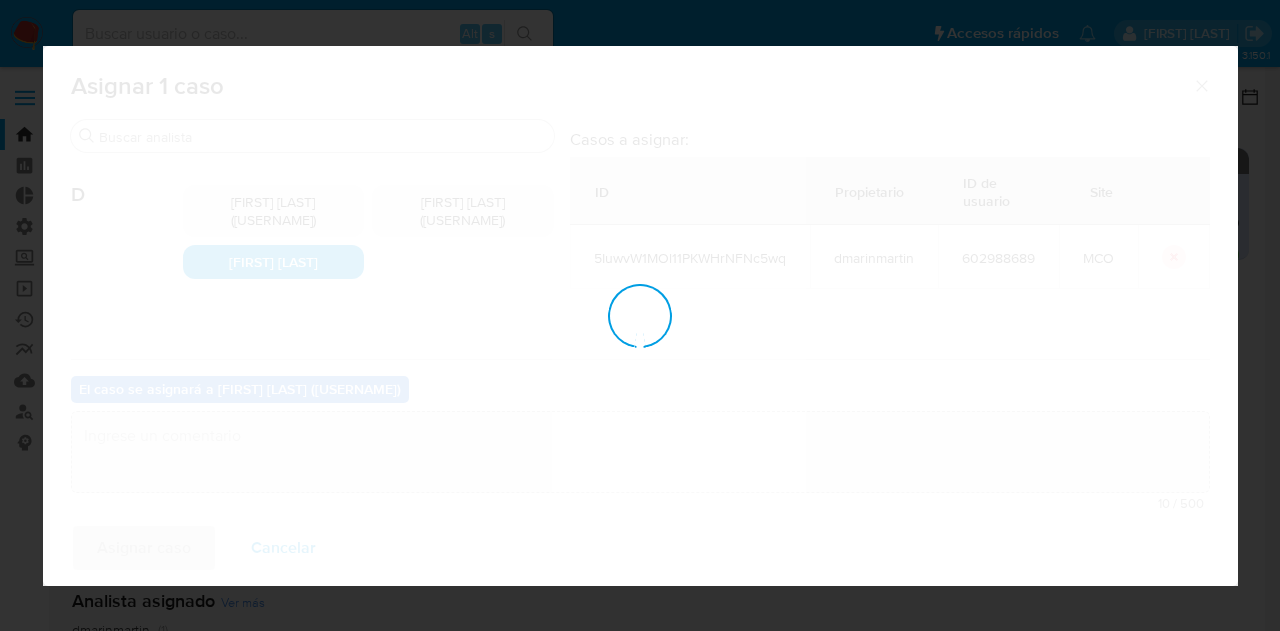 checkbox on "false" 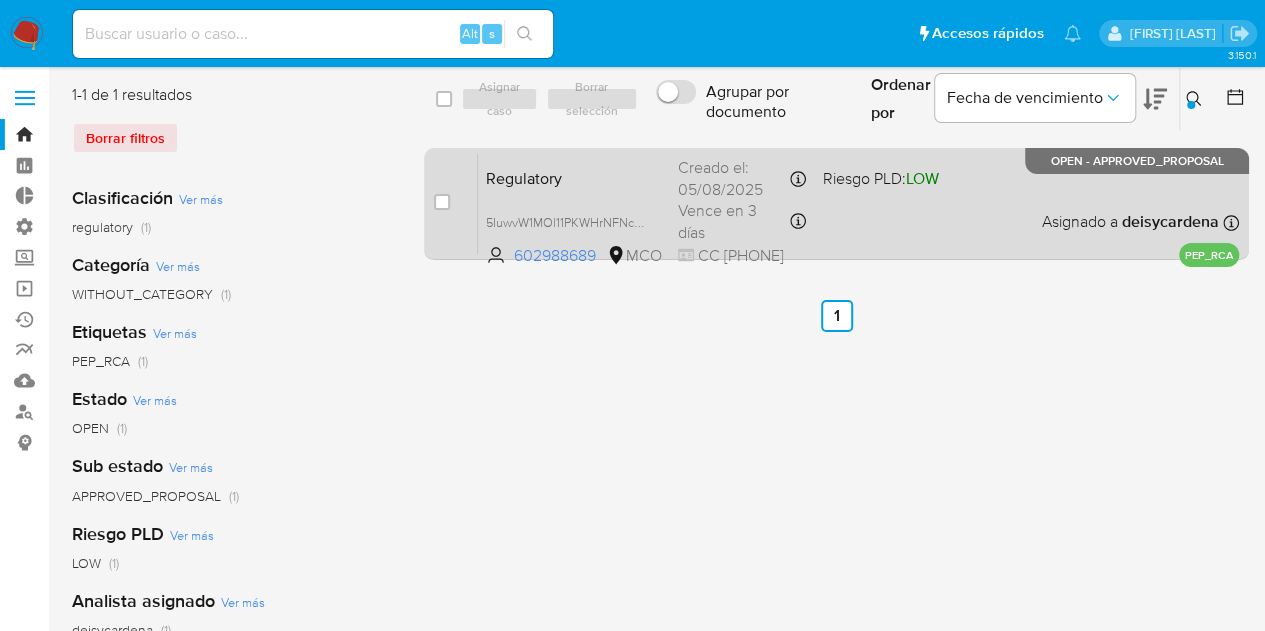 click on "Asignado a   deisycardena" at bounding box center (1130, 222) 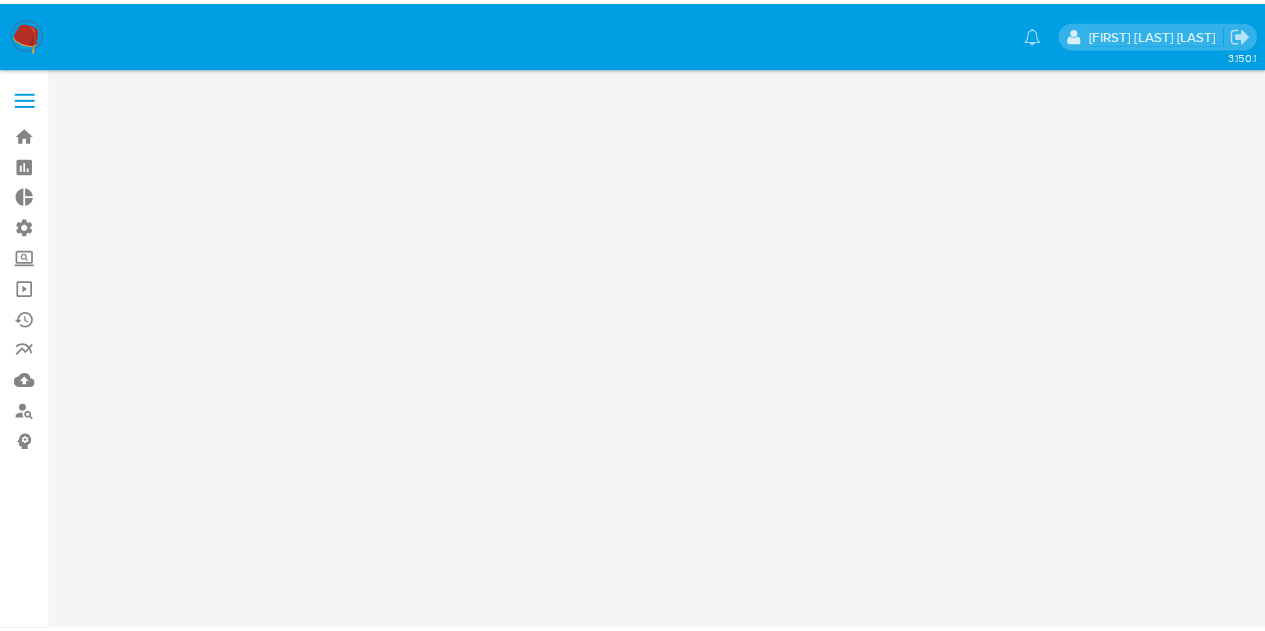 scroll, scrollTop: 0, scrollLeft: 0, axis: both 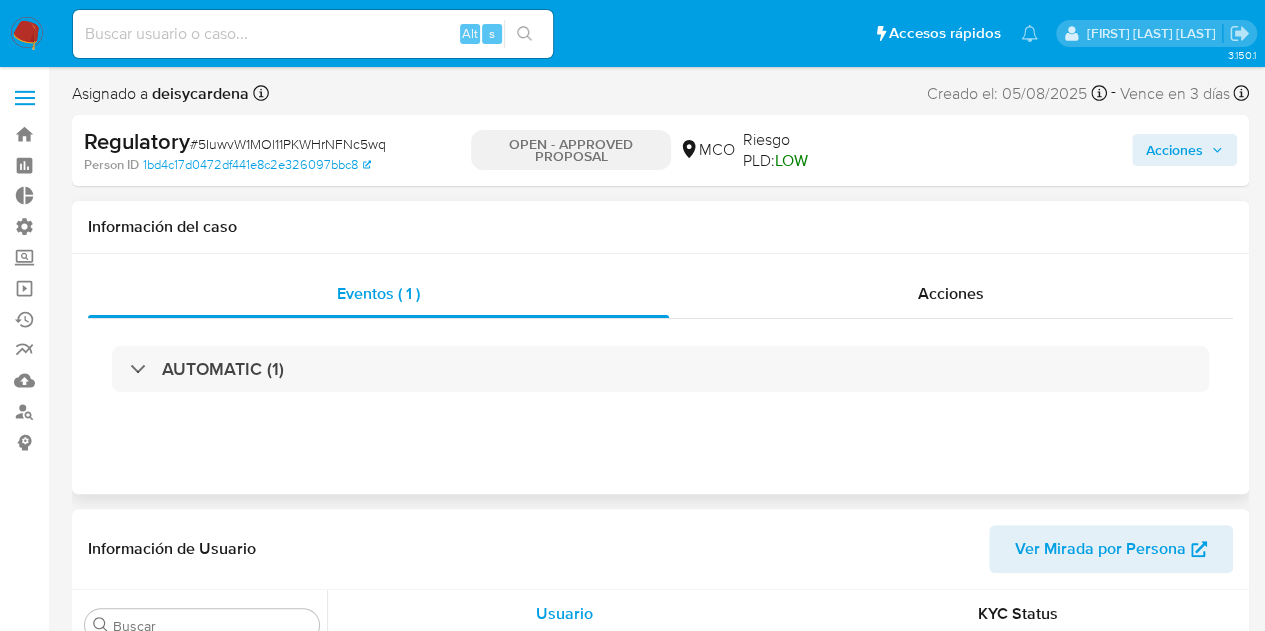 select on "10" 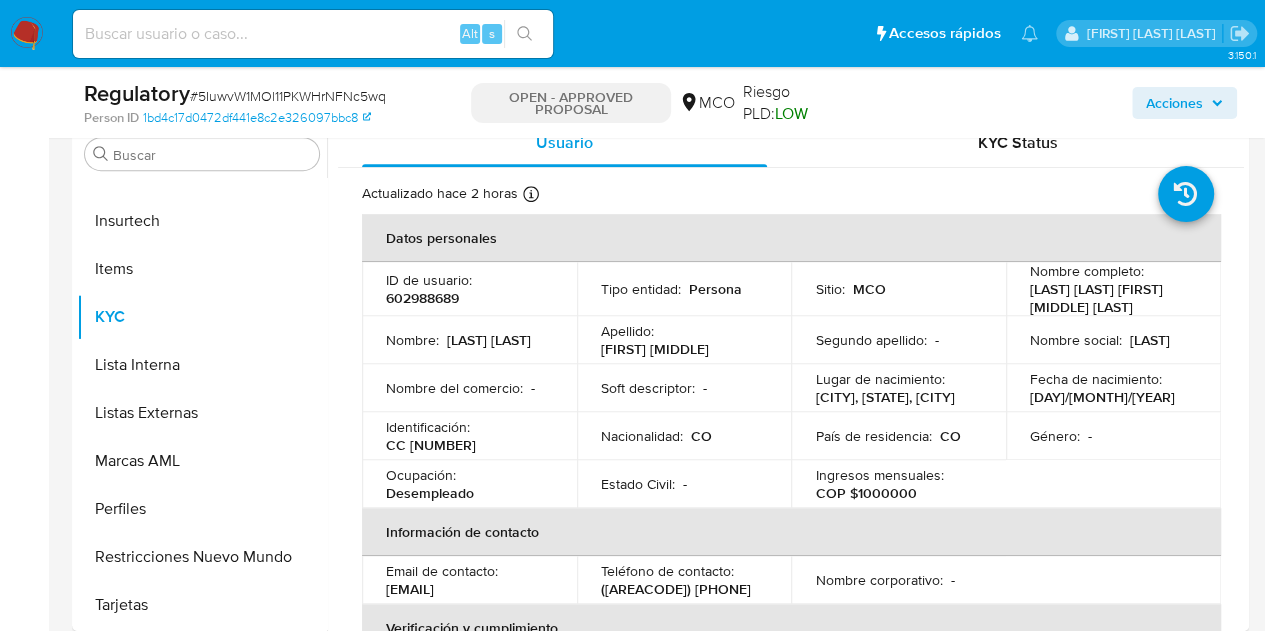 scroll, scrollTop: 0, scrollLeft: 0, axis: both 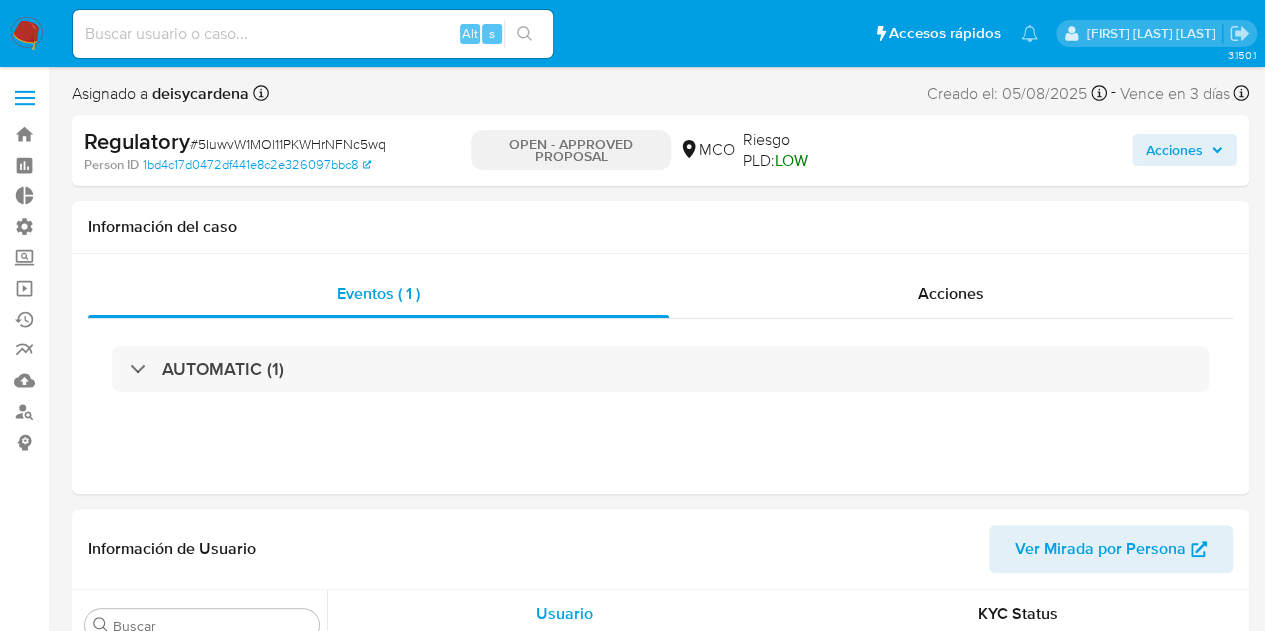 click on "Acciones" at bounding box center [1174, 150] 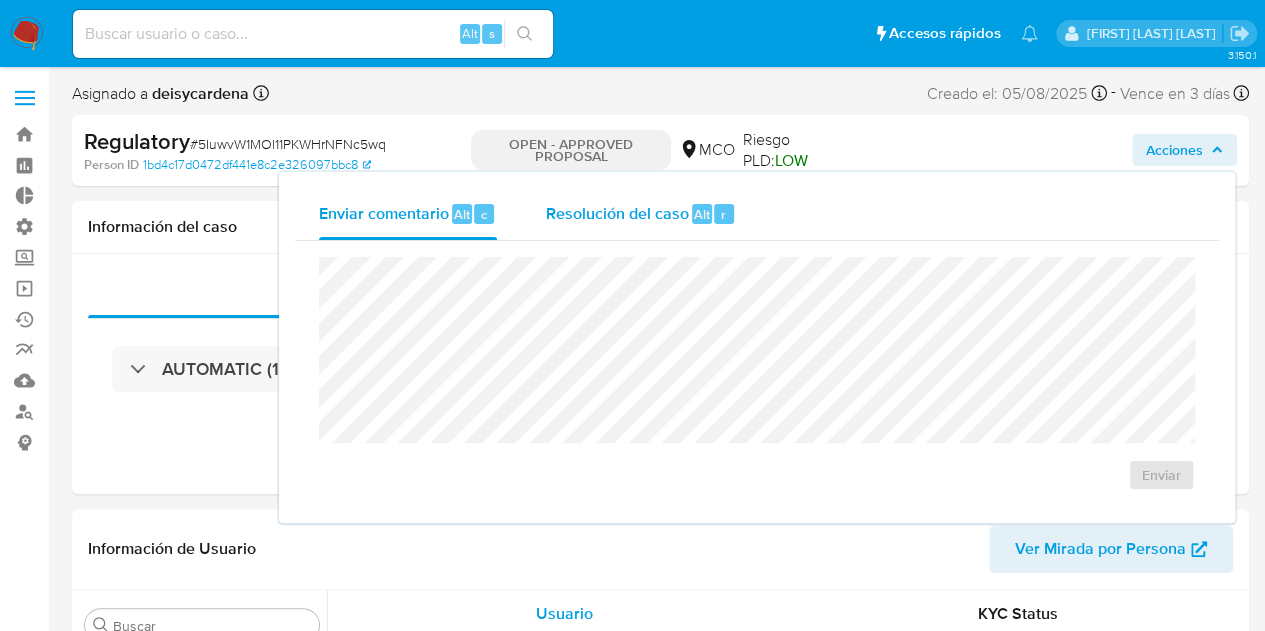 click on "Resolución del caso" at bounding box center [616, 213] 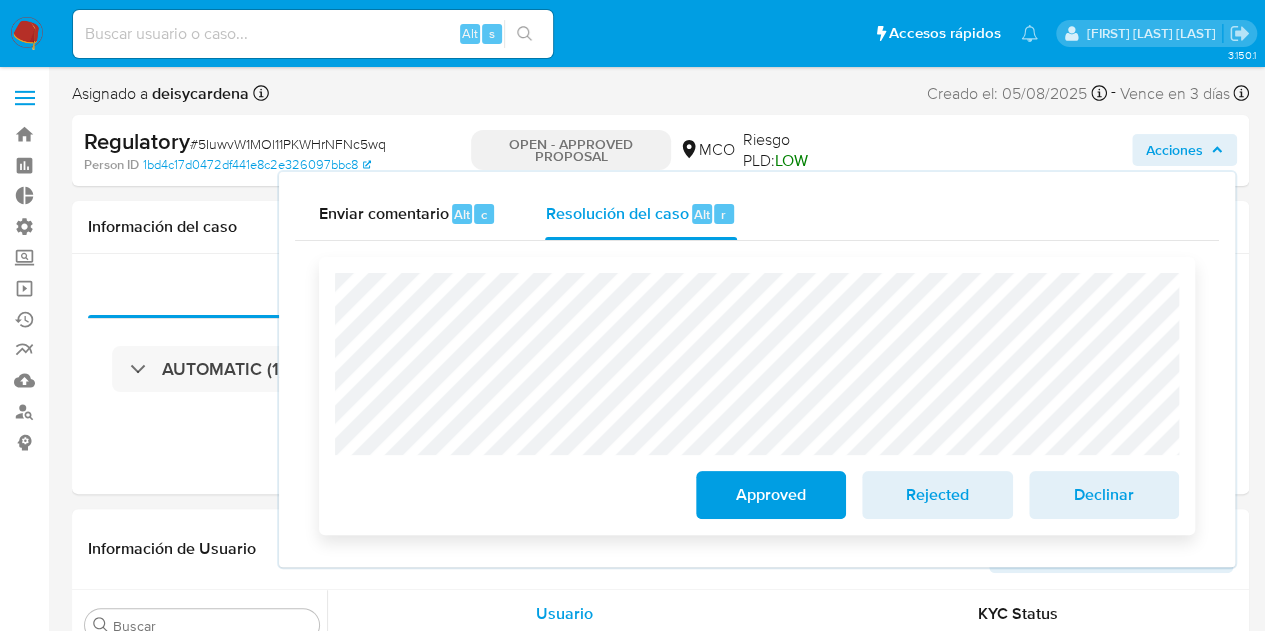 click on "Approved" at bounding box center (771, 495) 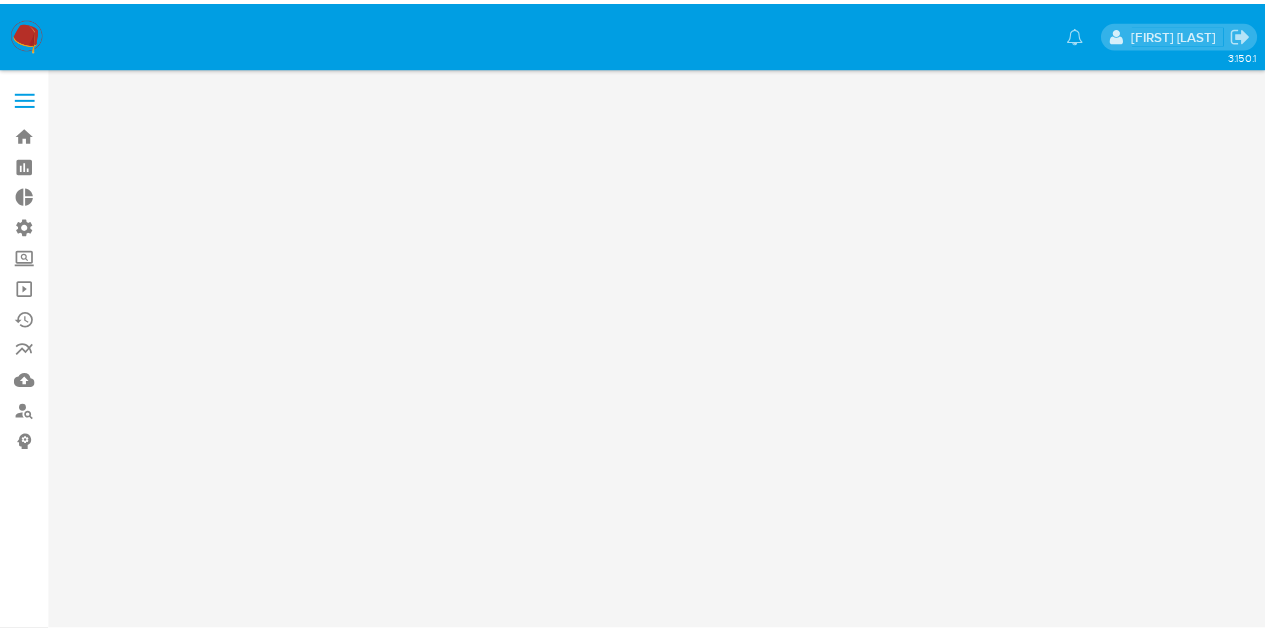 scroll, scrollTop: 0, scrollLeft: 0, axis: both 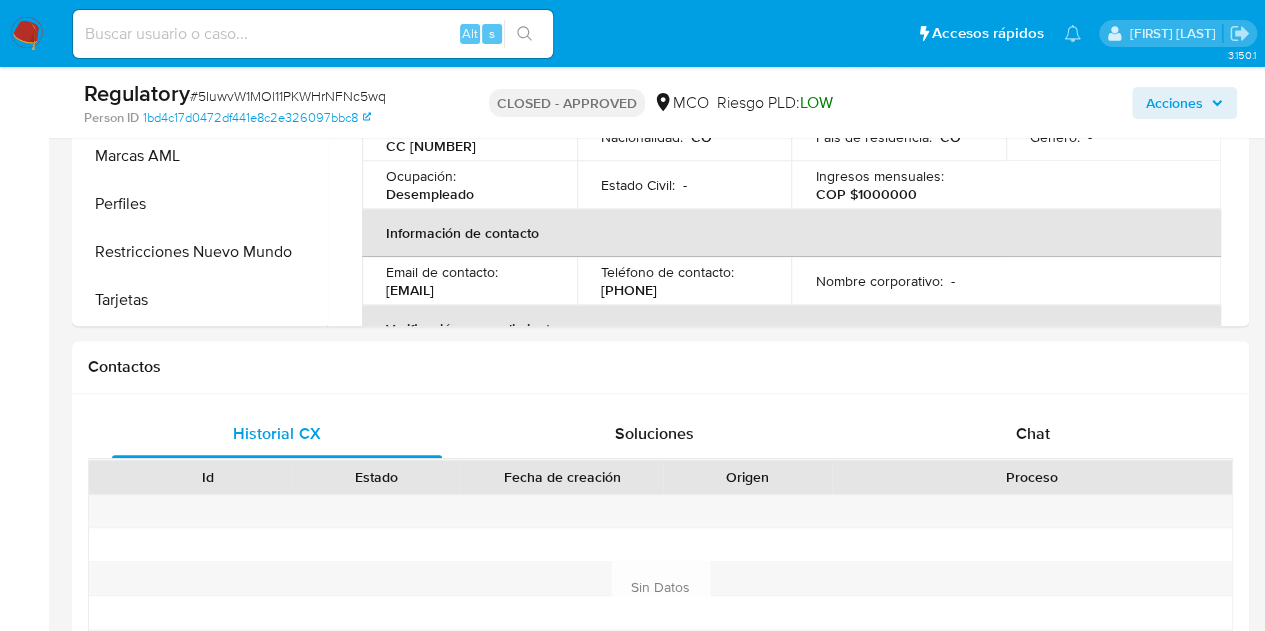 select on "10" 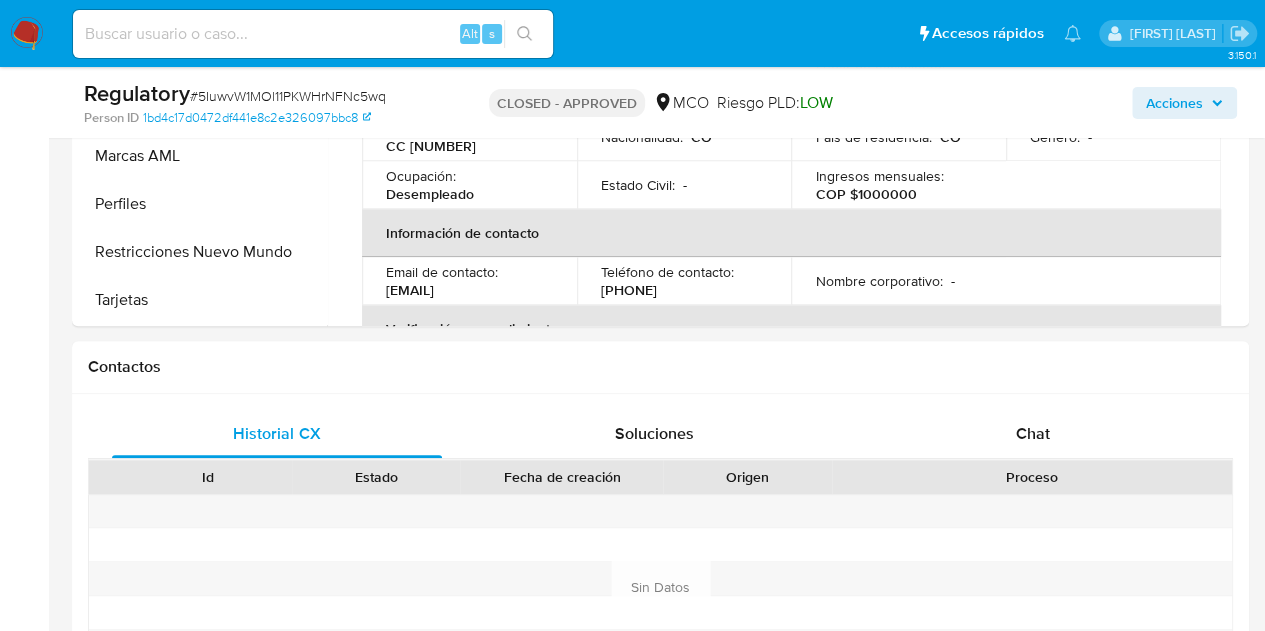 scroll, scrollTop: 0, scrollLeft: 0, axis: both 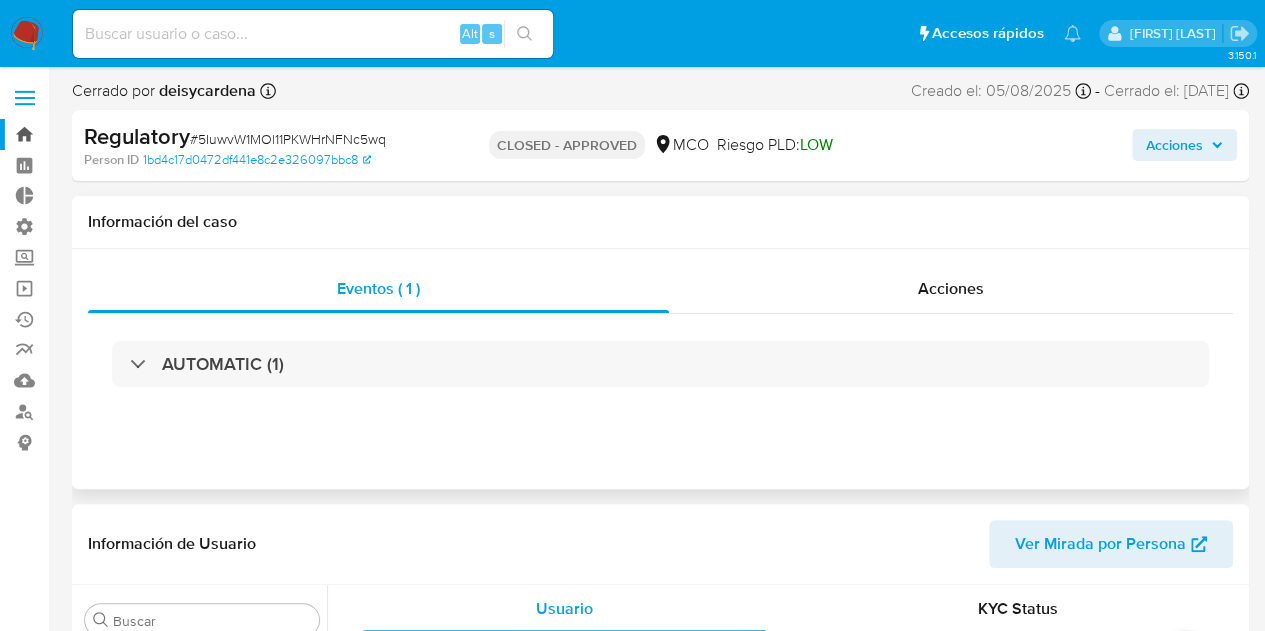click on "Bandeja" at bounding box center (119, 134) 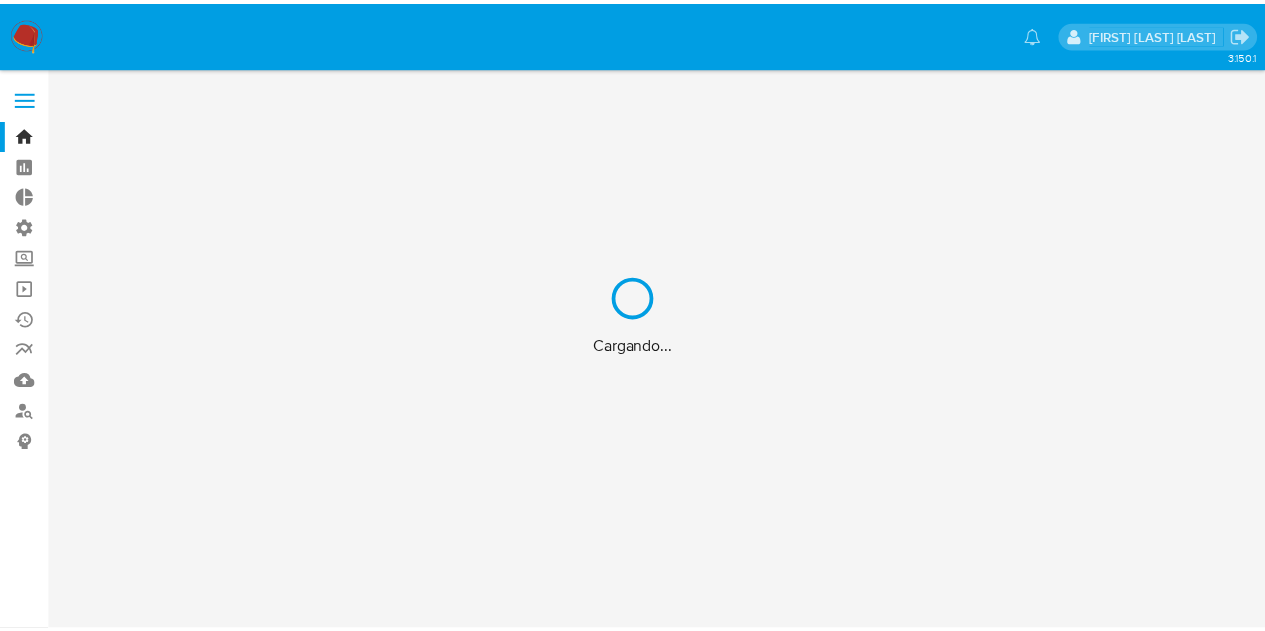 scroll, scrollTop: 0, scrollLeft: 0, axis: both 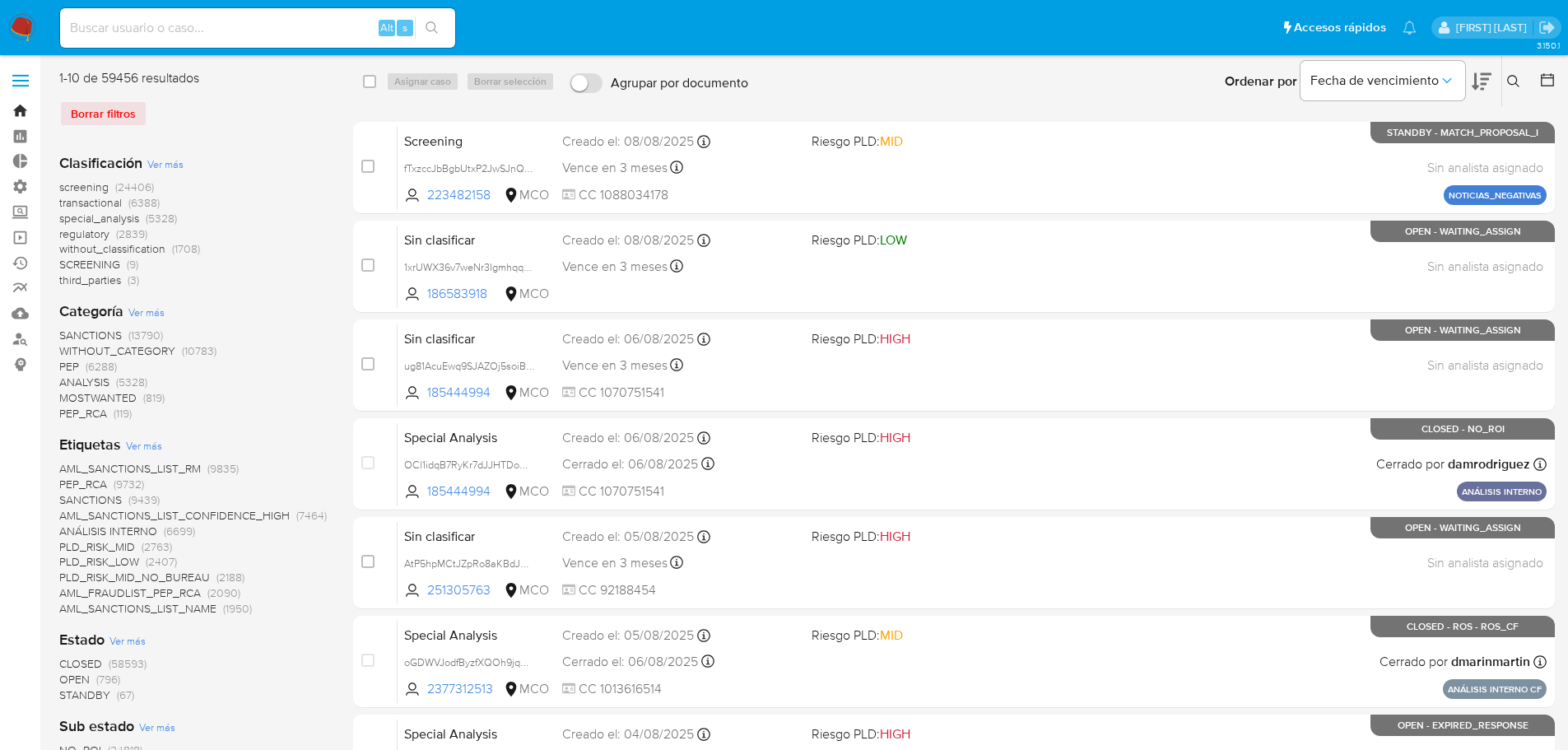 click on "Bandeja" at bounding box center (98, 110) 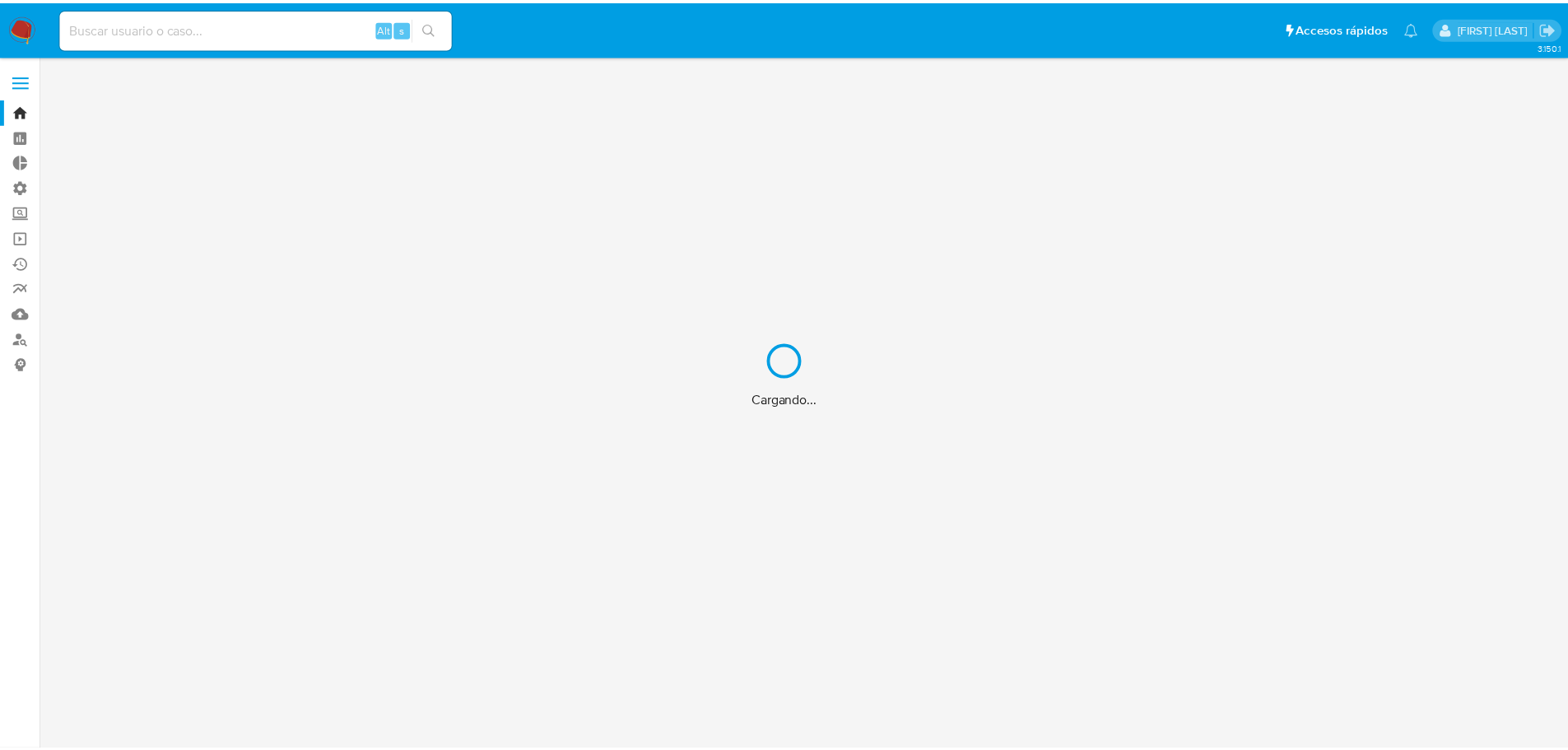 scroll, scrollTop: 0, scrollLeft: 0, axis: both 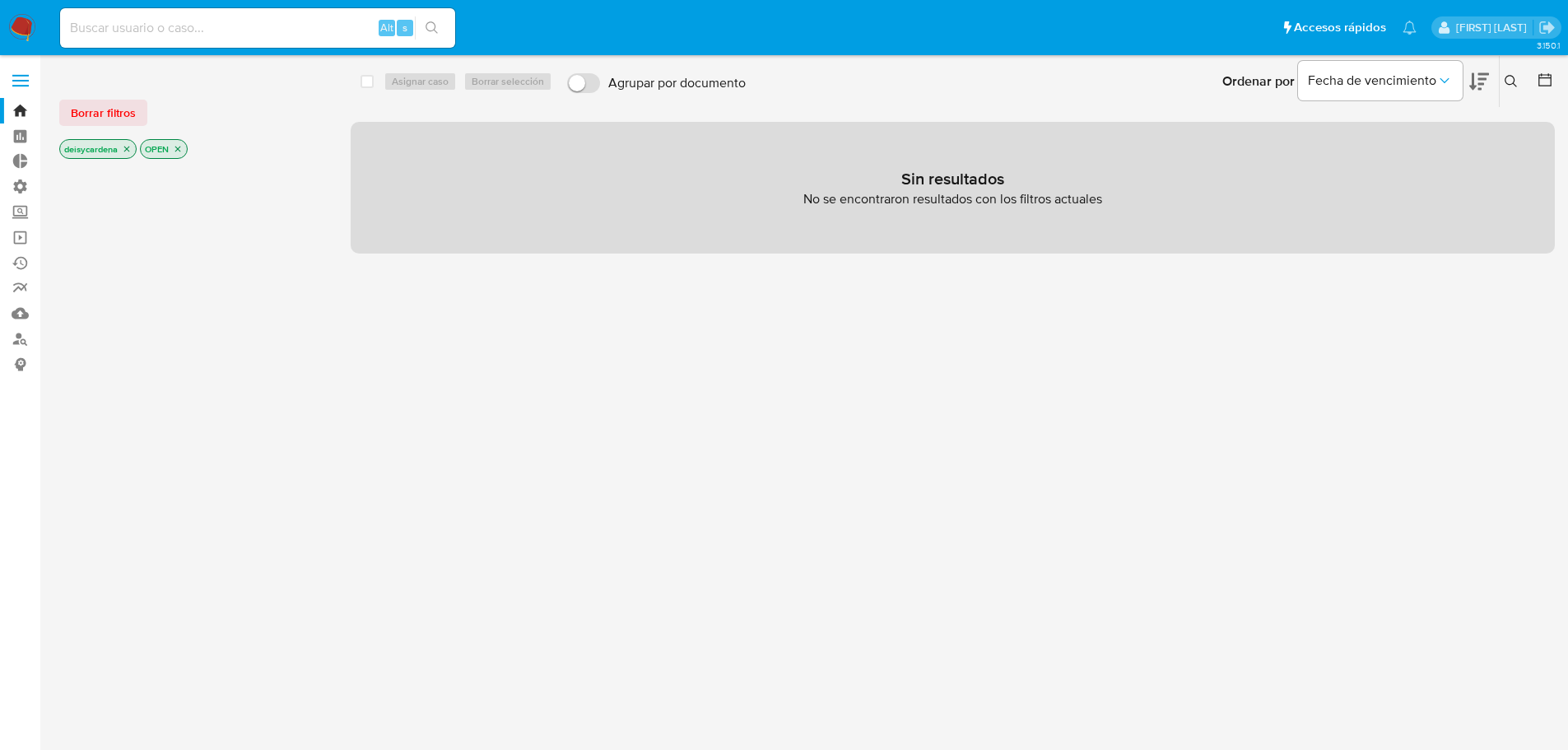 click at bounding box center [258, 28] 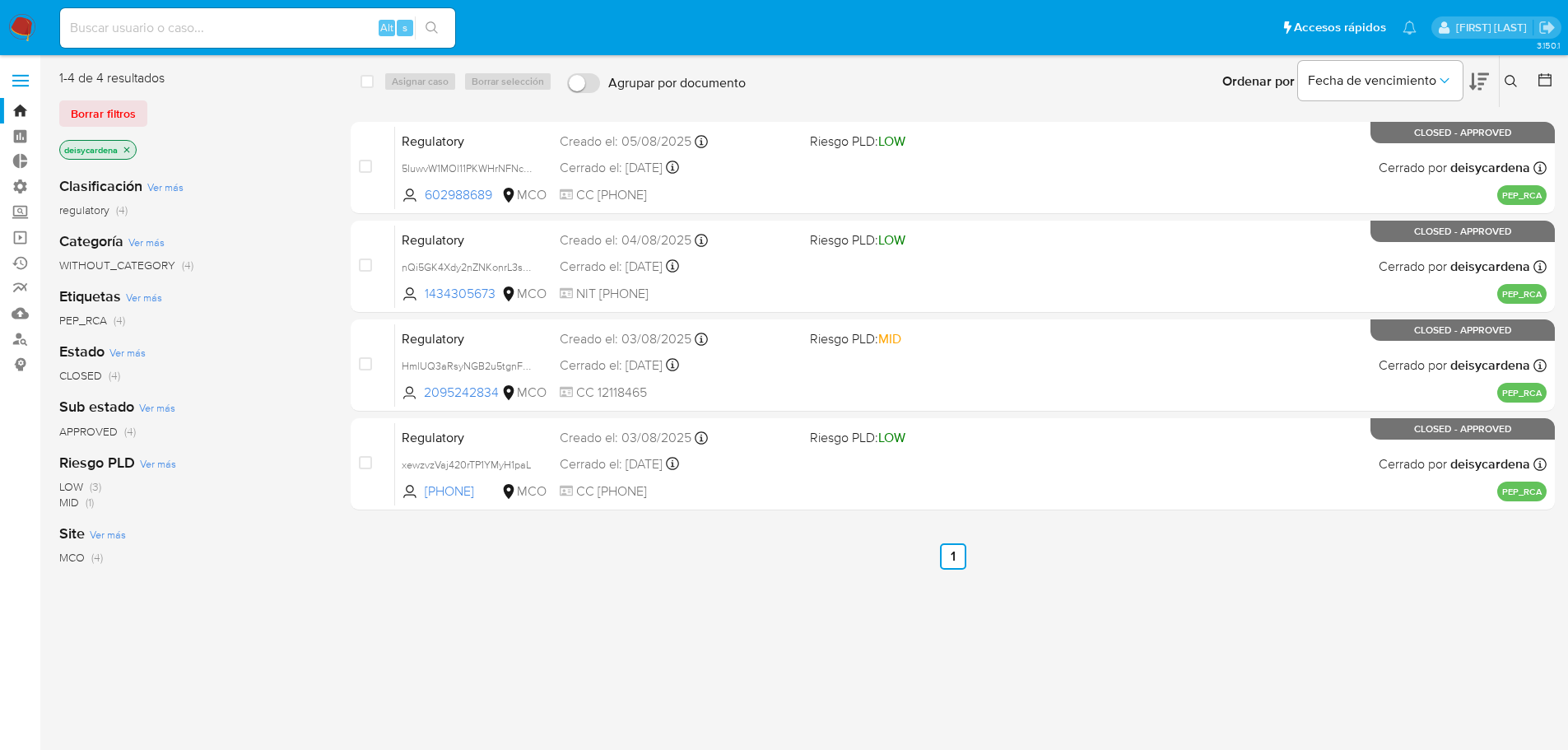 click 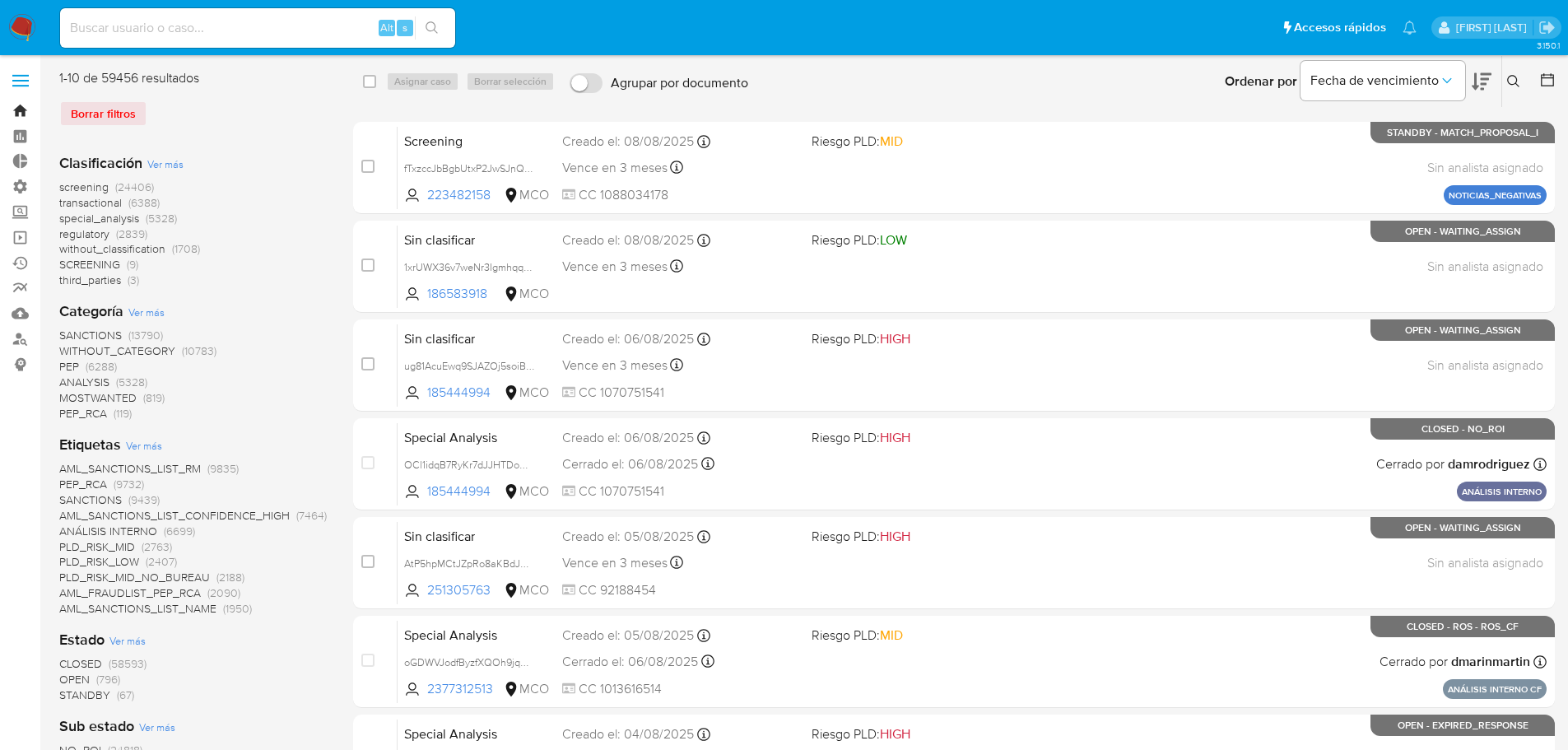 click on "Bandeja" at bounding box center [98, 110] 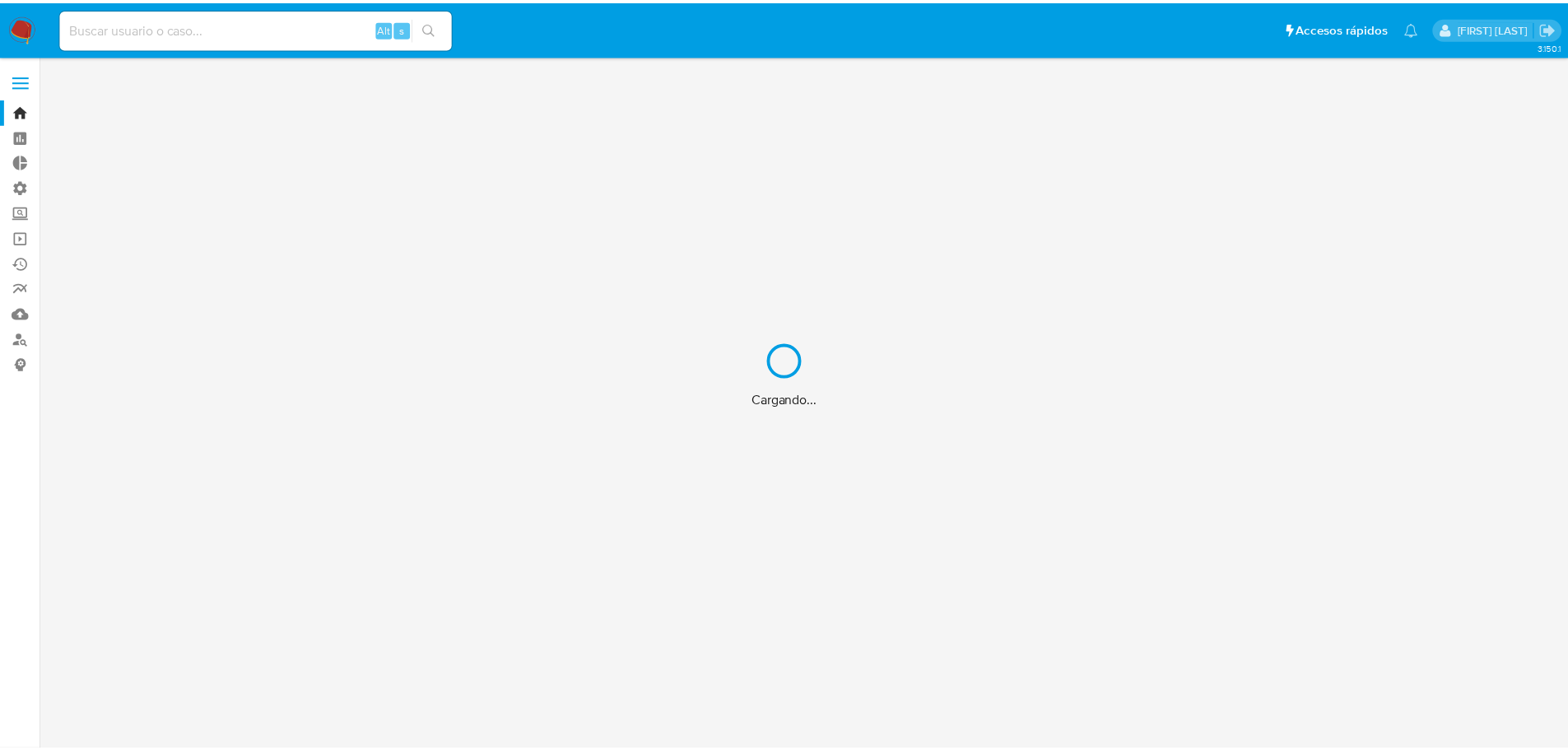 scroll, scrollTop: 0, scrollLeft: 0, axis: both 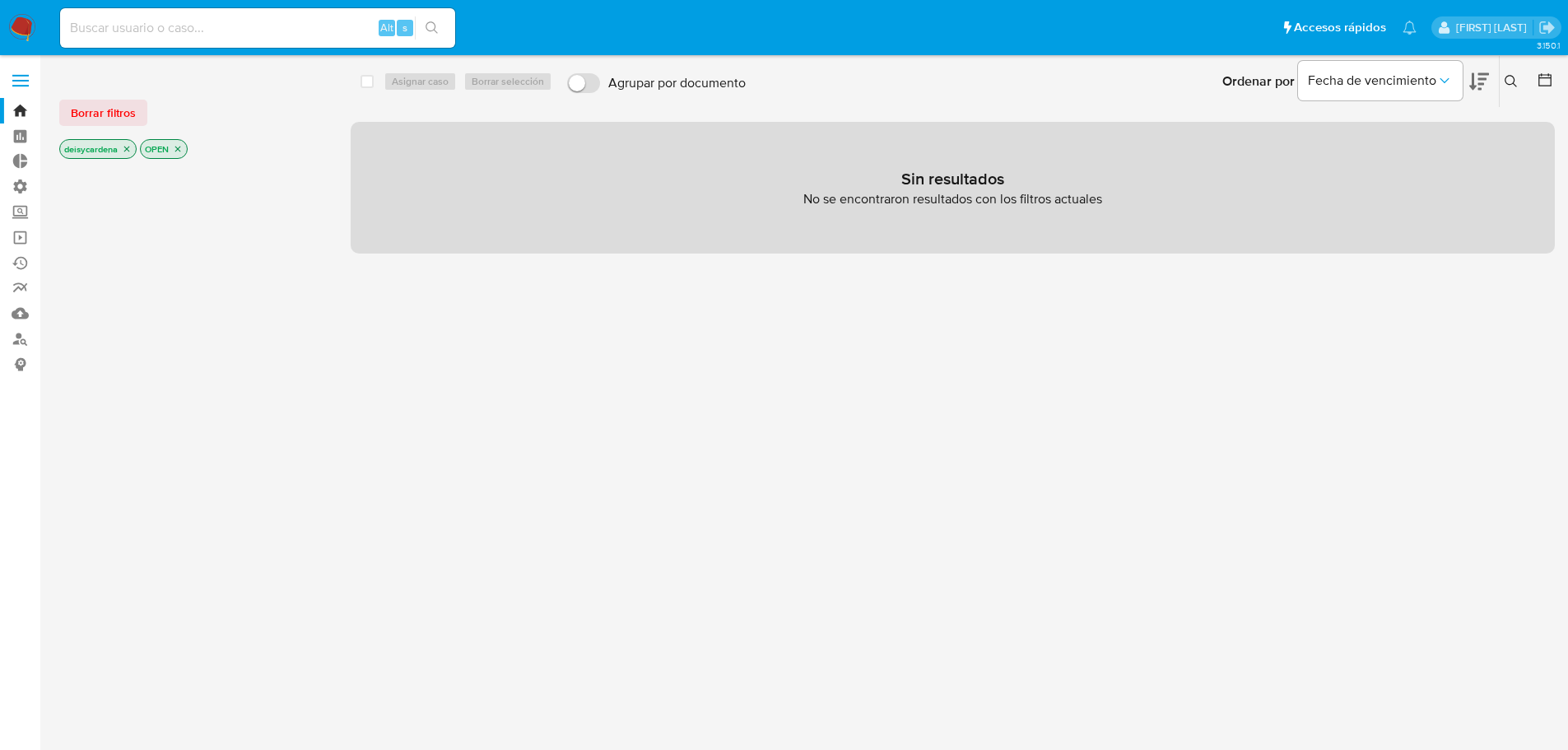 click 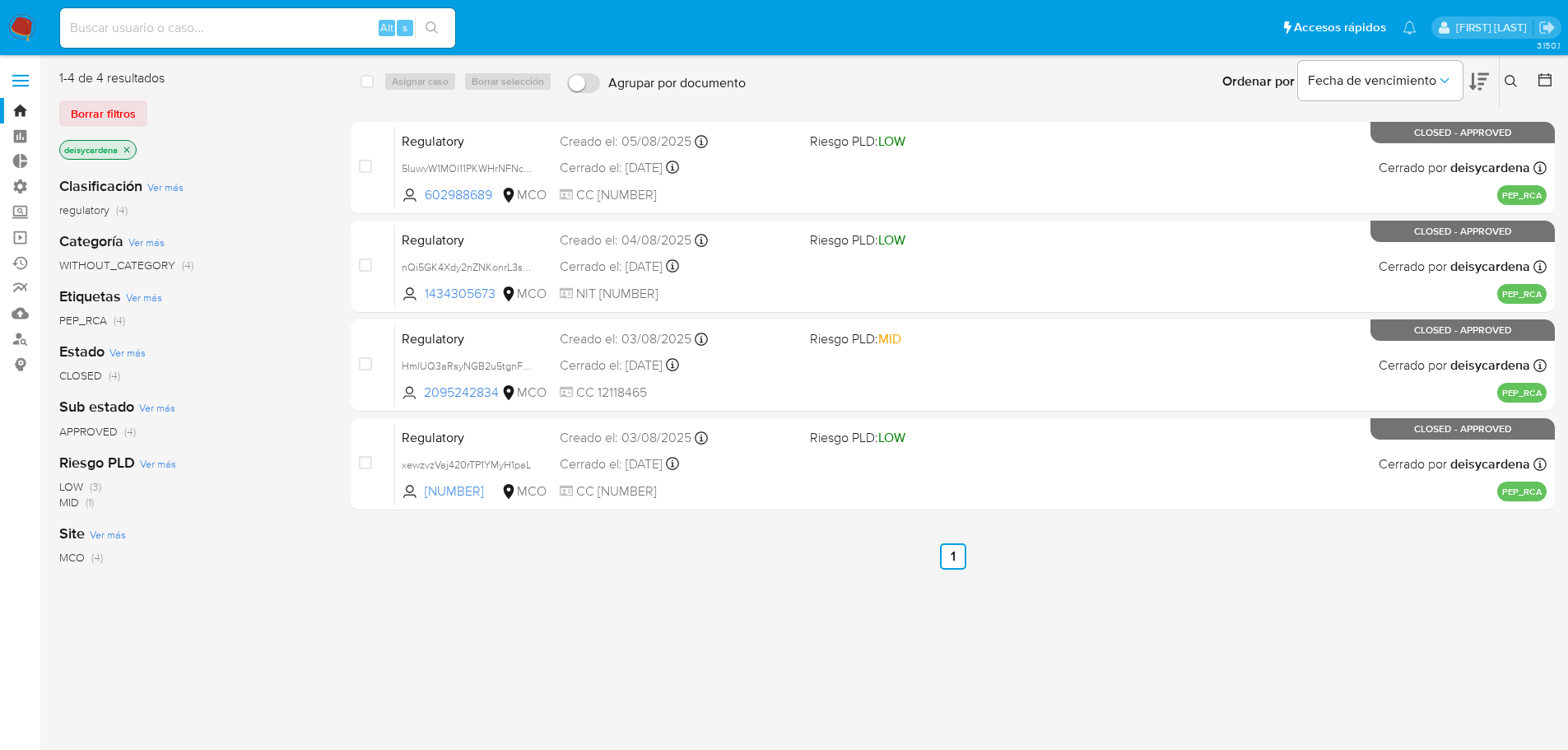 click 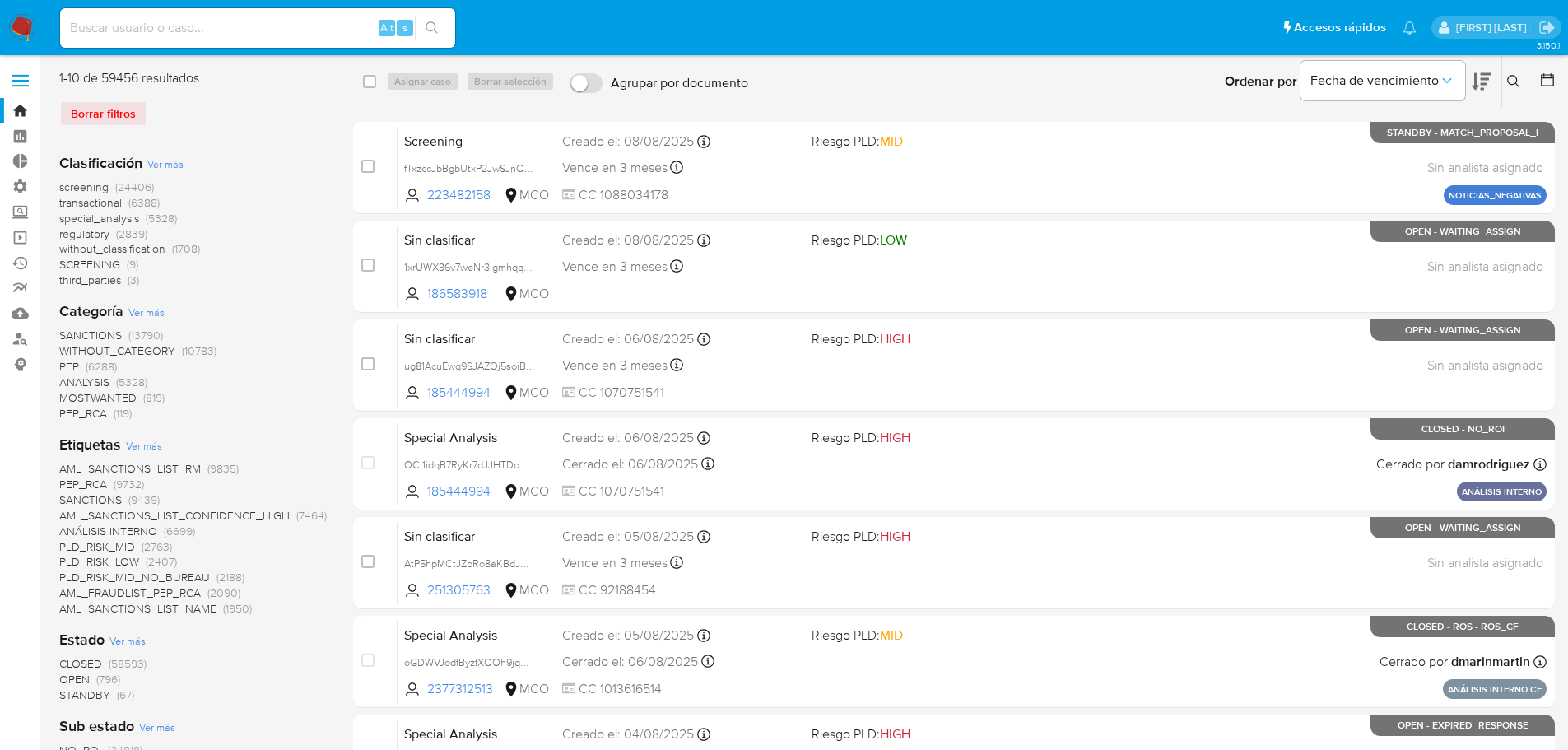 click 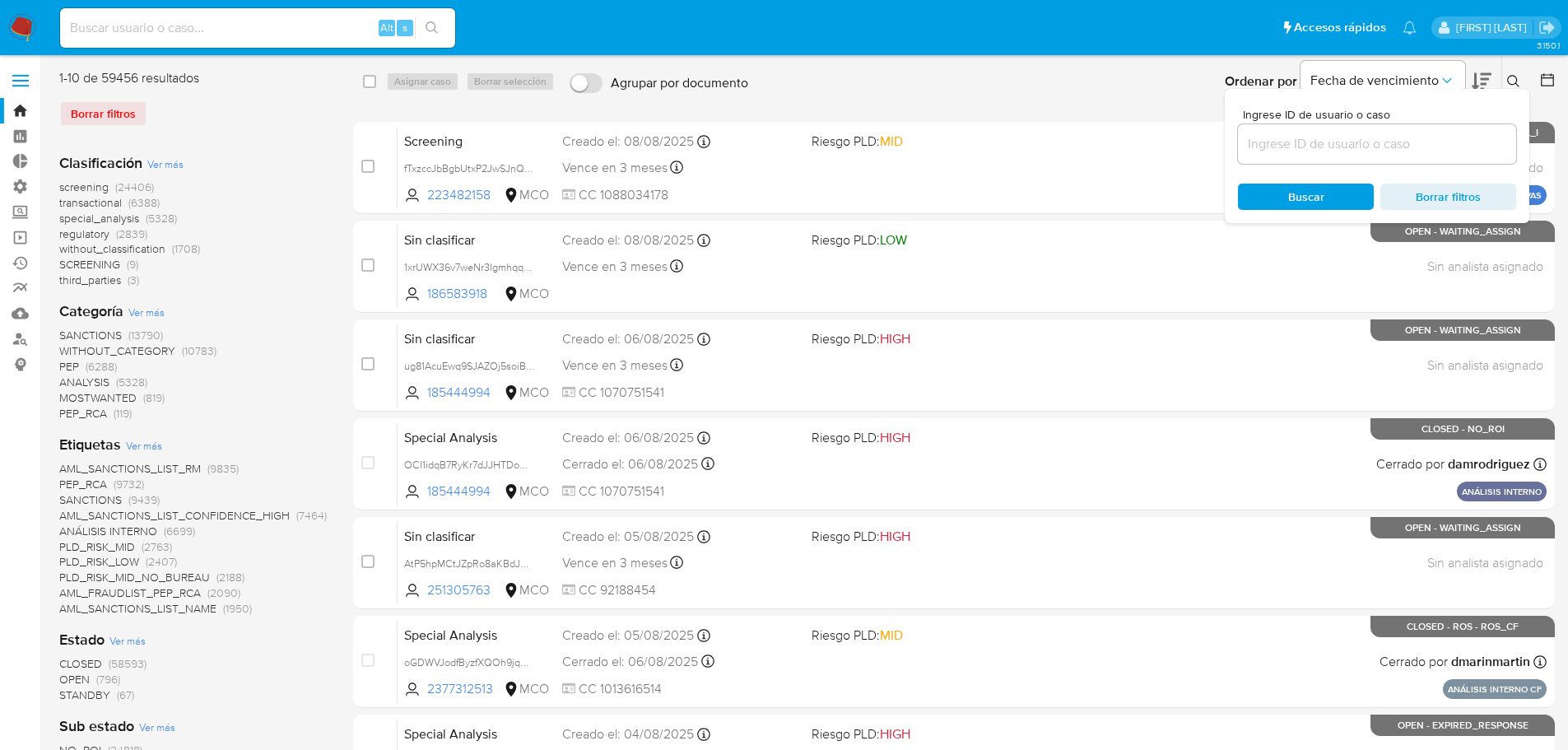 click at bounding box center (1377, 144) 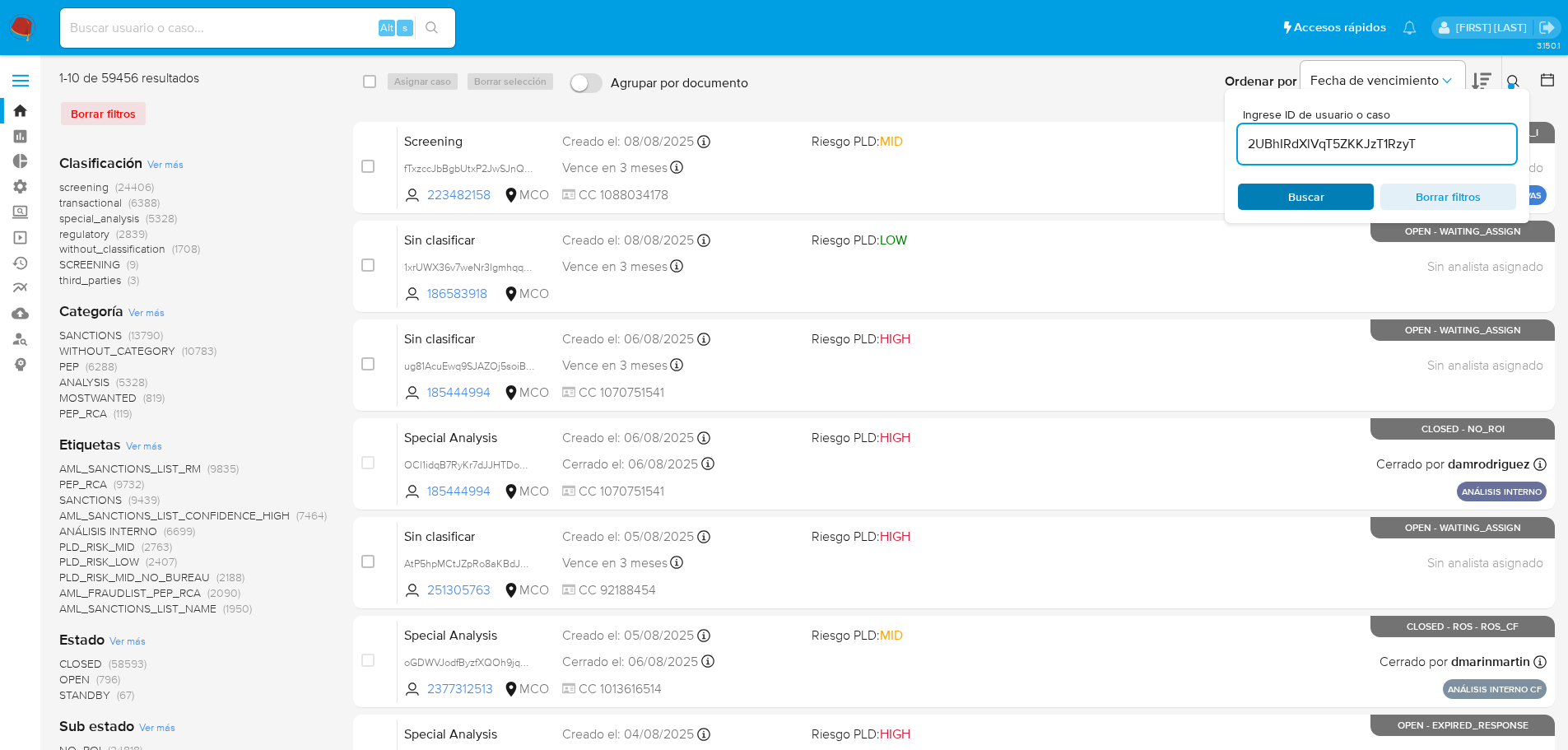 type on "2UBhIRdXlVqT5ZKKJzT1RzyT" 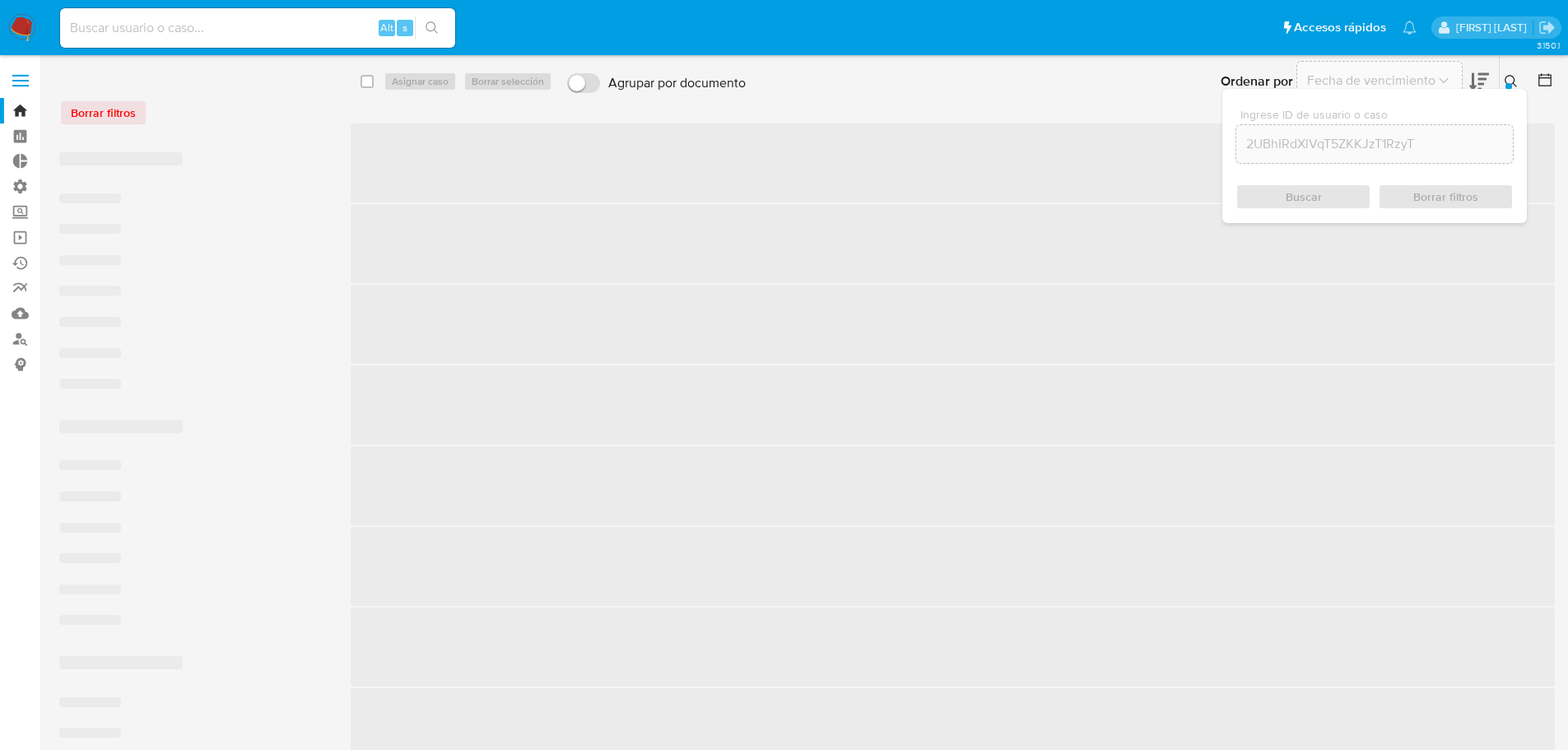 click on "Buscar" at bounding box center [1303, 197] 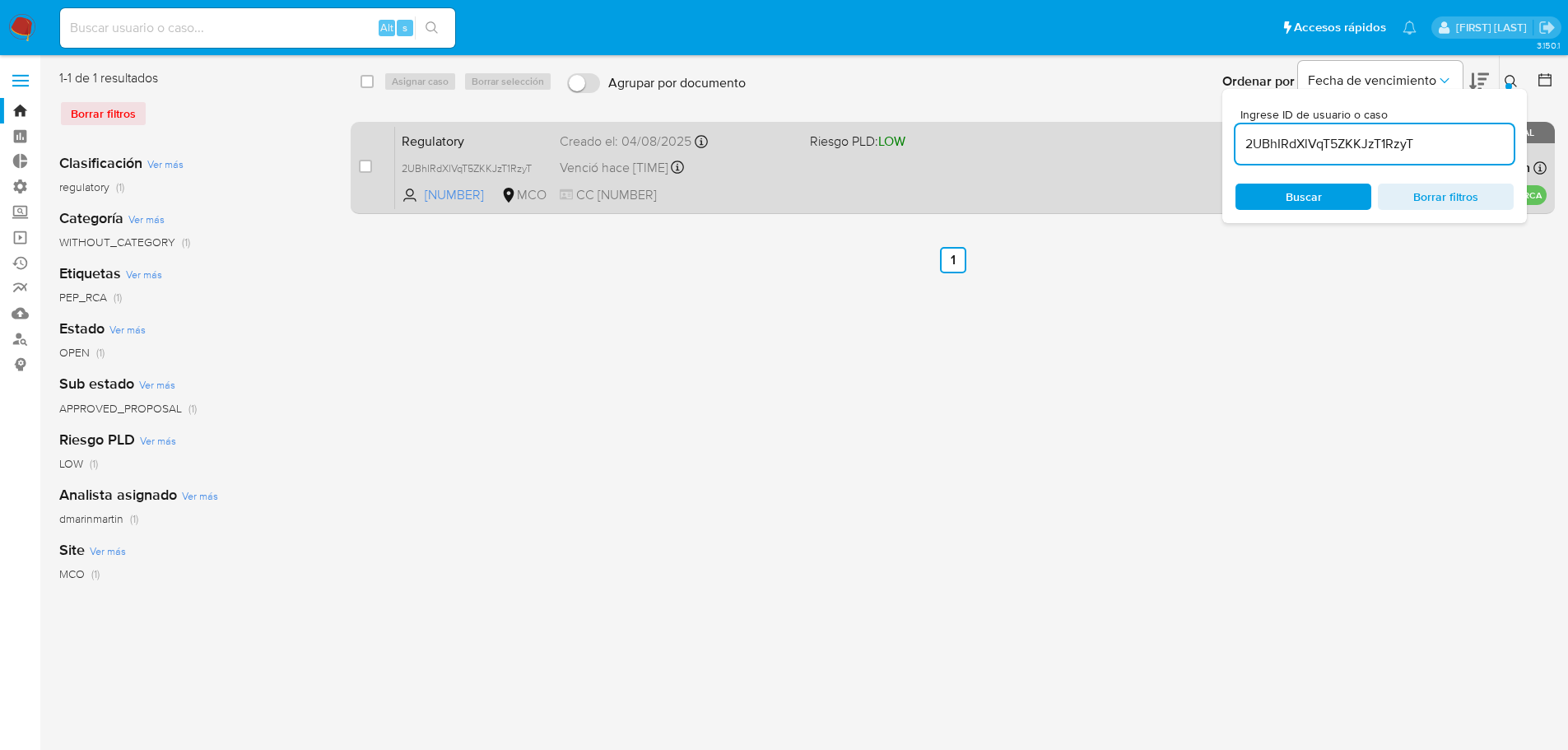 click on "LOW" at bounding box center [891, 141] 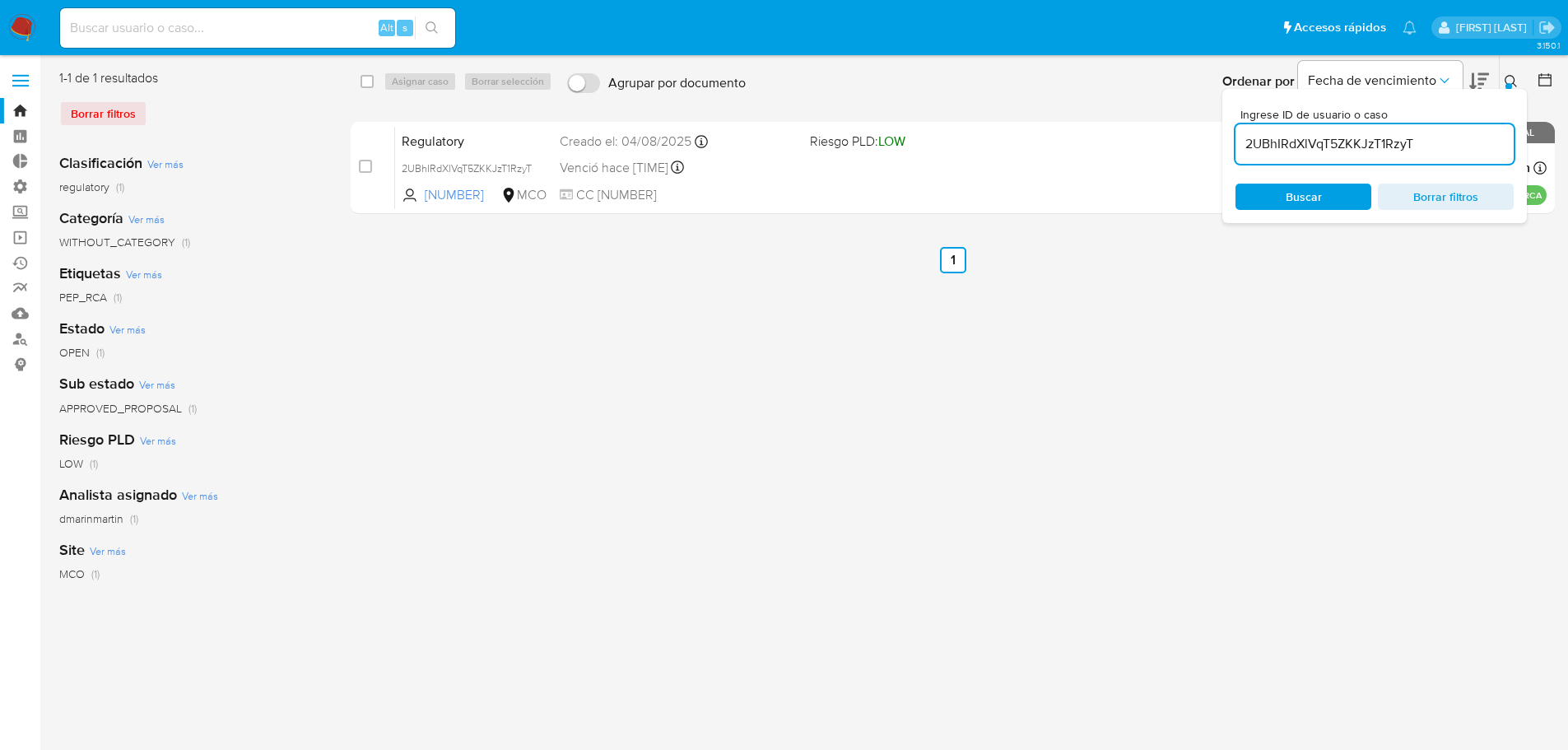 click on "select-all-cases-checkbox Asignar caso Borrar selección Agrupar por documento Ordenar por Fecha de vencimiento   No es posible ordenar los resultados mientras se encuentren agrupados. Ingrese ID de usuario o caso 2UBhIRdXlVqT5ZKKJzT1RzyT Buscar Borrar filtros case-item-checkbox   No es posible asignar el caso Regulatory 2UBhIRdXlVqT5ZKKJzT1RzyT 428980656 MCO Riesgo PLD:  LOW Creado el: 04/08/2025   Creado el: 04/08/2025 14:13:52 Venció hace 44 minutos   Vence el 08/08/2025 14:13:53 CC   9658426 Asignado a   dmarinmartin   Asignado el: 05/08/2025 06:21:38 PEP_RCA OPEN - APPROVED_PROPOSAL  Anterior 1 Siguiente" at bounding box center [952, 424] 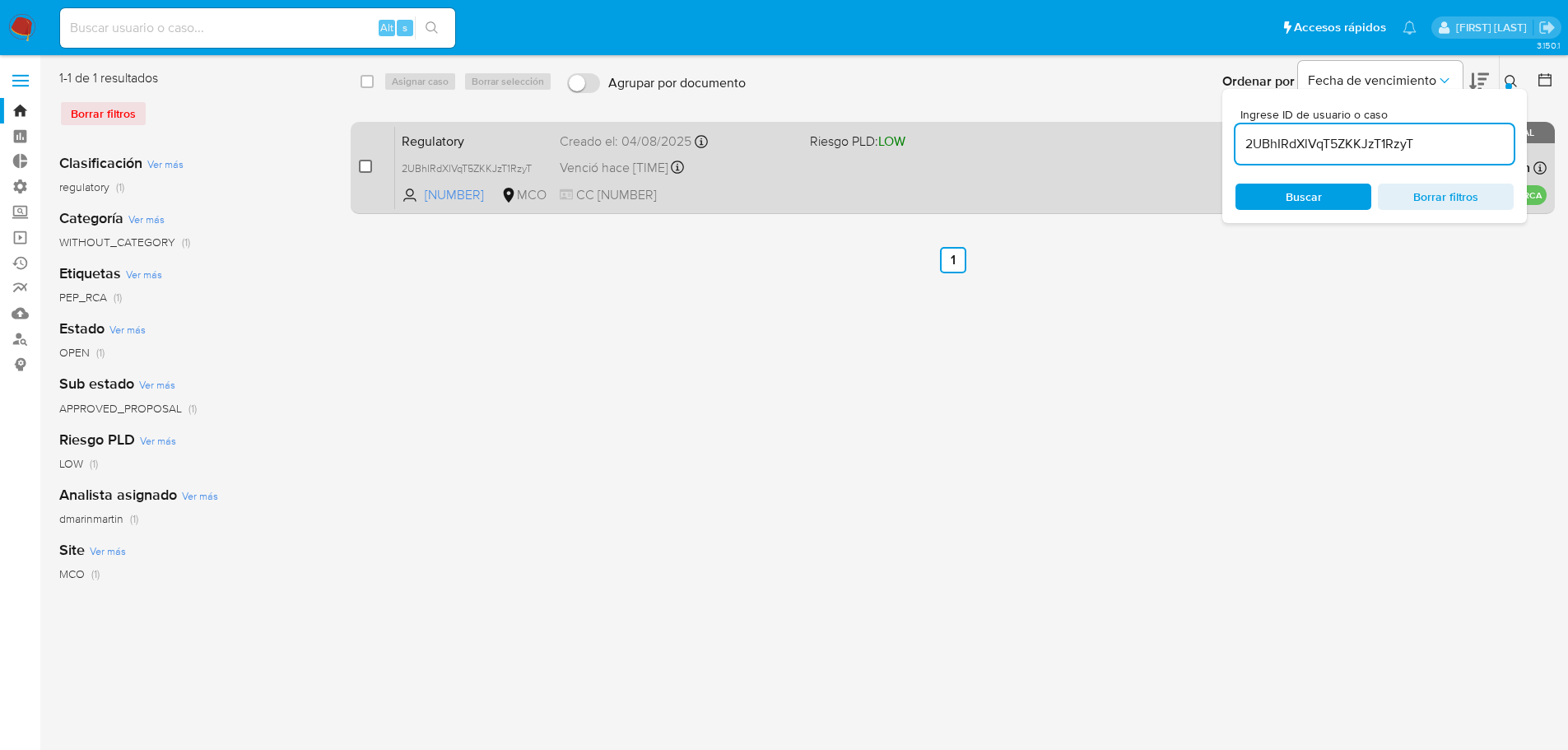 click at bounding box center [365, 166] 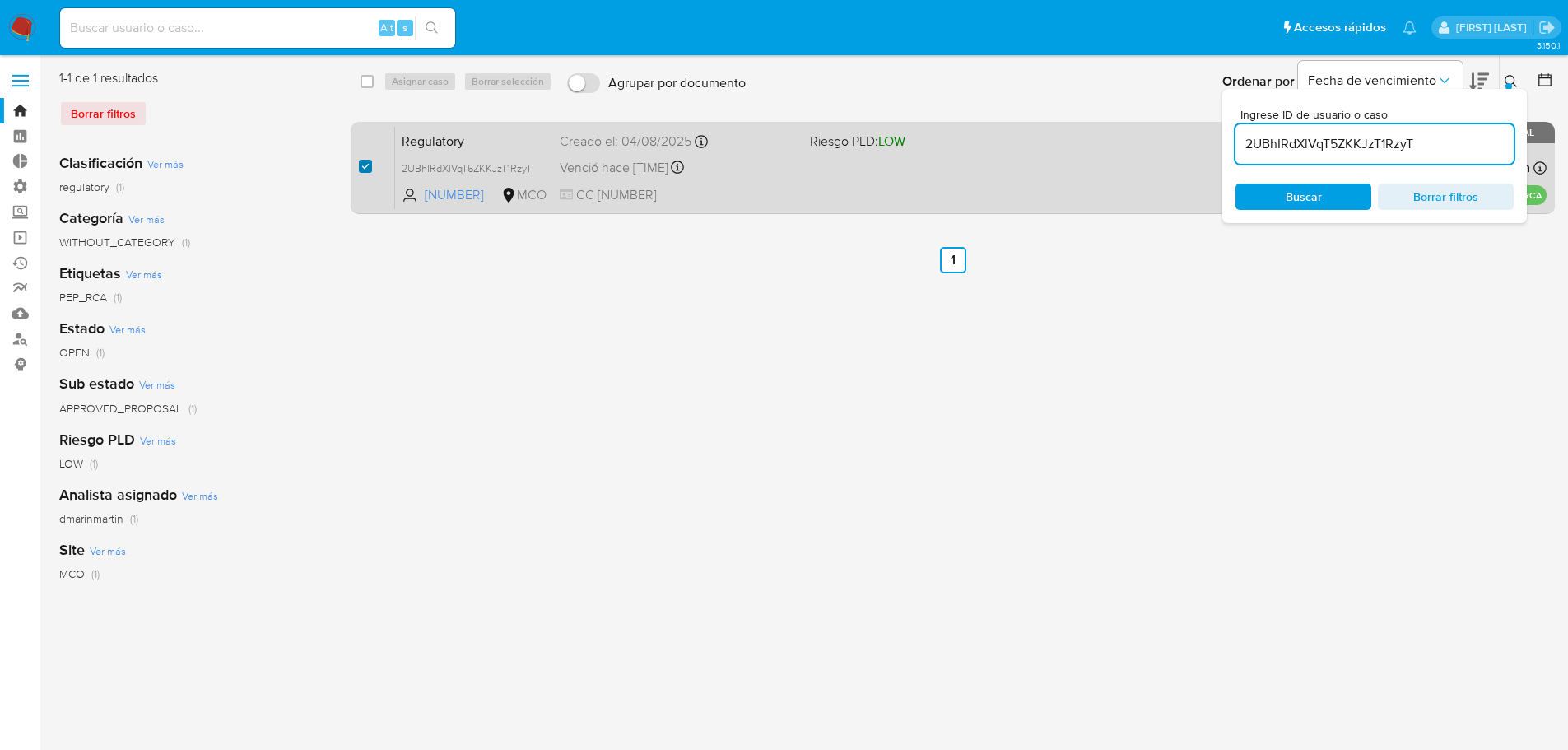 checkbox on "true" 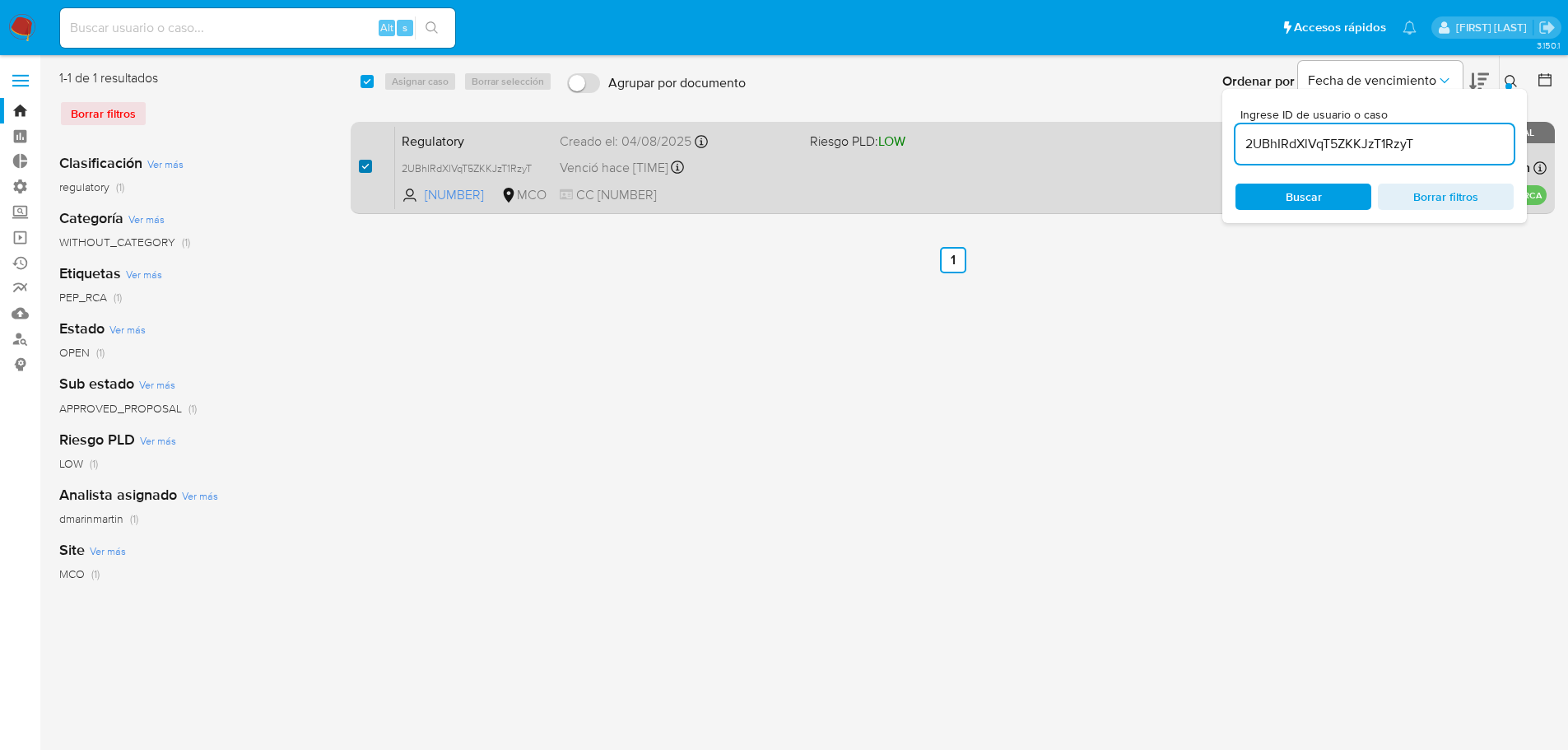 checkbox on "true" 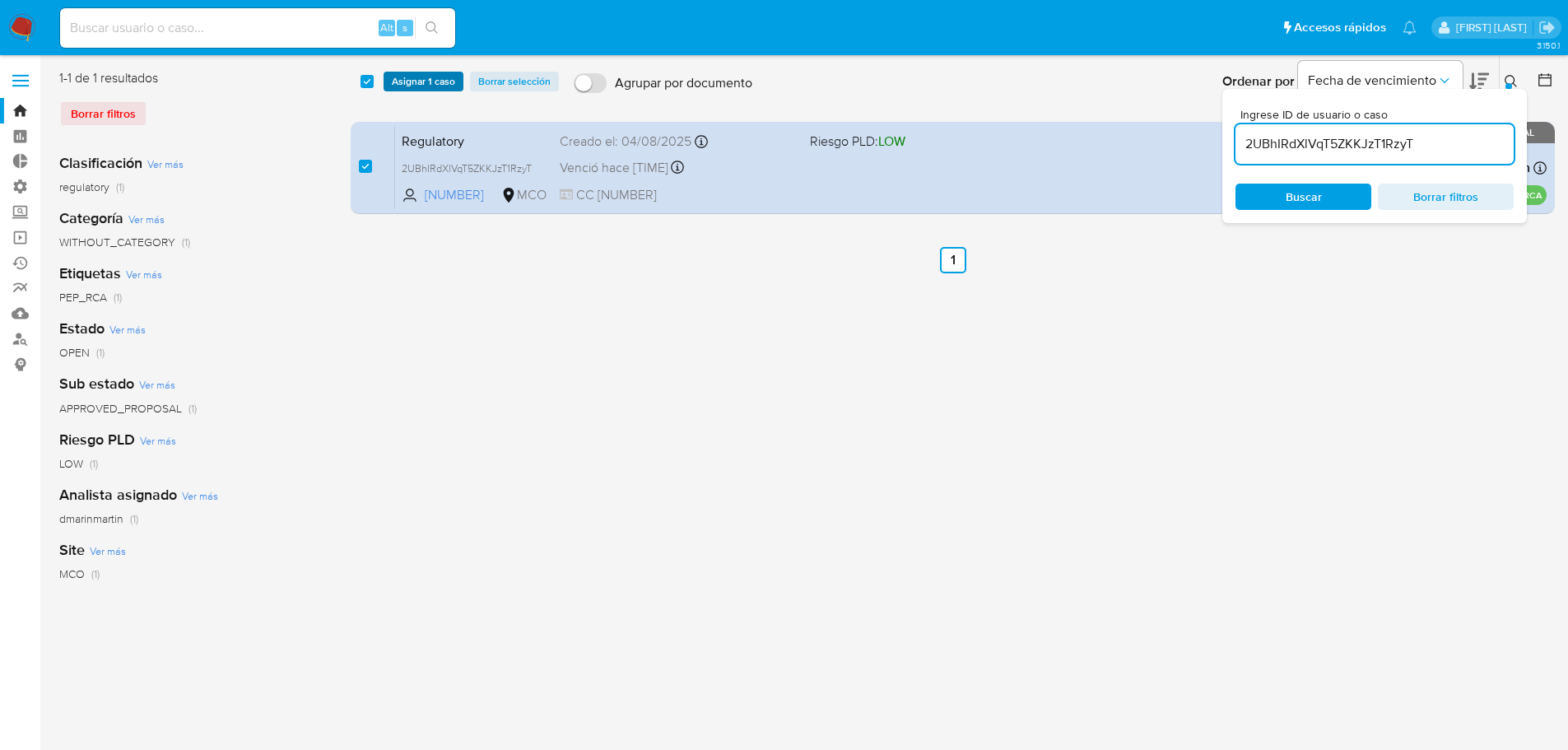 click on "Asignar 1 caso" at bounding box center [423, 82] 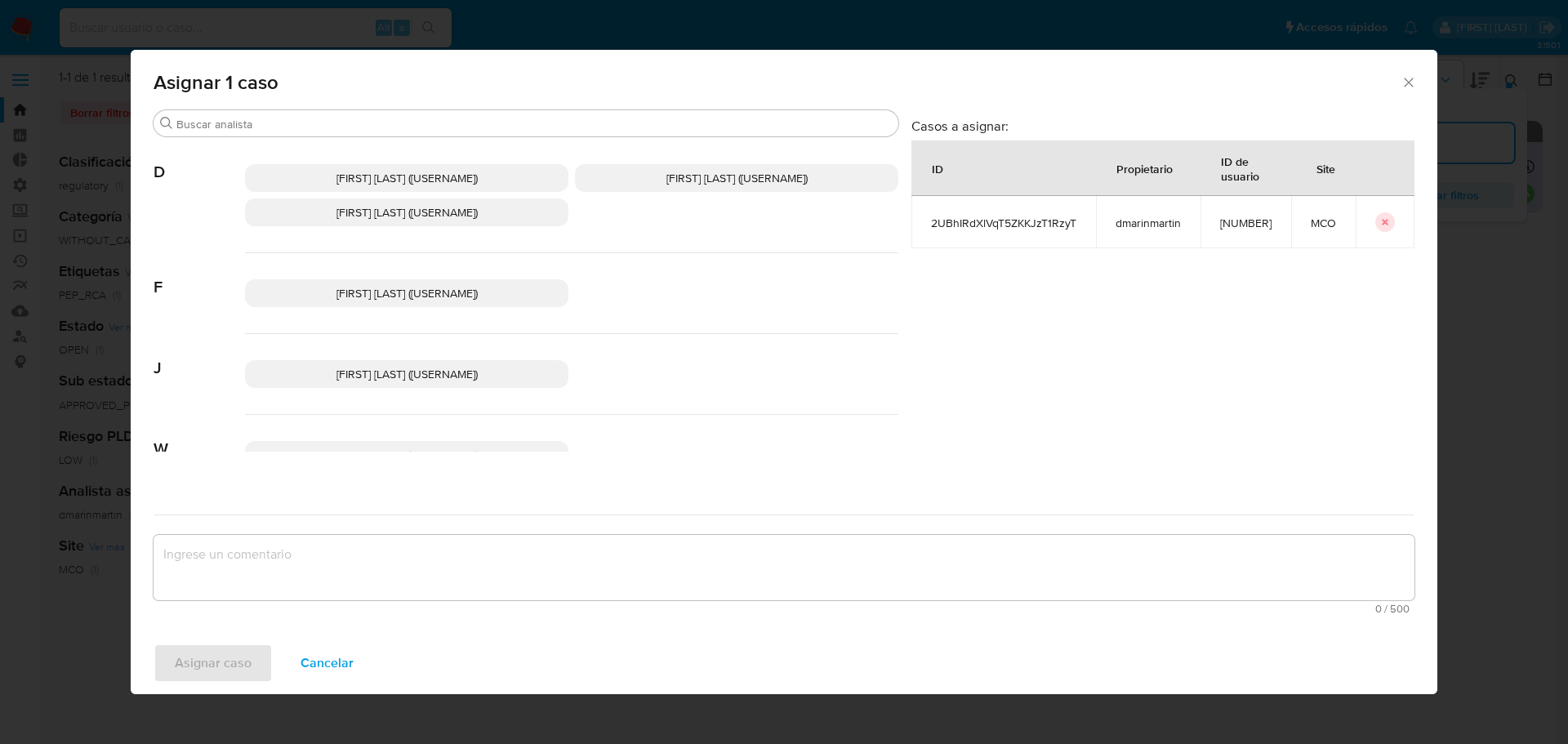 click on "Deisy Esperanza Cardenas (deisycardena)" at bounding box center (407, 212) 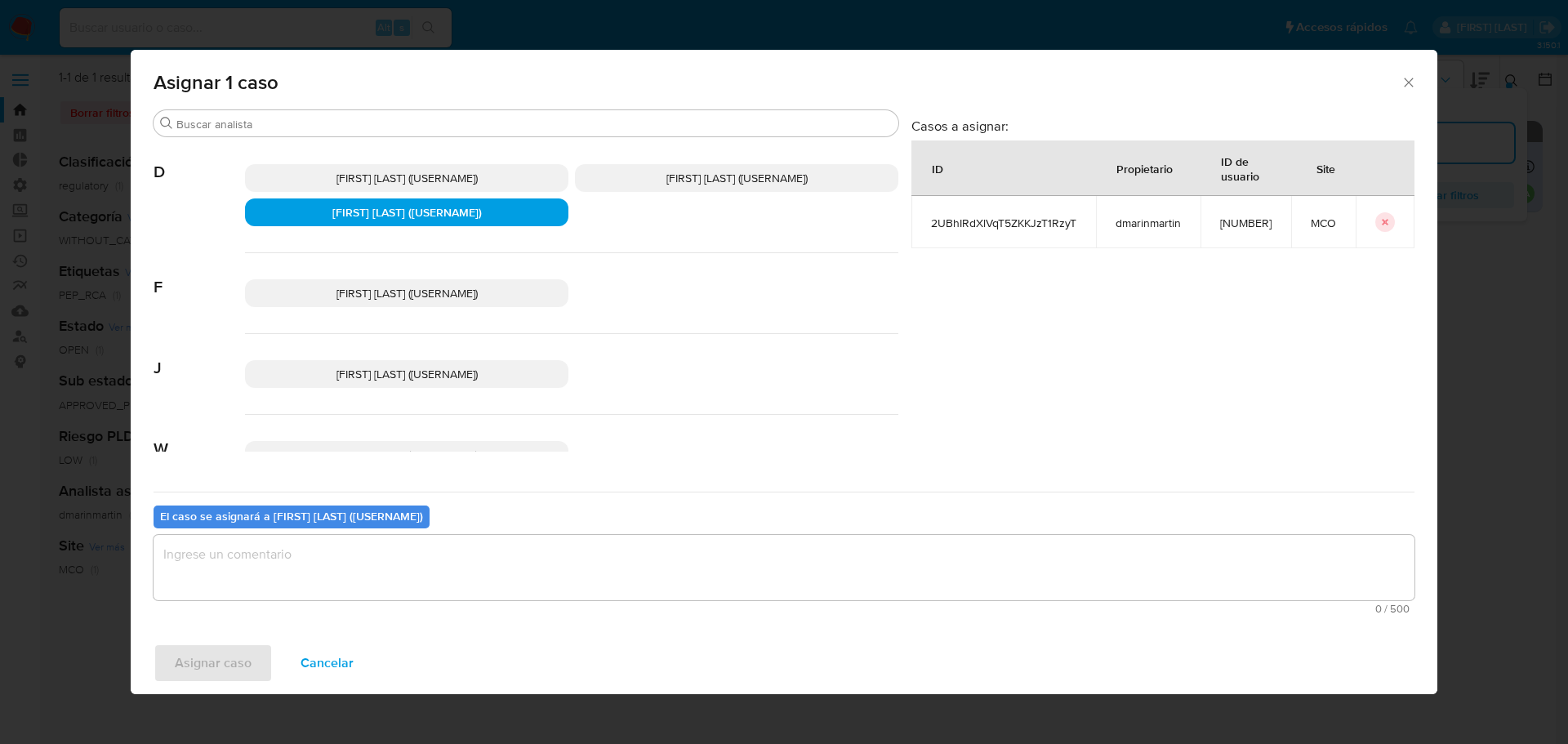 click at bounding box center (784, 568) 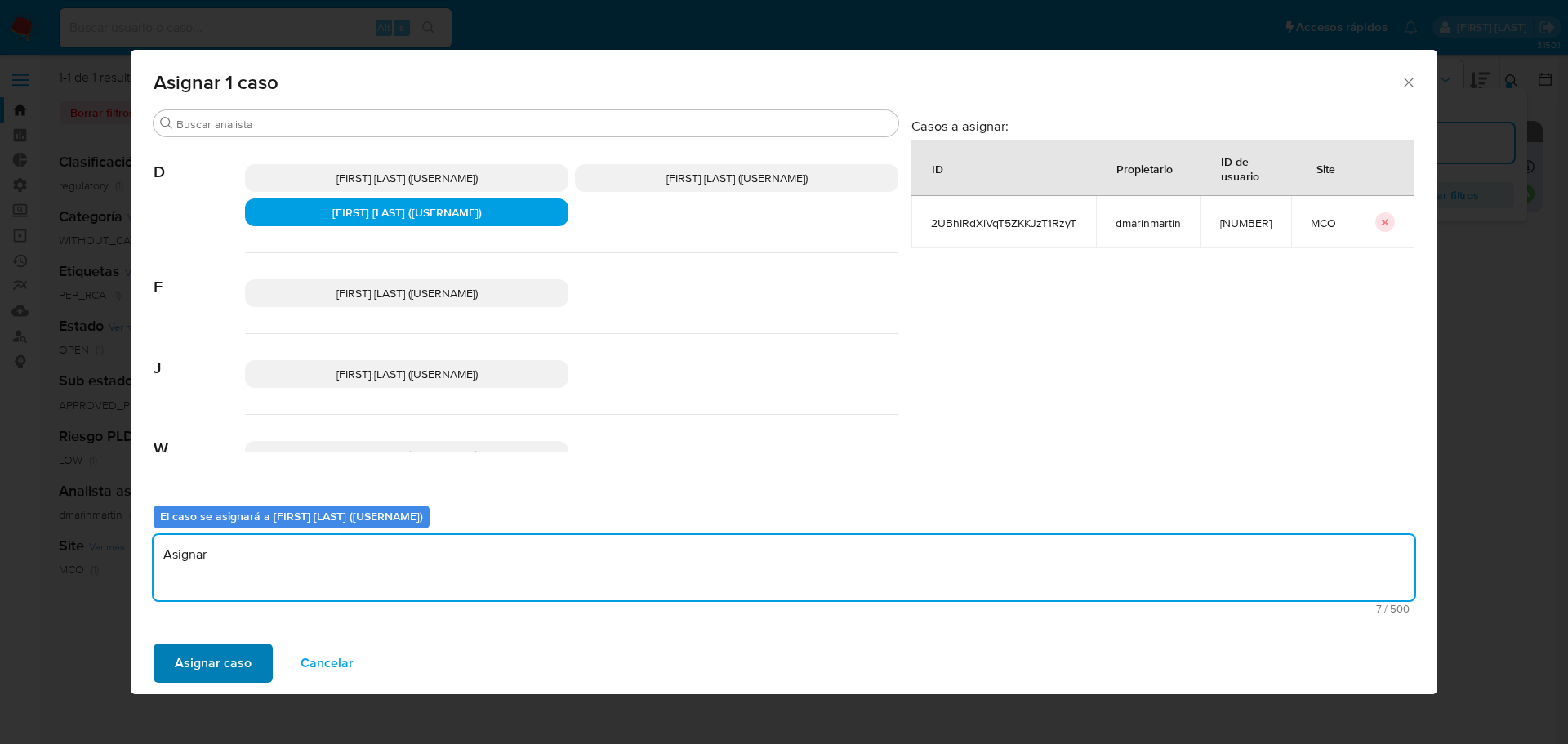type on "Asignar" 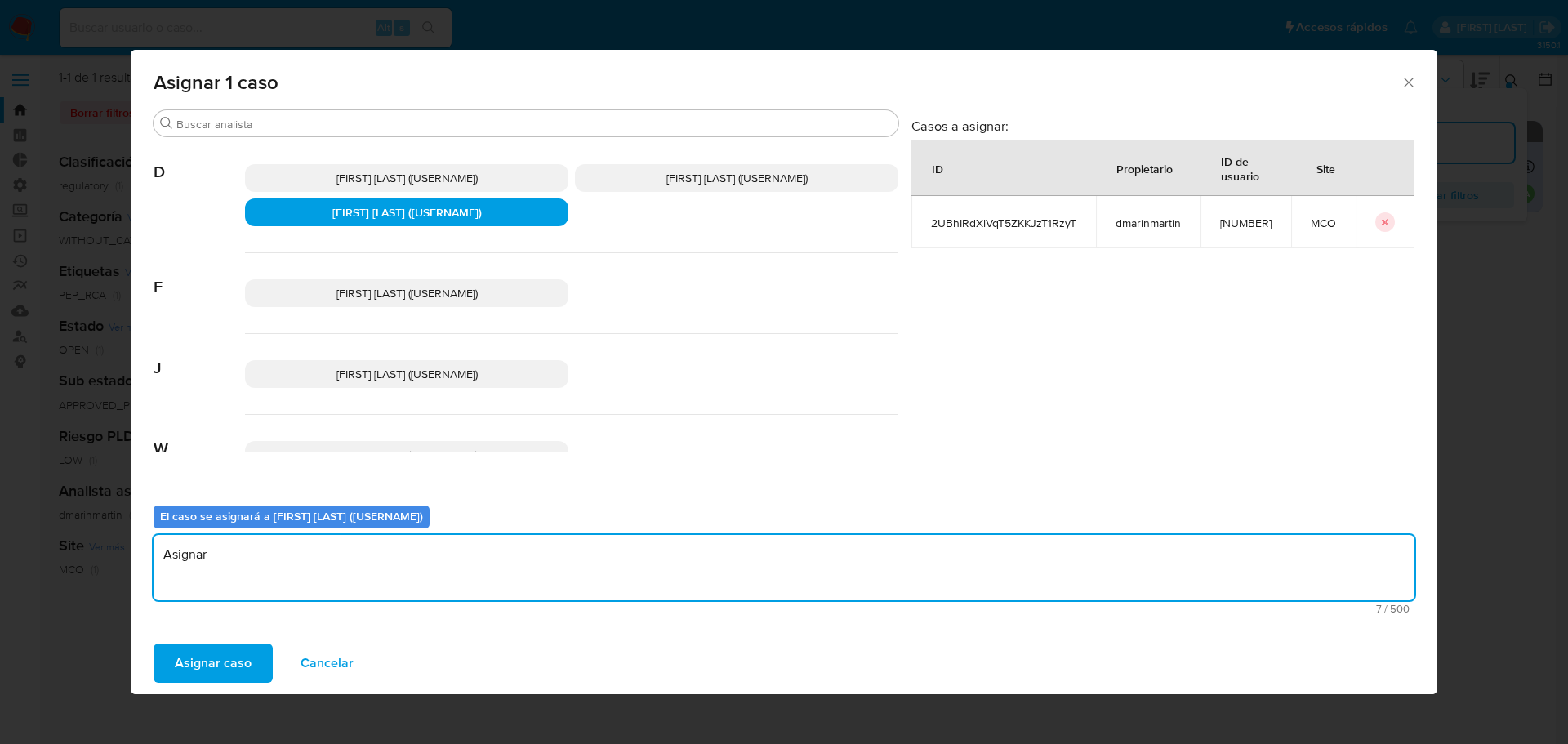 click on "Asignar caso" at bounding box center (213, 663) 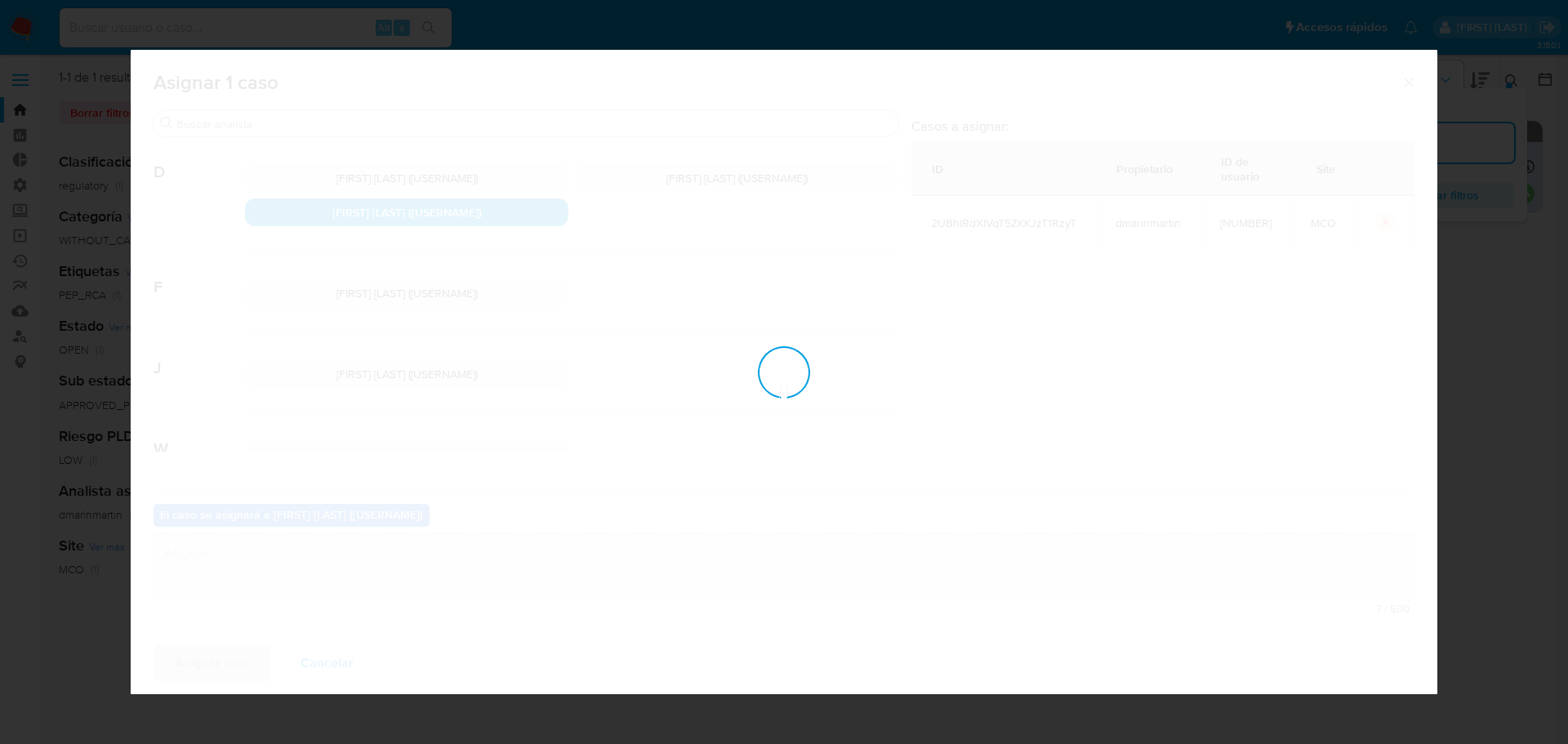 type 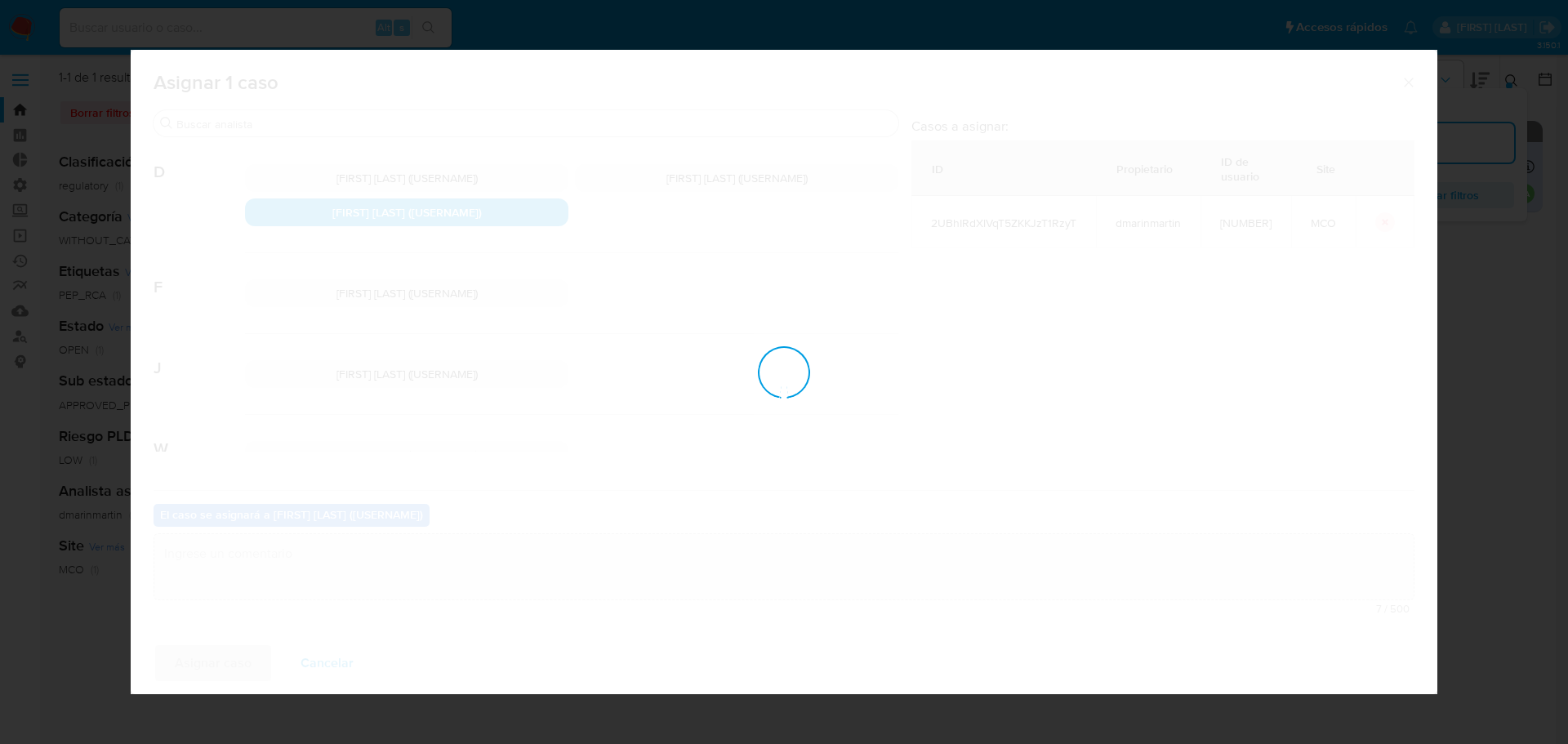 checkbox on "false" 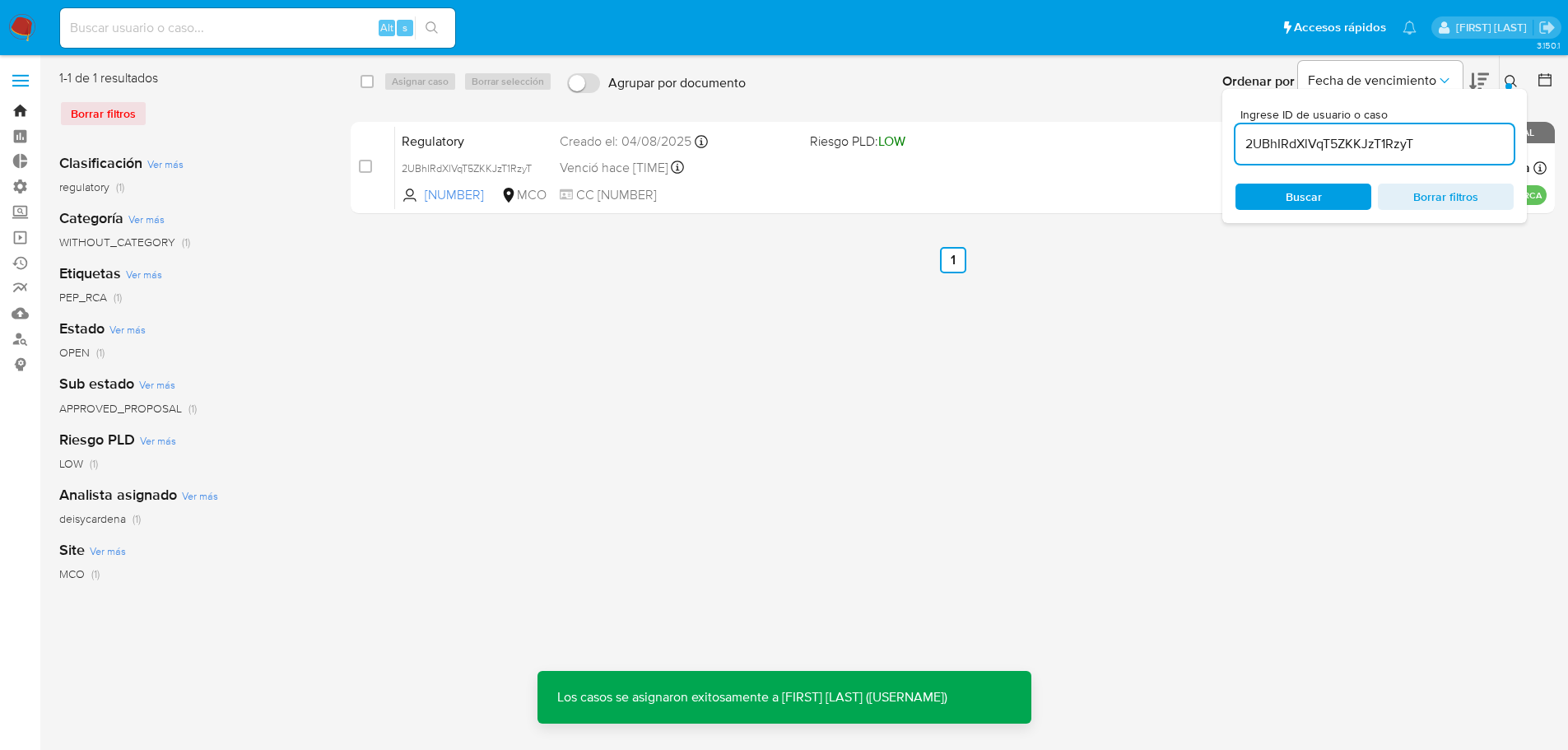 click on "Bandeja" at bounding box center [98, 110] 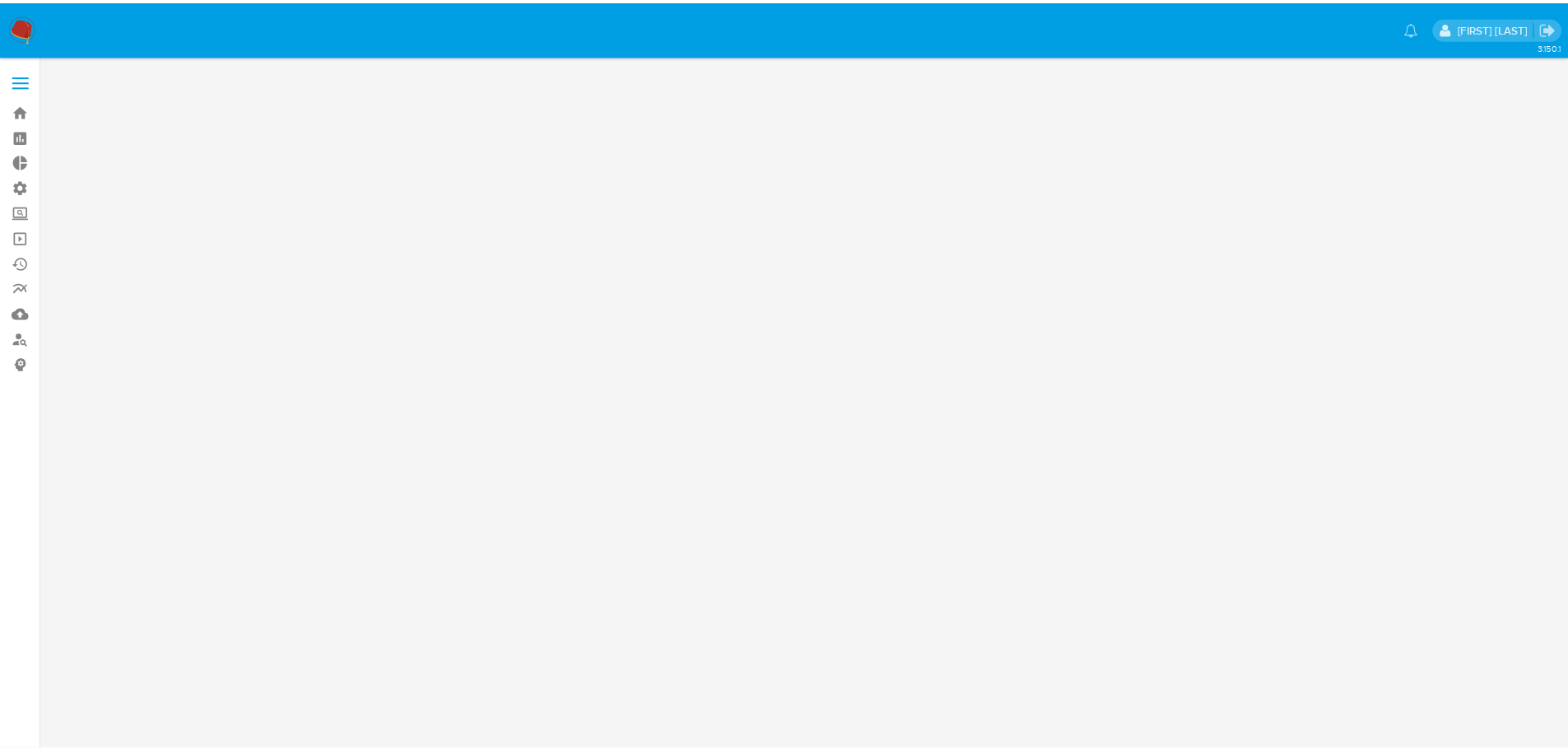 scroll, scrollTop: 0, scrollLeft: 0, axis: both 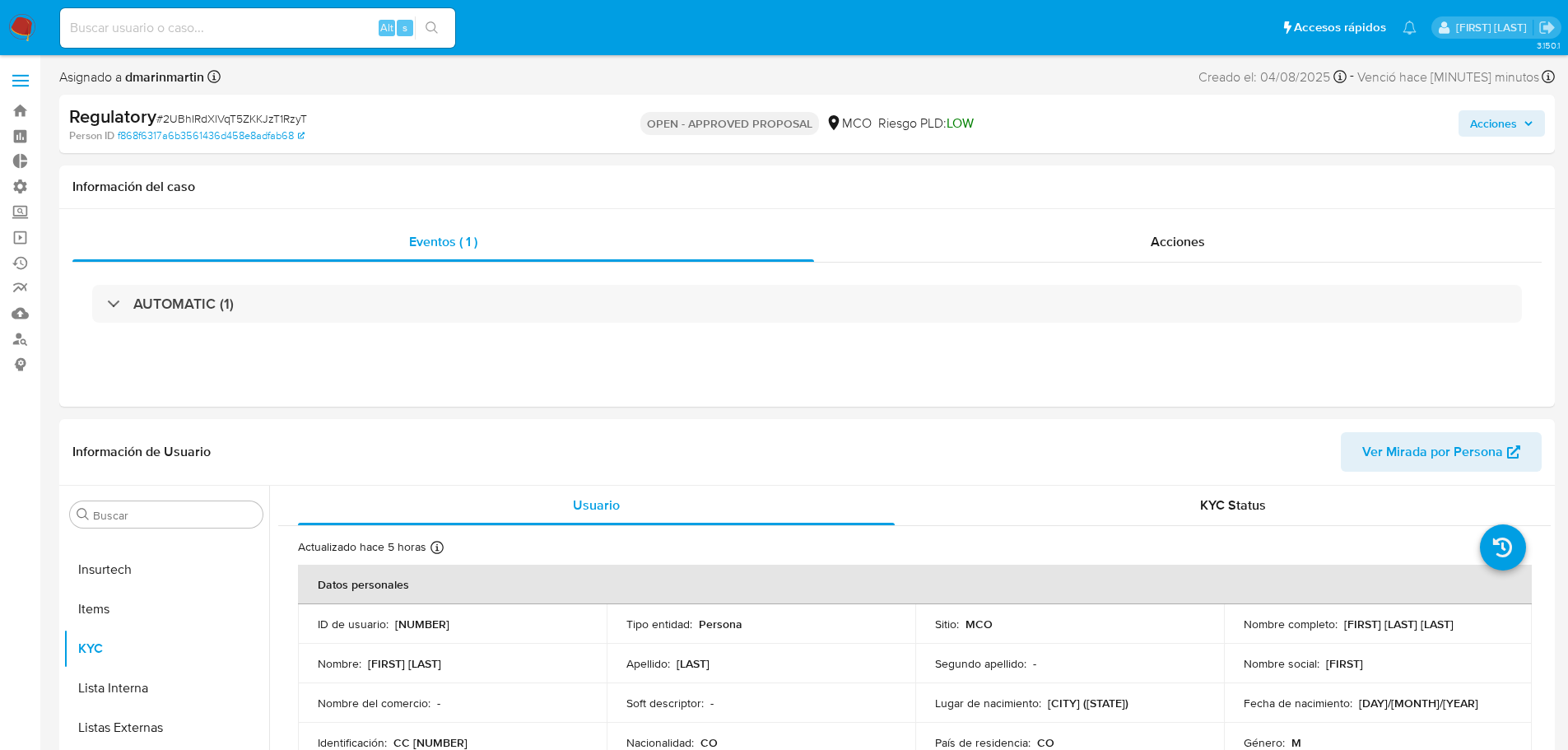 select on "10" 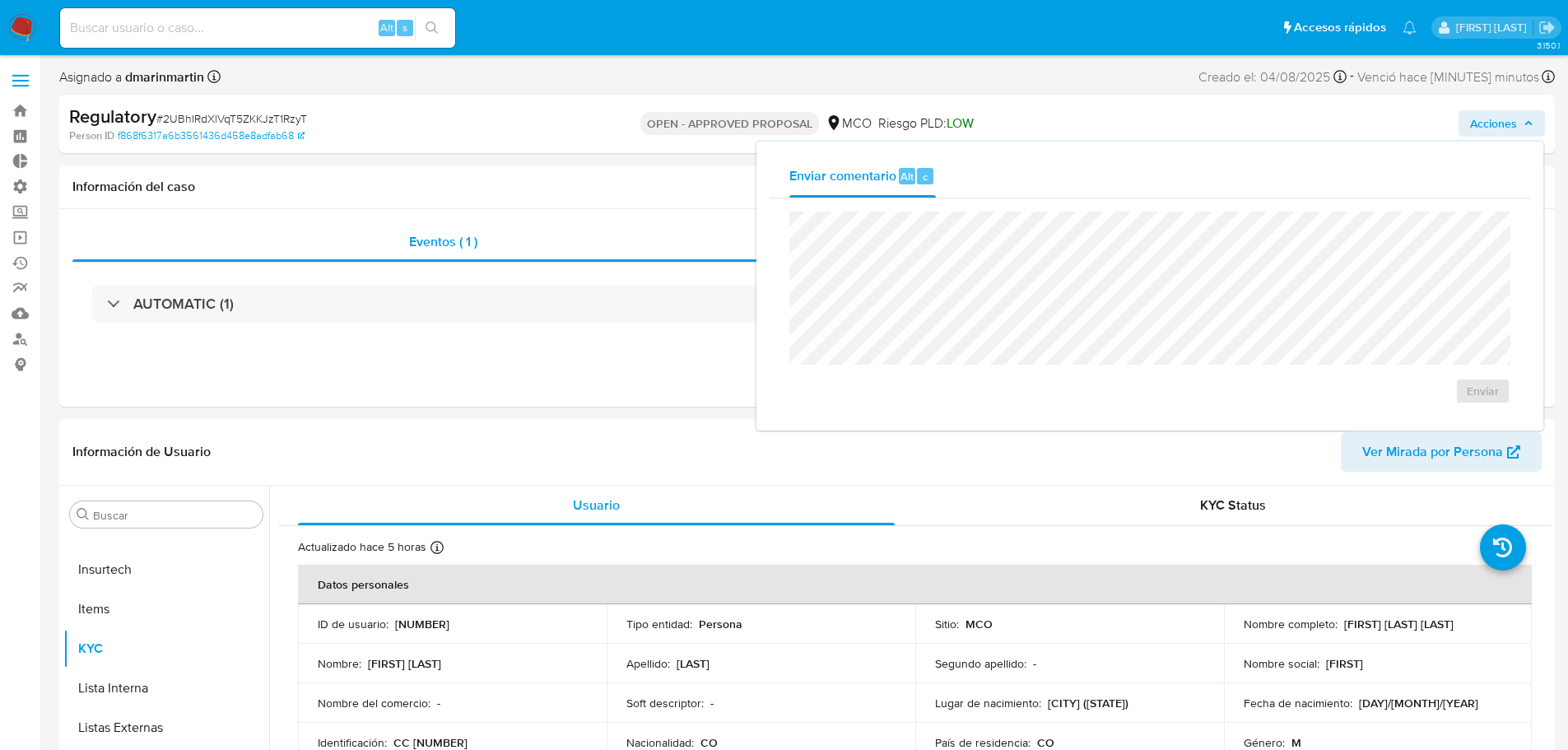 click on "Person ID [HASH]" at bounding box center (313, 136) 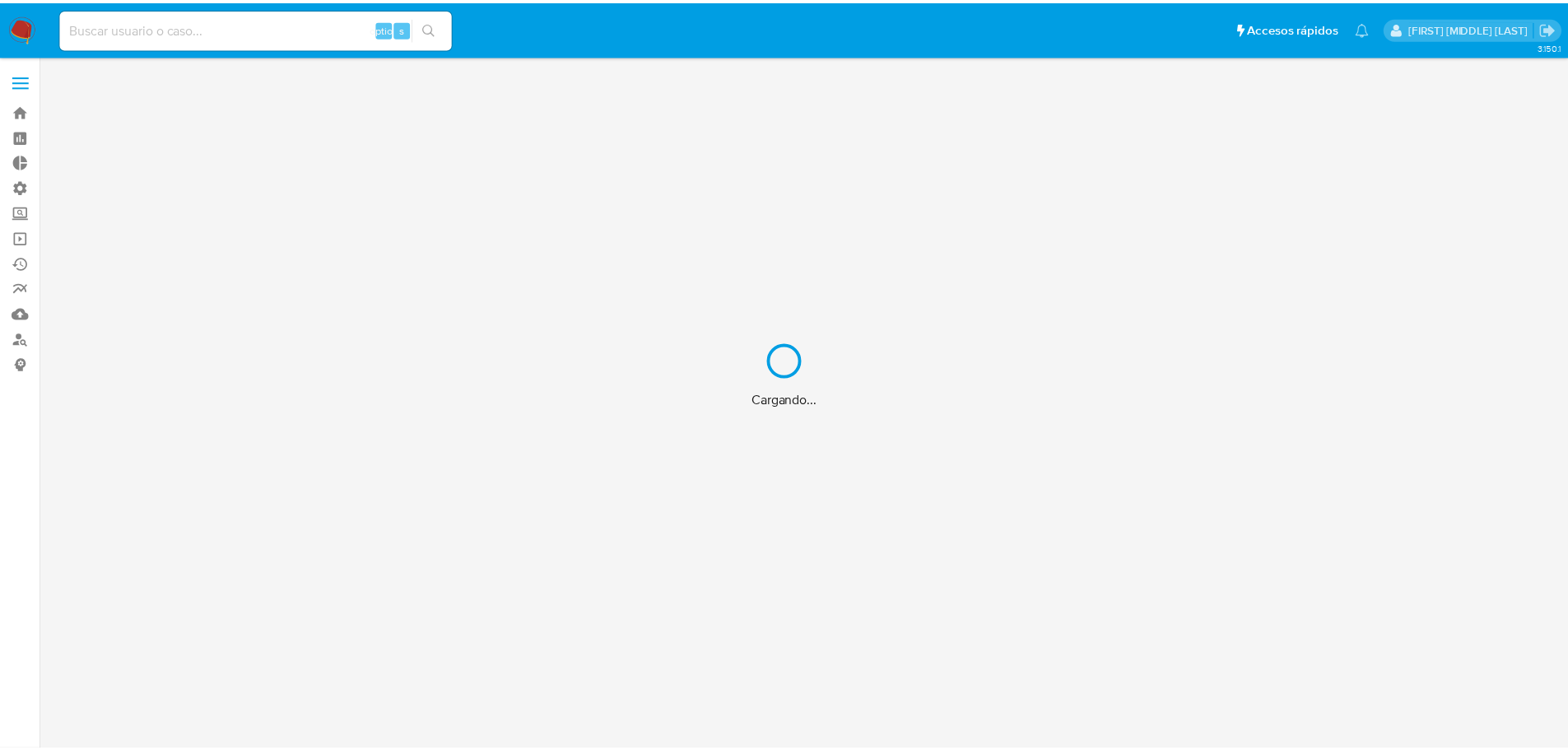 scroll, scrollTop: 0, scrollLeft: 0, axis: both 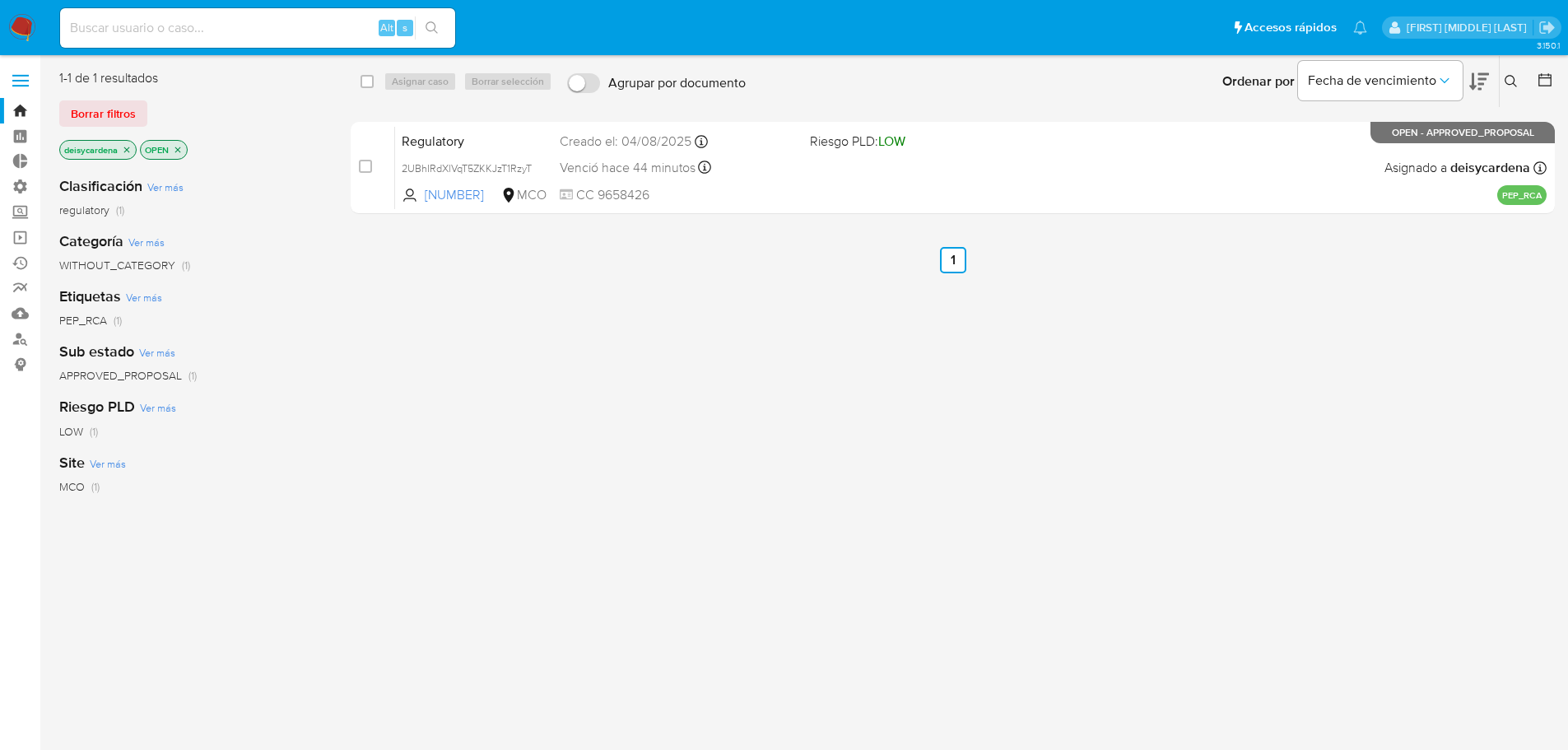 click 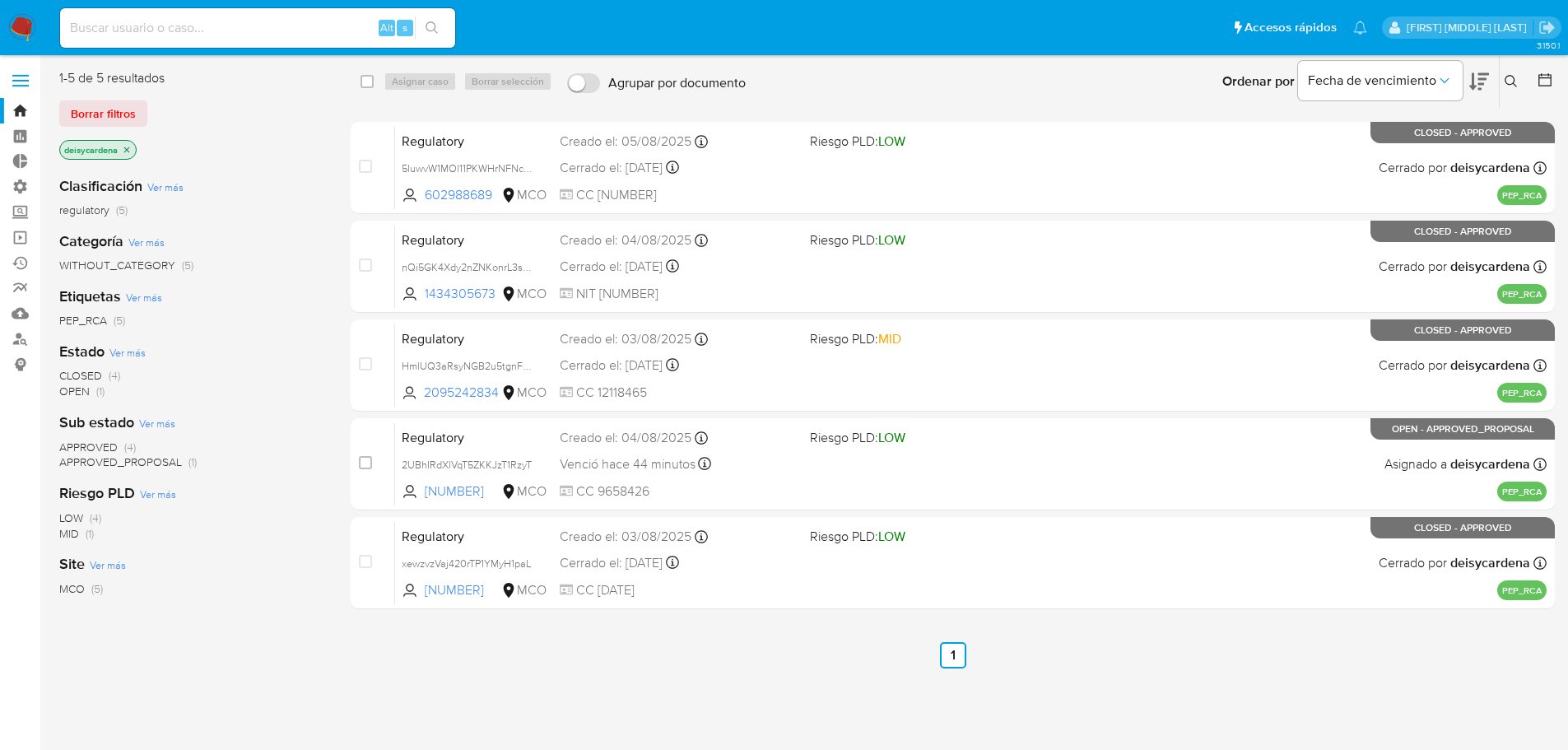 click 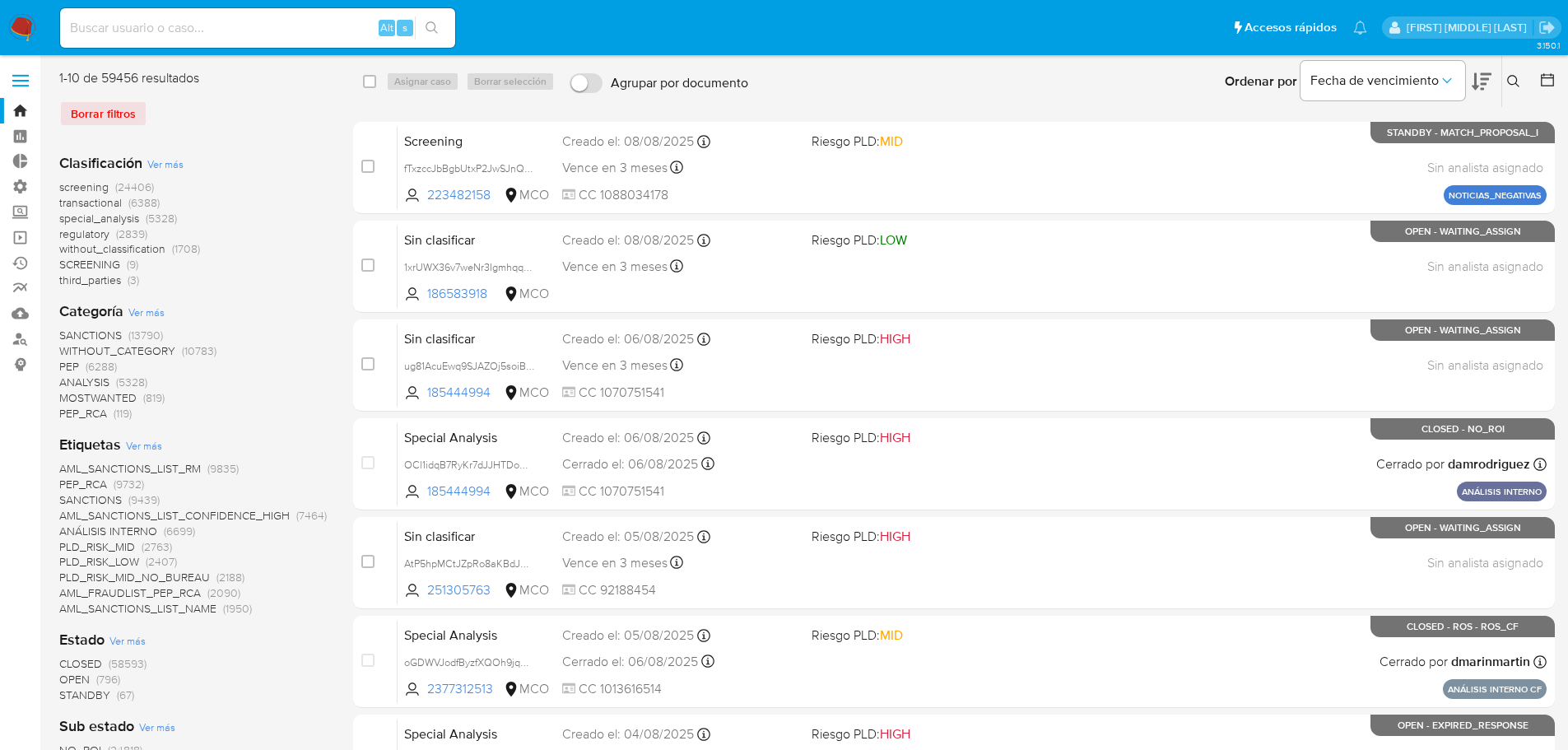 click at bounding box center [258, 28] 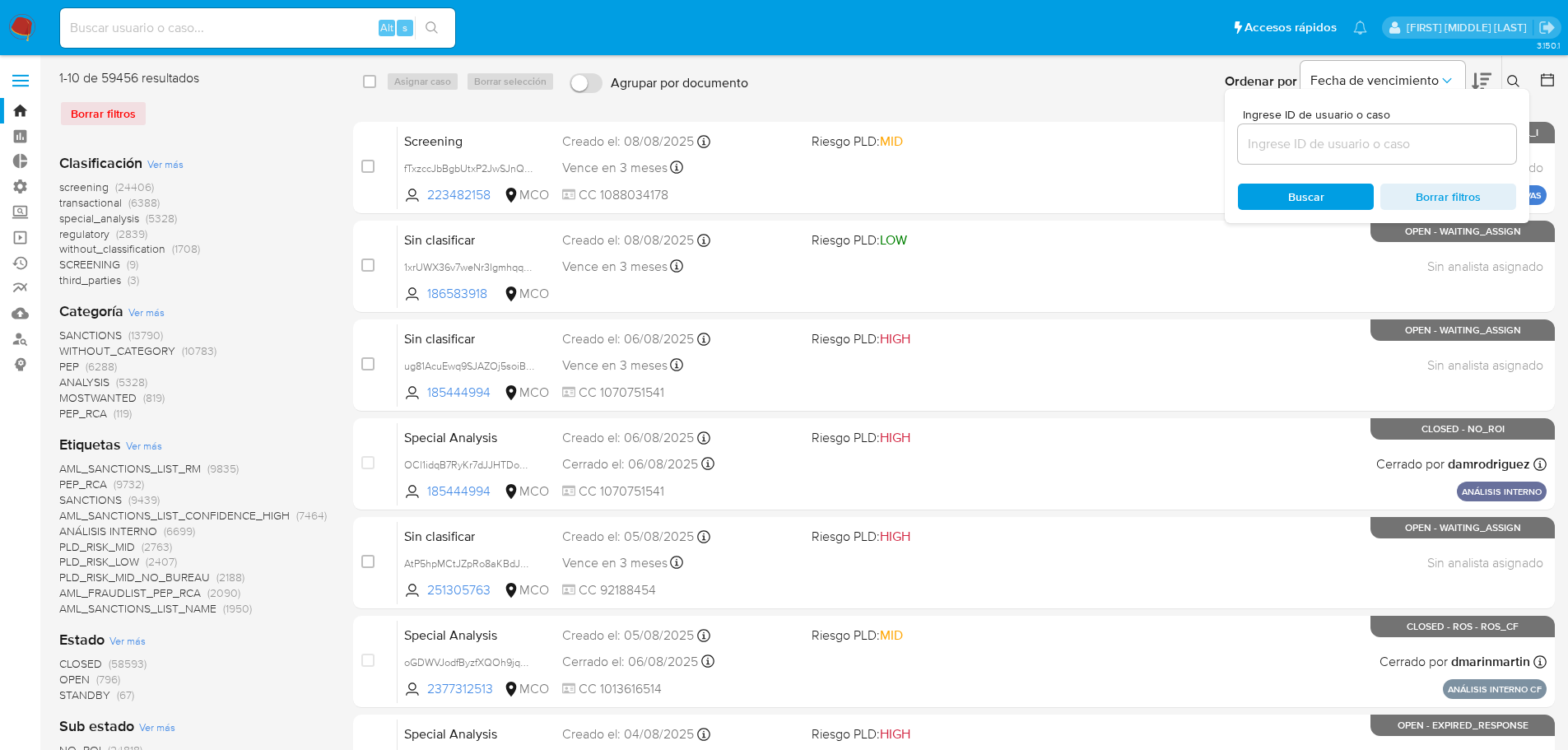 click at bounding box center [1377, 144] 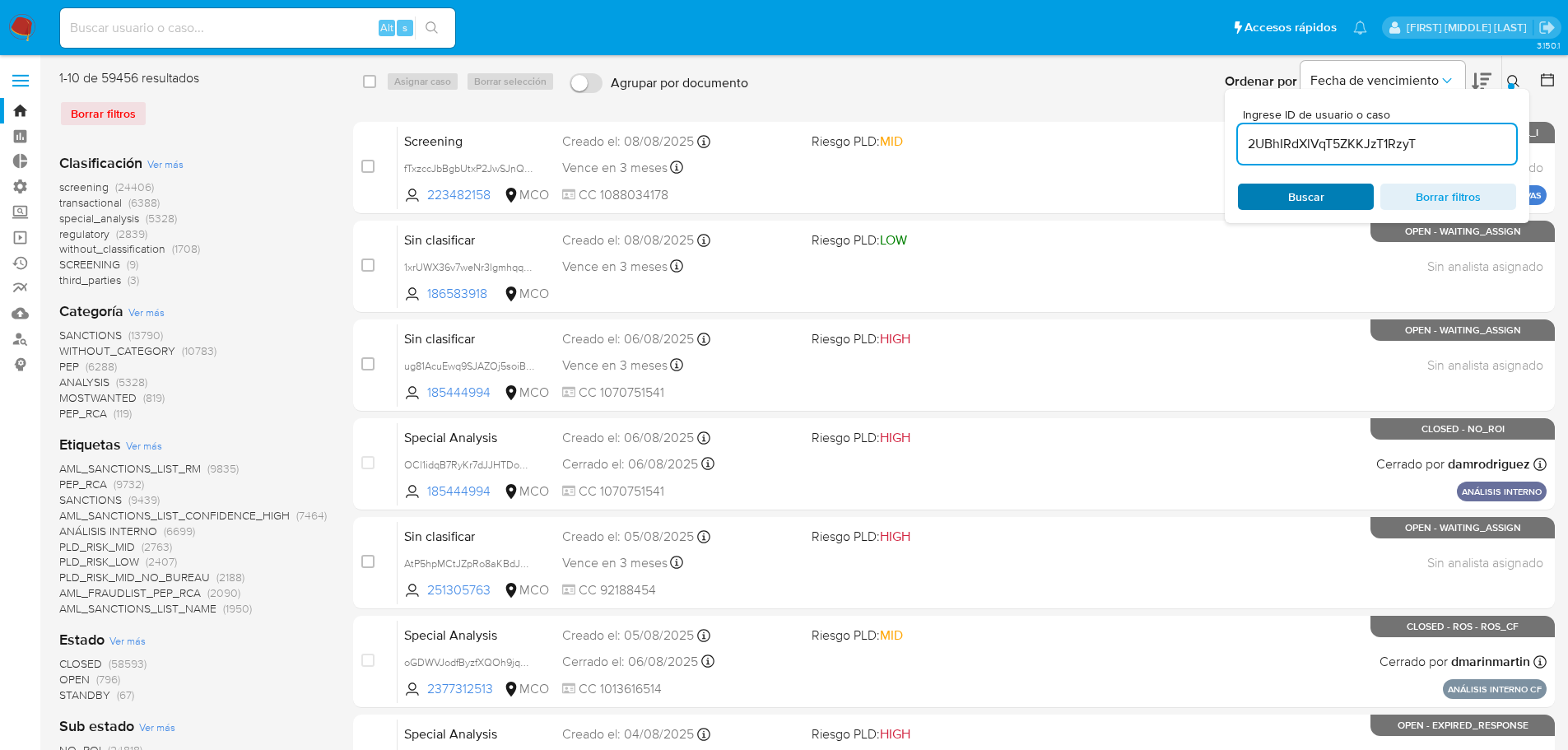 type on "2UBhIRdXlVqT5ZKKJzT1RzyT" 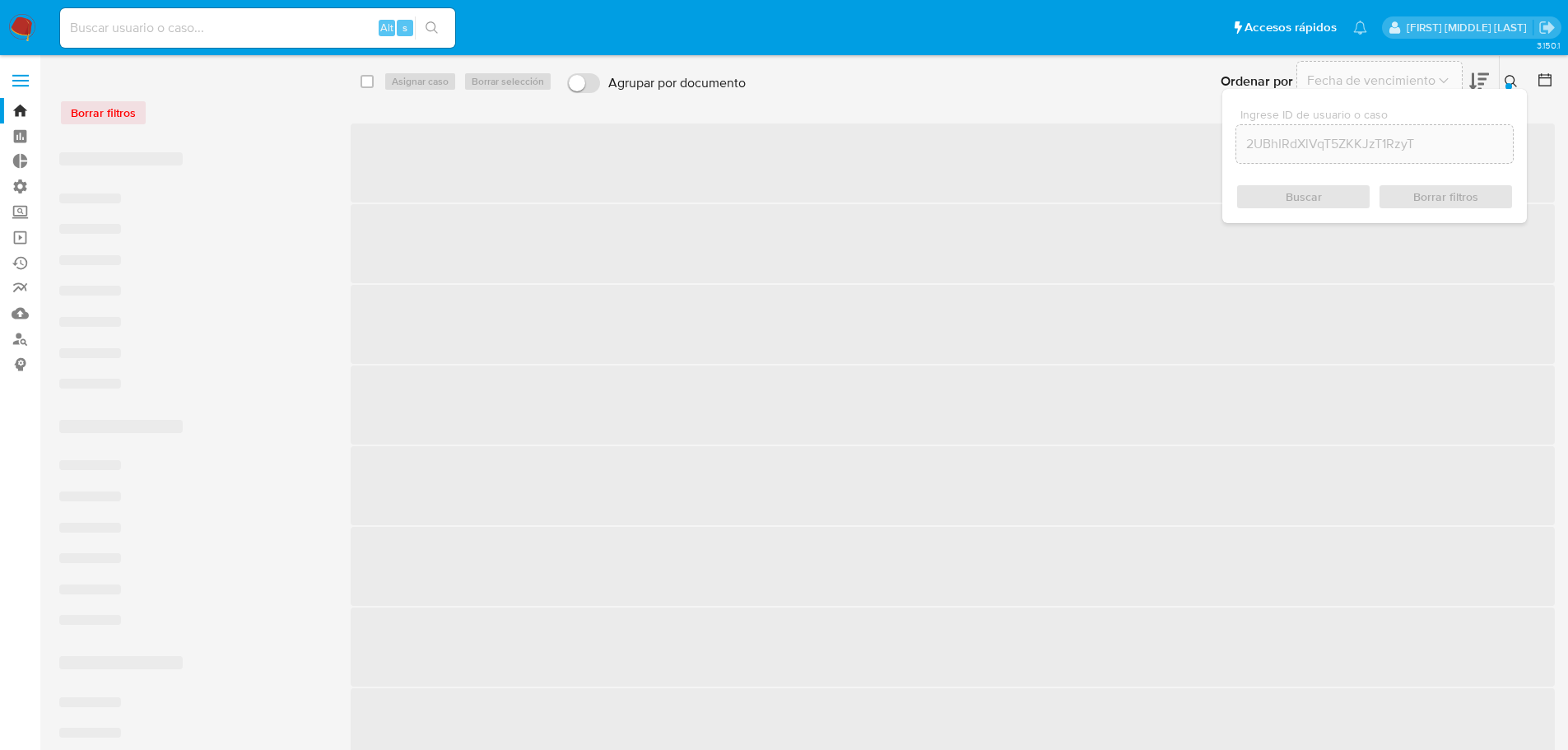 click on "Buscar Borrar filtros" at bounding box center [1375, 197] 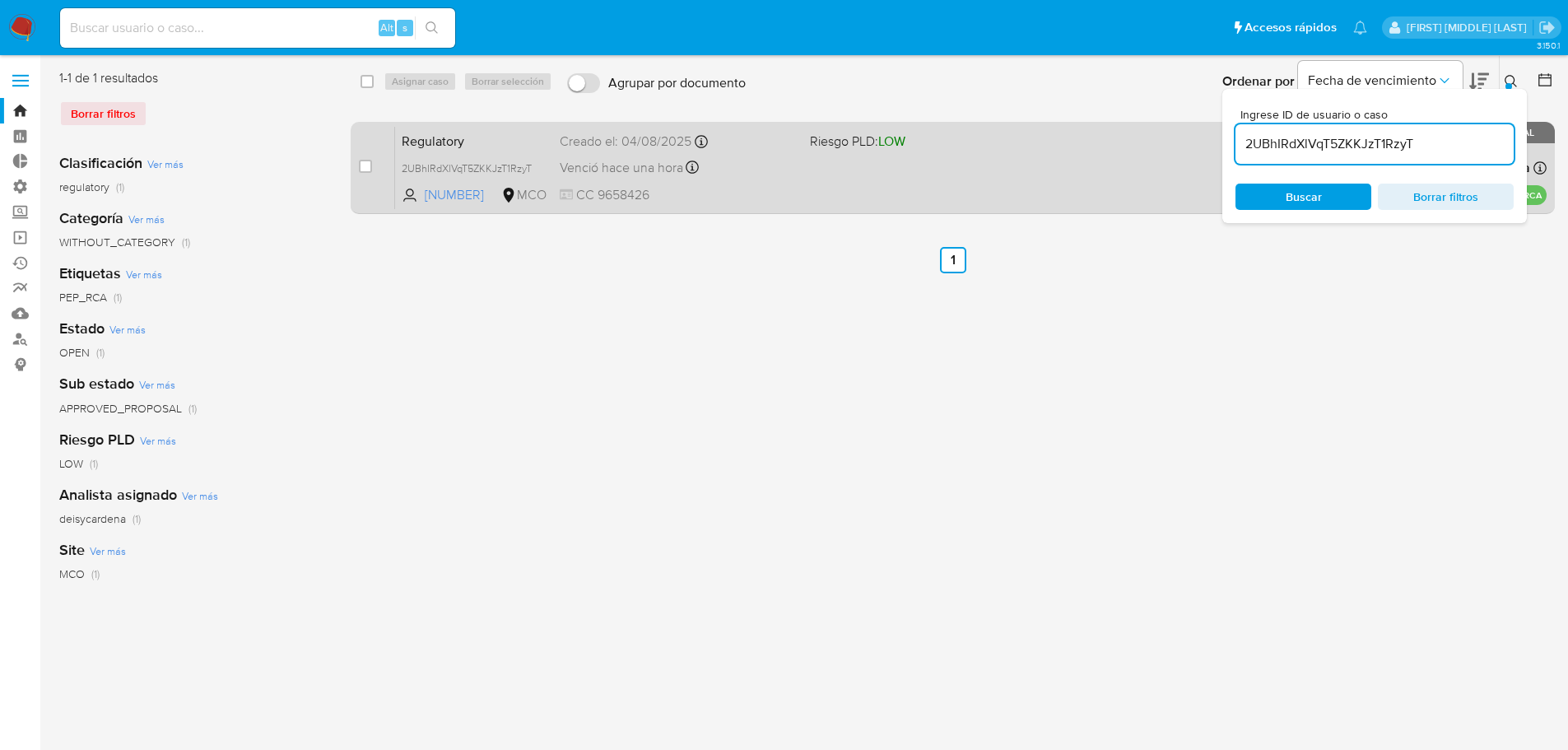 click on "Regulatory 2UBhIRdXlVqT5ZKKJzT1RzyT 428980656 MCO Riesgo PLD:  LOW Creado el: 04/08/2025   Creado el: 04/08/2025 14:13:52 Venció hace una hora   Vence el 08/08/2025 14:13:53 CC   9658426 Asignado a   deisycardena   Asignado el: 05/08/2025 06:21:38 PEP_RCA OPEN - APPROVED_PROPOSAL" at bounding box center [970, 167] 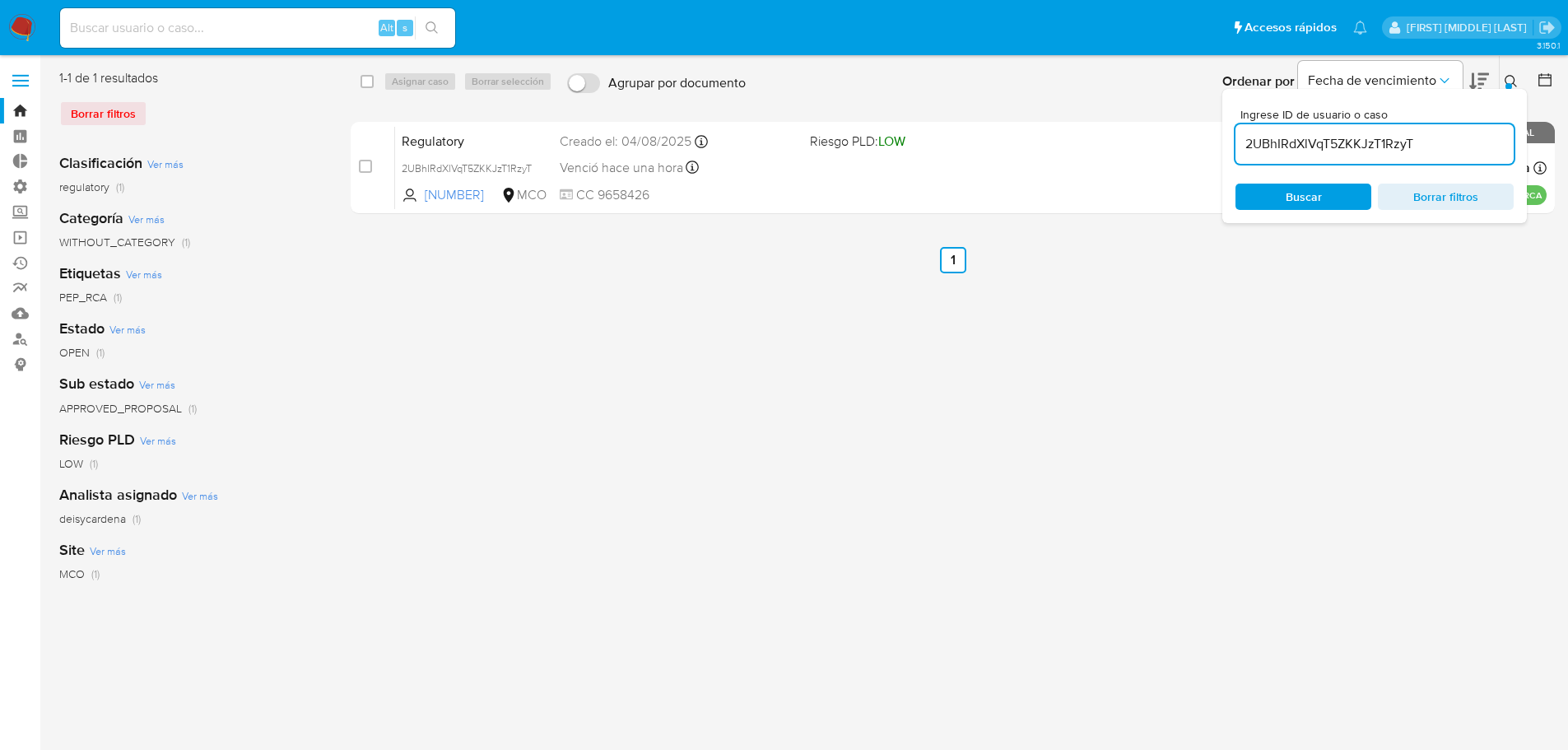 click on "select-all-cases-checkbox Asignar caso Borrar selección Agrupar por documento Ordenar por Fecha de vencimiento   No es posible ordenar los resultados mientras se encuentren agrupados. Ingrese ID de usuario o caso 2UBhIRdXlVqT5ZKKJzT1RzyT Buscar Borrar filtros case-item-checkbox   No es posible asignar el caso Regulatory 2UBhIRdXlVqT5ZKKJzT1RzyT 428980656 MCO Riesgo PLD:  LOW Creado el: 04/08/2025   Creado el: 04/08/2025 14:13:52 Venció hace una hora   Vence el 08/08/2025 14:13:53 CC   9658426 Asignado a   deisycardena   Asignado el: 05/08/2025 06:21:38 PEP_RCA OPEN - APPROVED_PROPOSAL  Anterior 1 Siguiente" at bounding box center [952, 424] 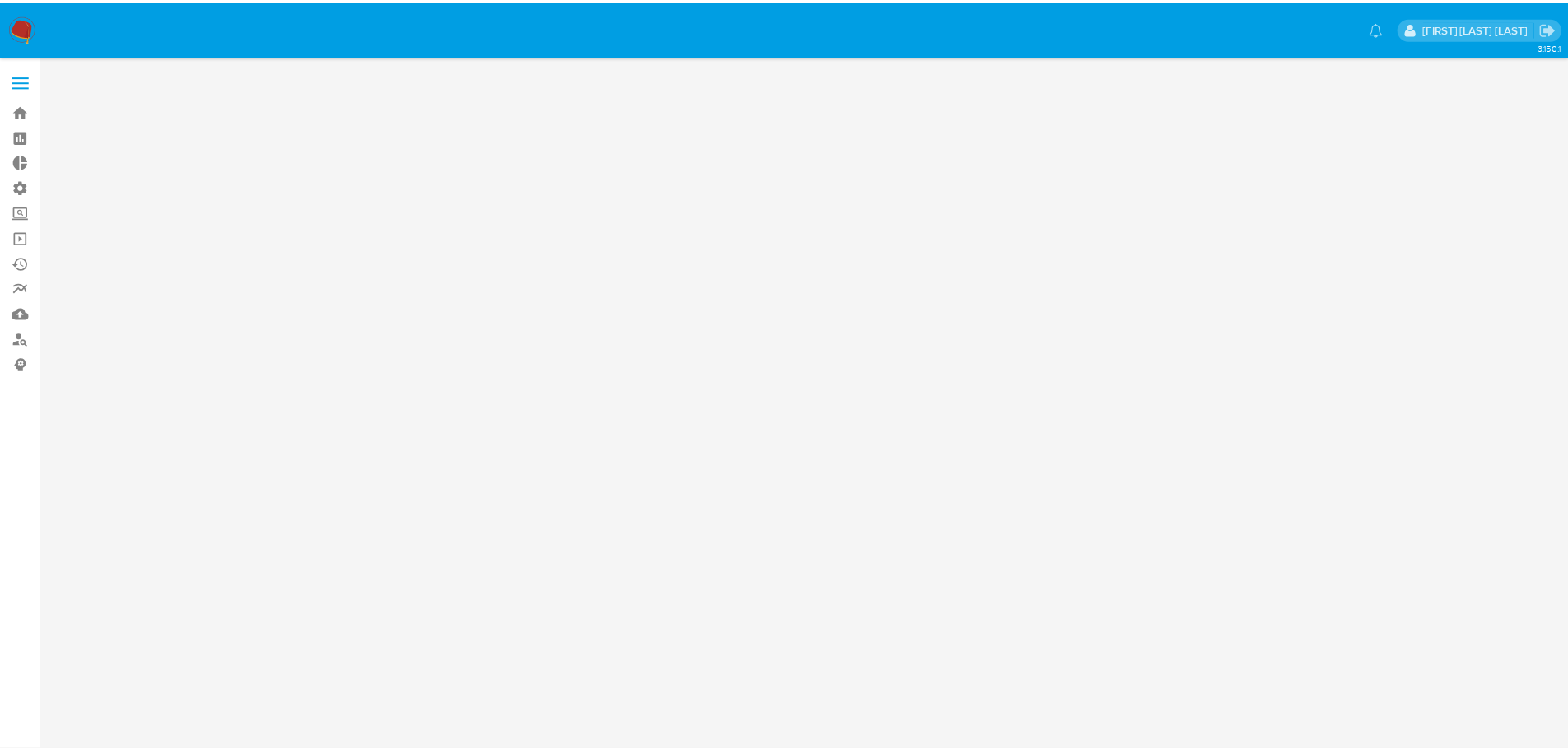 scroll, scrollTop: 0, scrollLeft: 0, axis: both 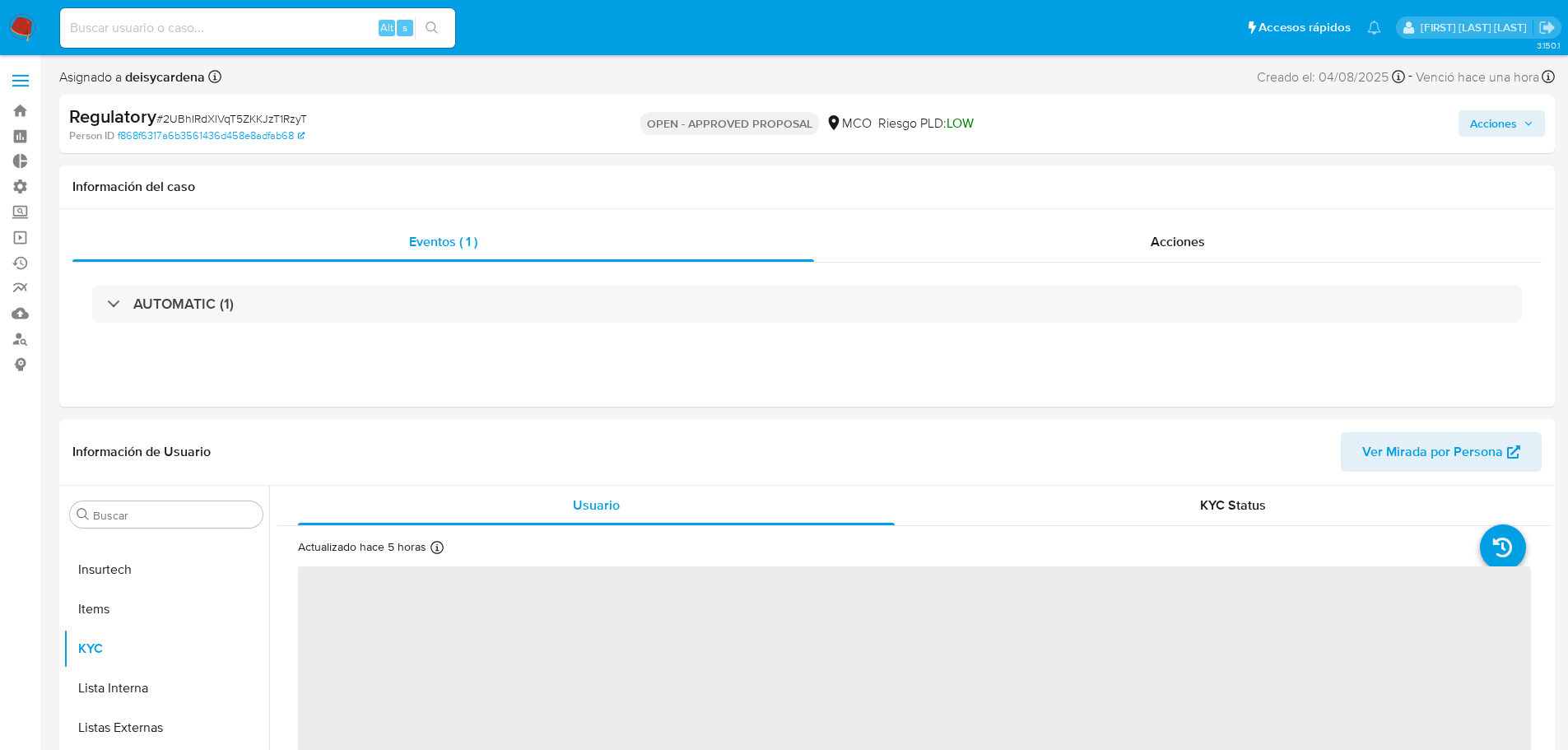 click on "Acciones" at bounding box center [1493, 123] 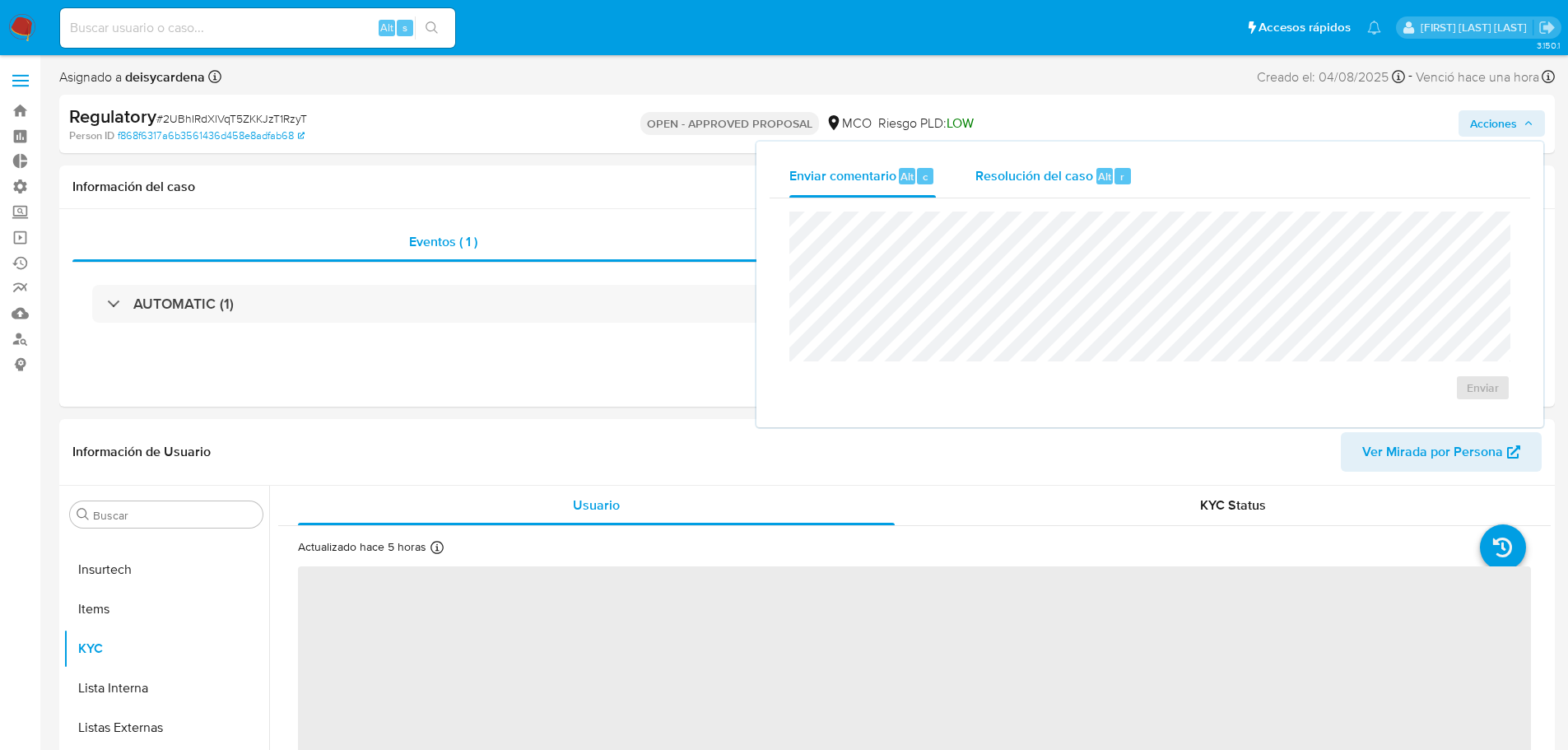 select on "10" 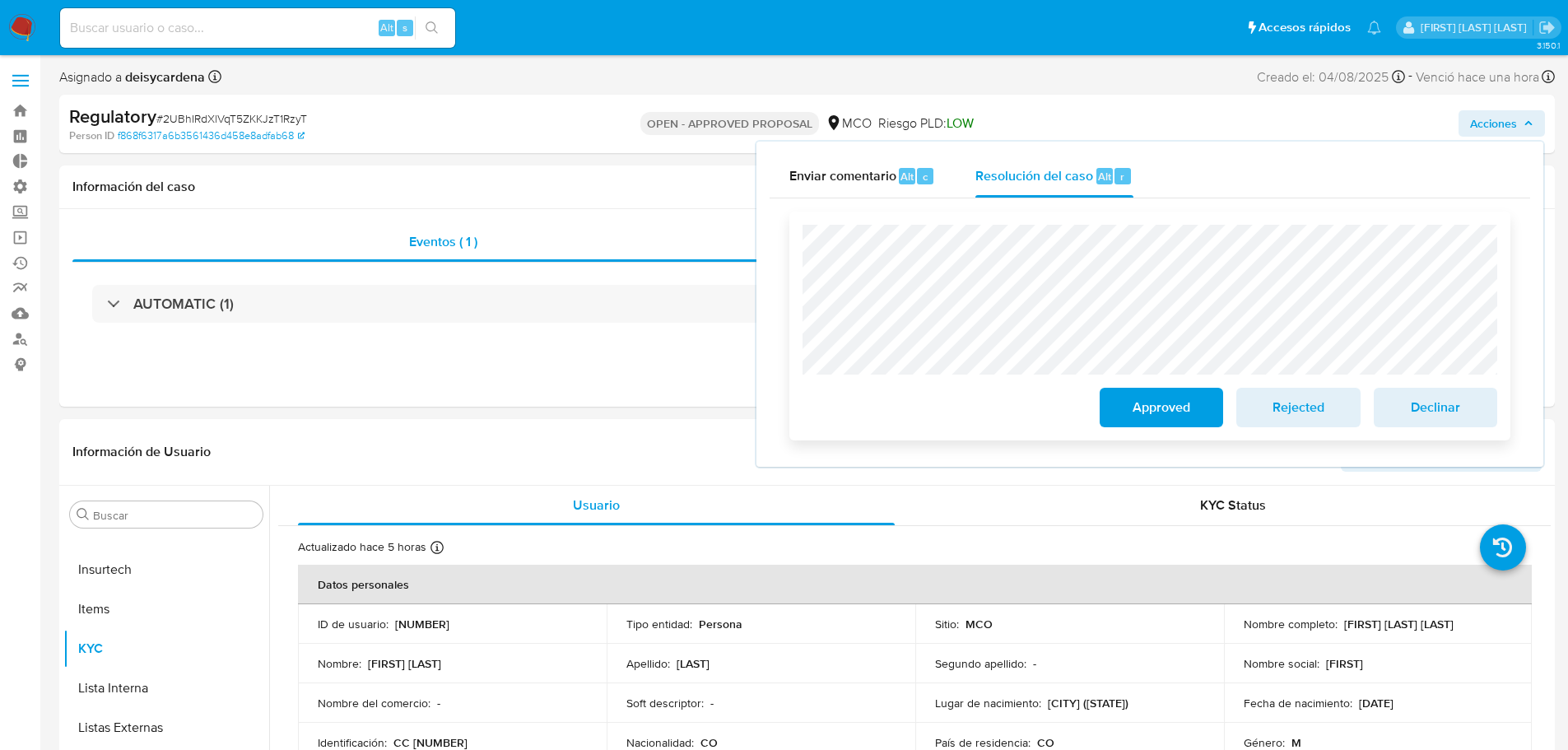 click on "Approved" at bounding box center [1161, 408] 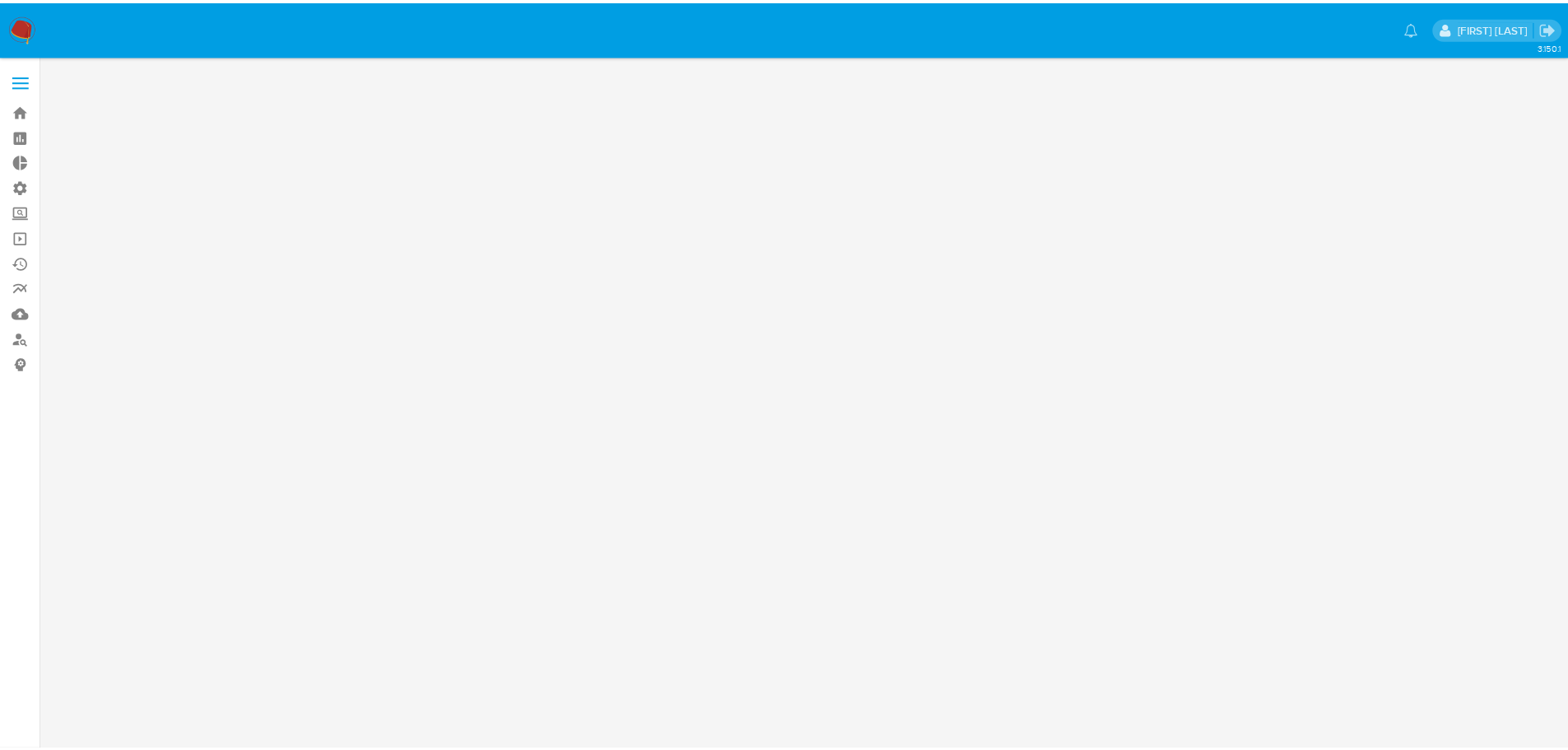 scroll, scrollTop: 0, scrollLeft: 0, axis: both 